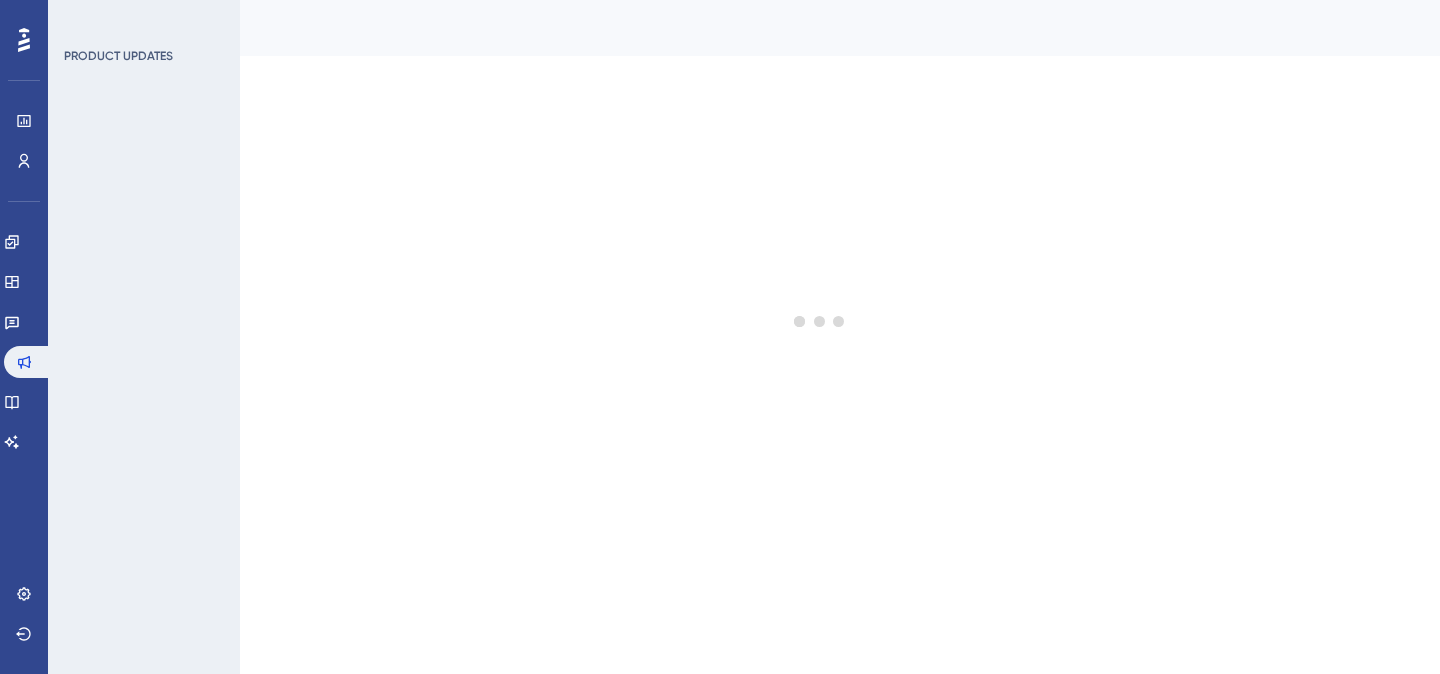 scroll, scrollTop: 0, scrollLeft: 0, axis: both 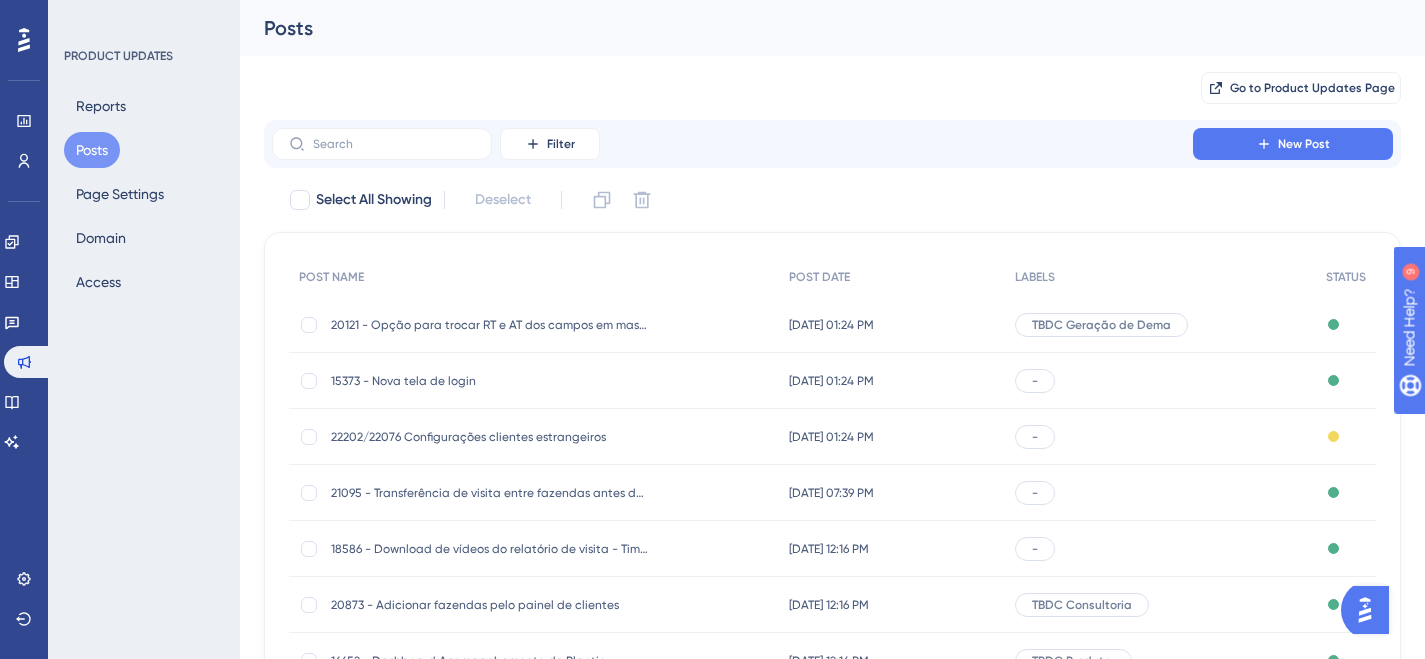 click on "22202/22076 Configurações clientes estrangeiros" at bounding box center (491, 437) 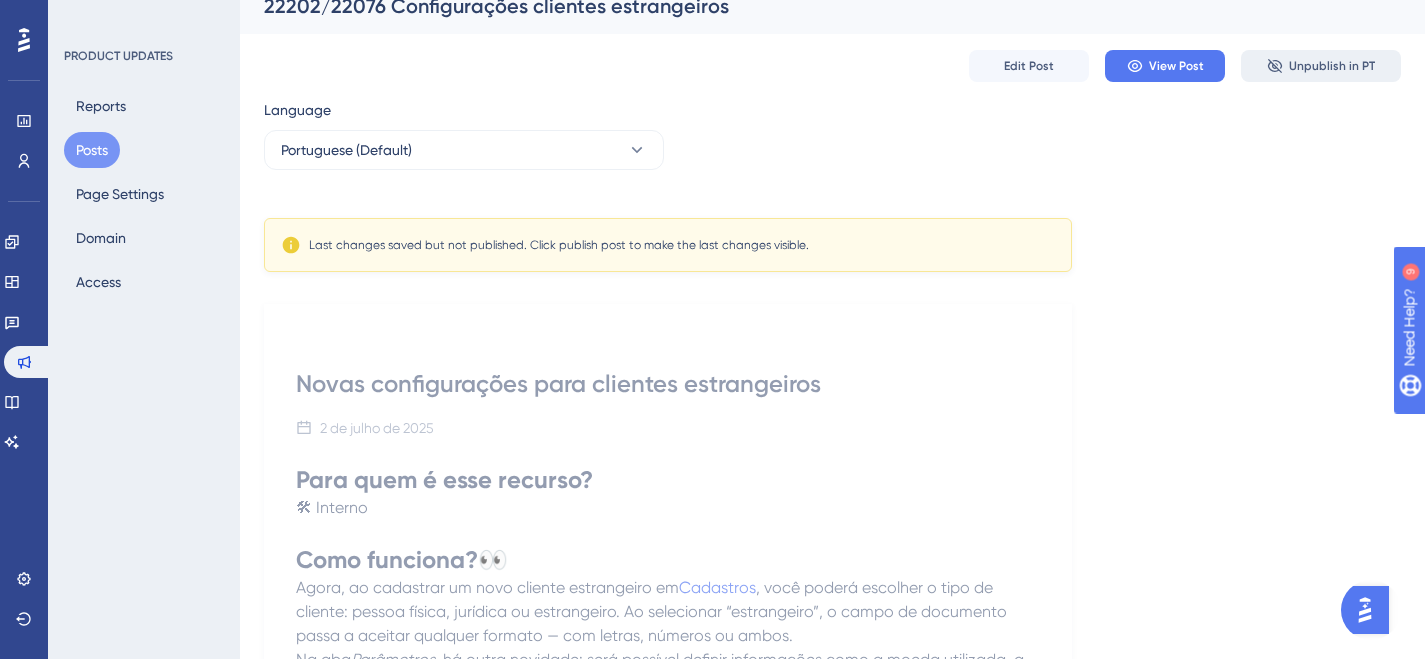 scroll, scrollTop: 0, scrollLeft: 0, axis: both 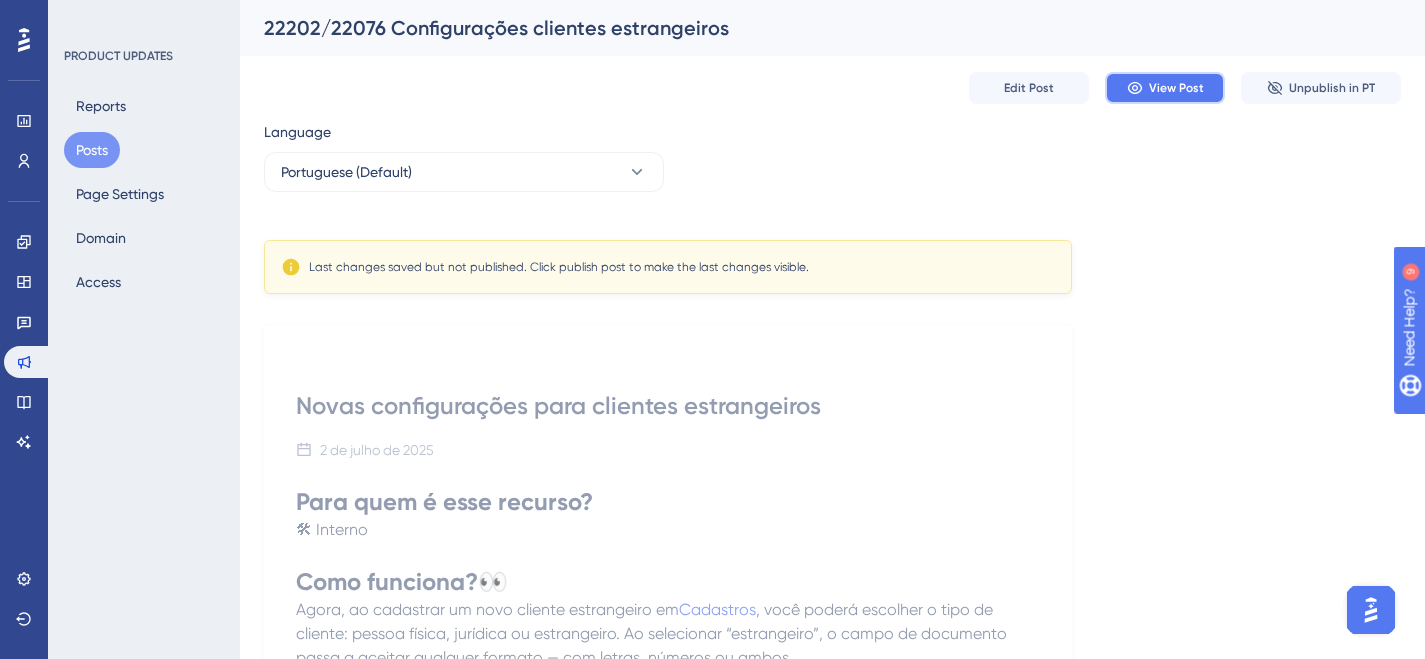 click on "View Post" at bounding box center [1176, 88] 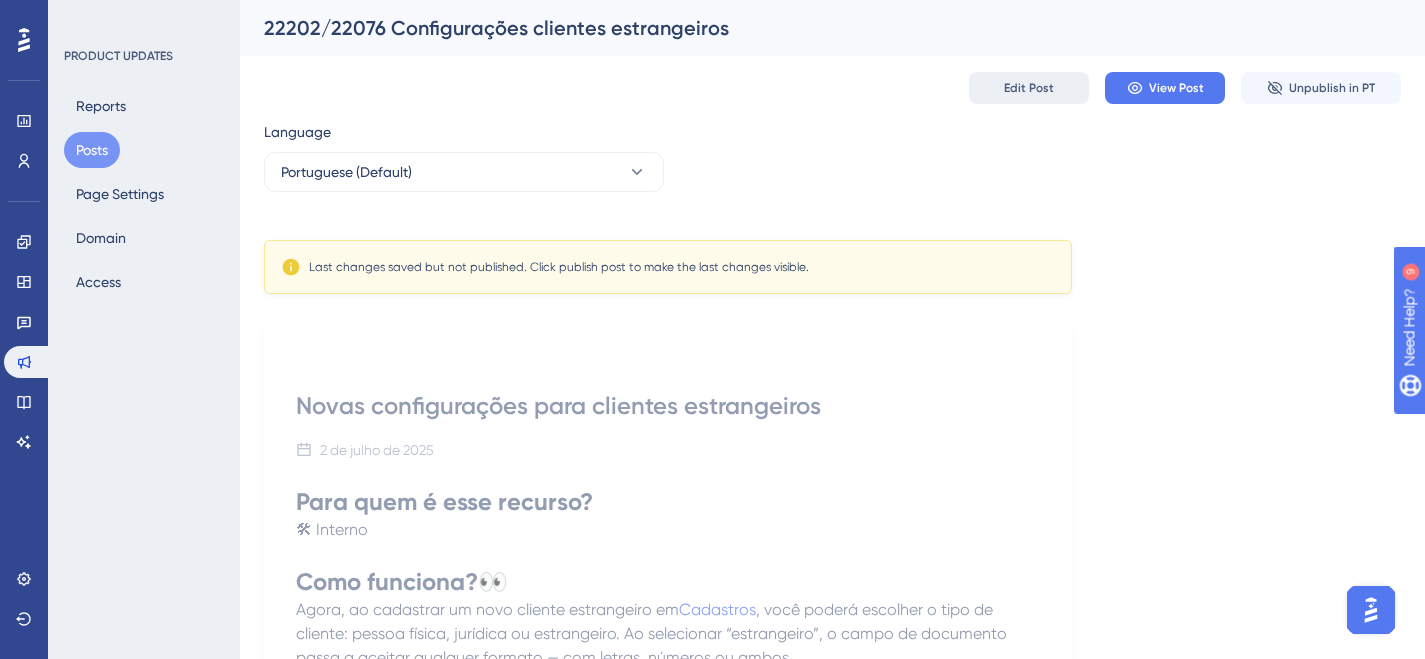 click on "Edit Post" at bounding box center (1029, 88) 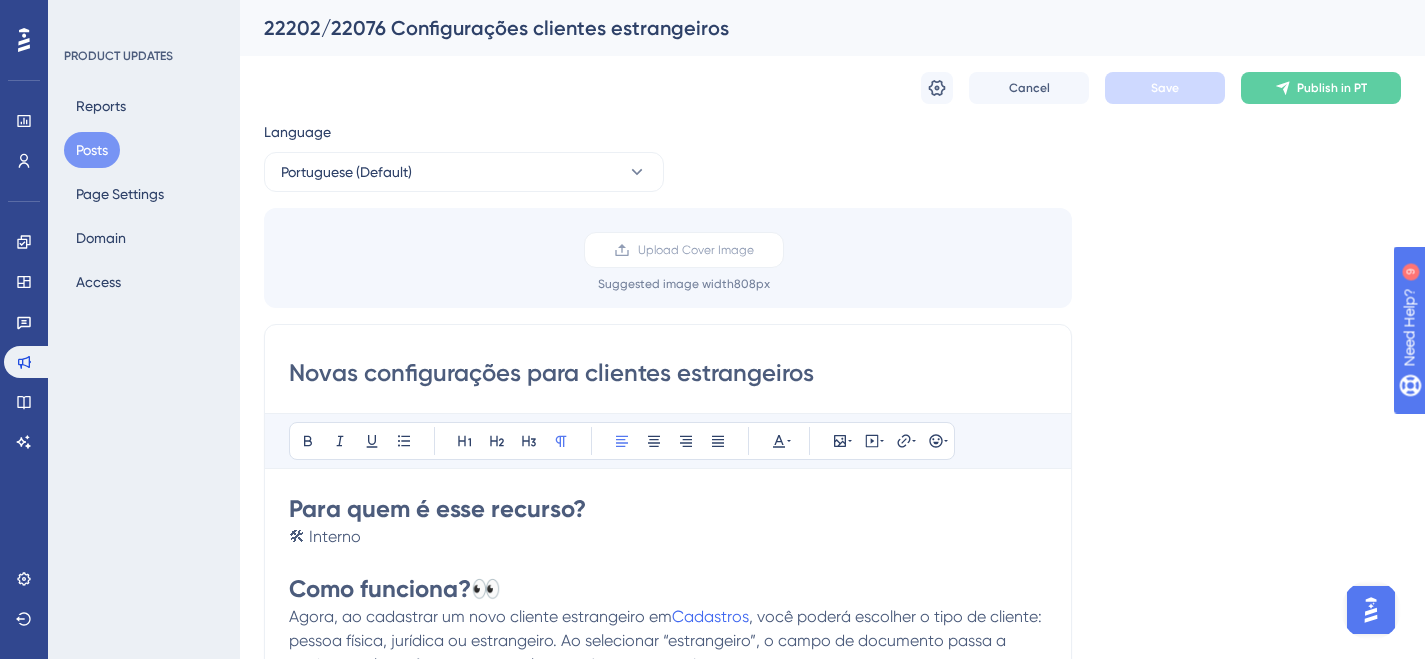 scroll, scrollTop: 248, scrollLeft: 0, axis: vertical 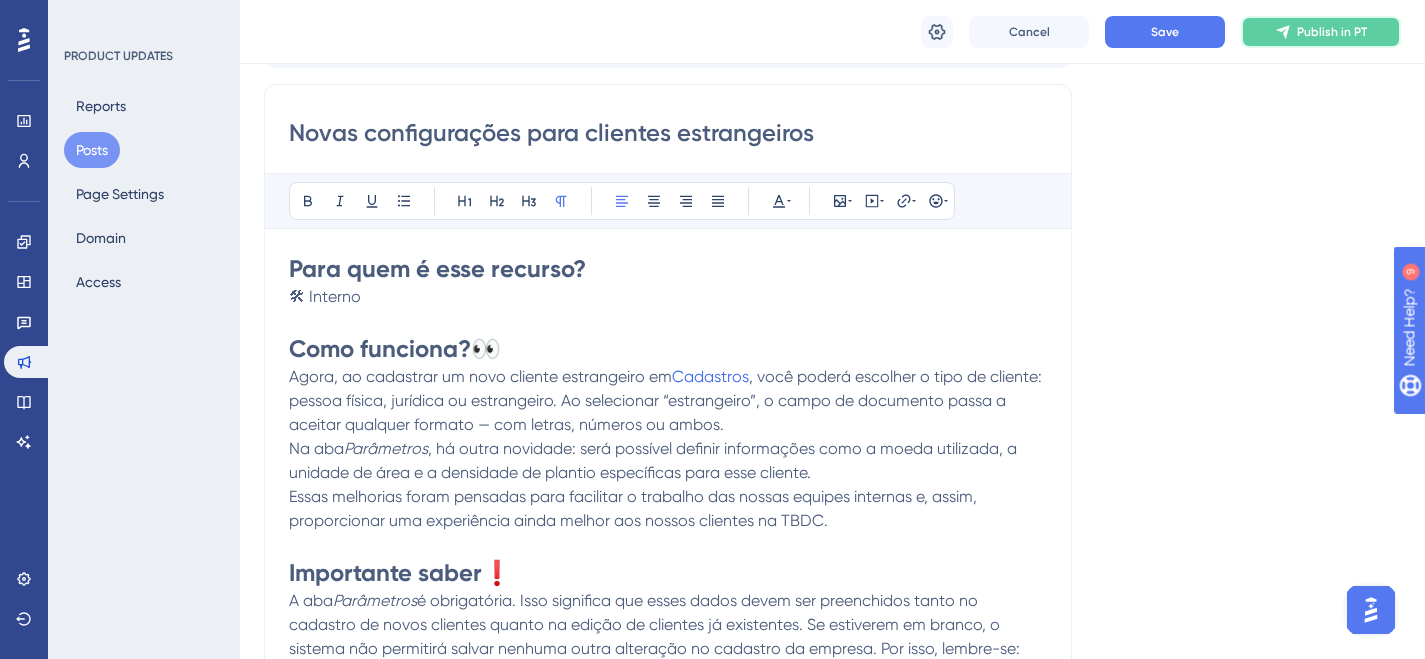 click on "Publish in PT" at bounding box center [1332, 32] 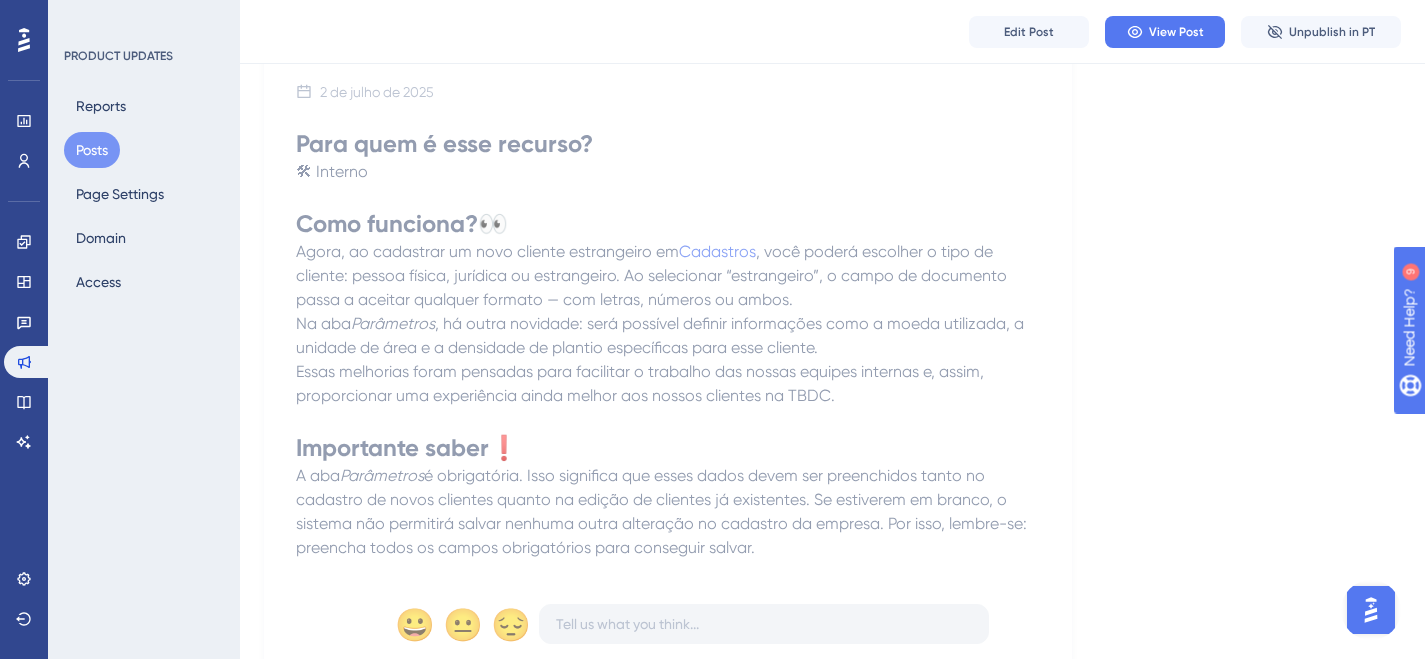 click on "Posts" at bounding box center (92, 150) 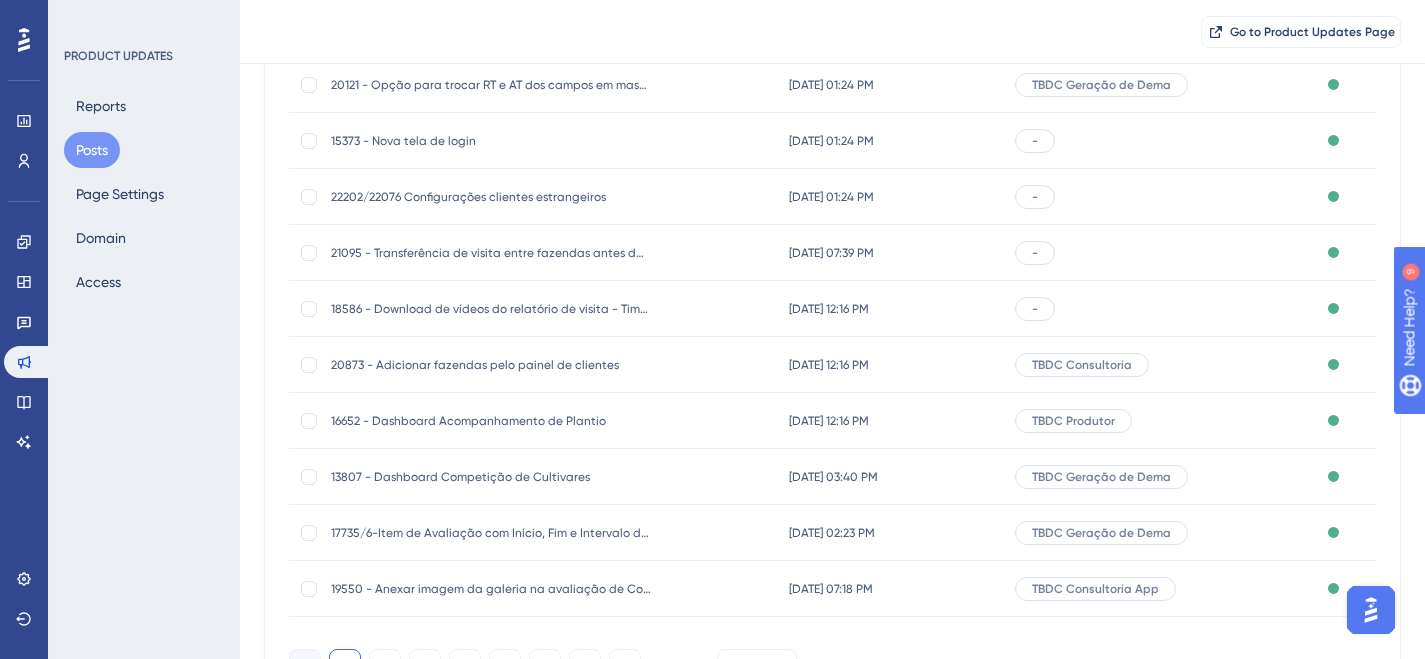 scroll, scrollTop: 0, scrollLeft: 0, axis: both 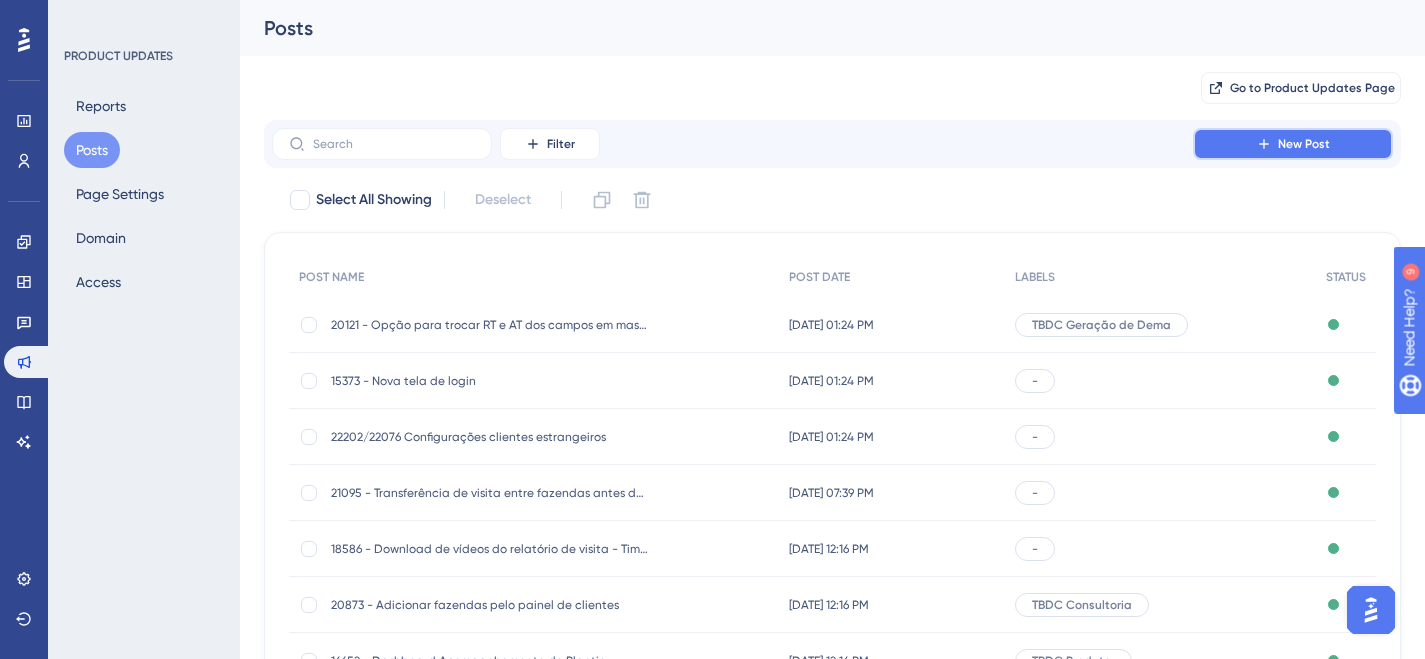 click on "New Post" at bounding box center [1293, 144] 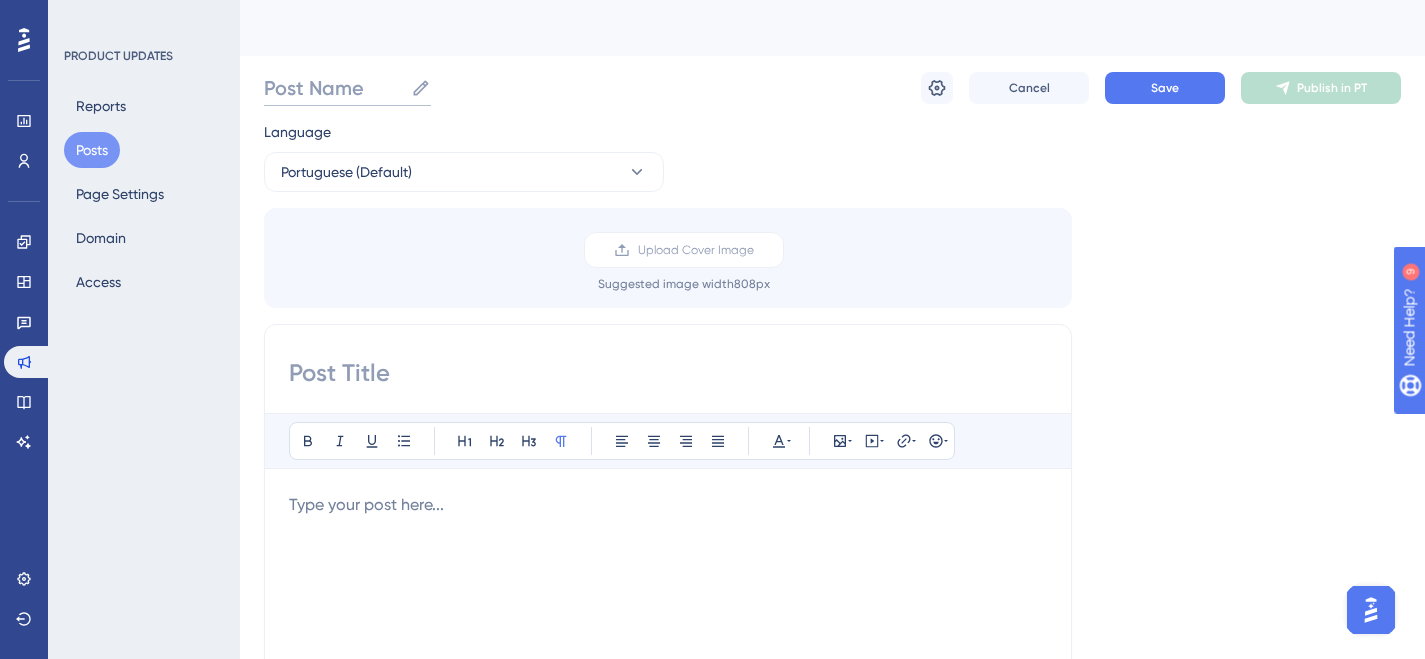 click on "Post Name" at bounding box center (333, 88) 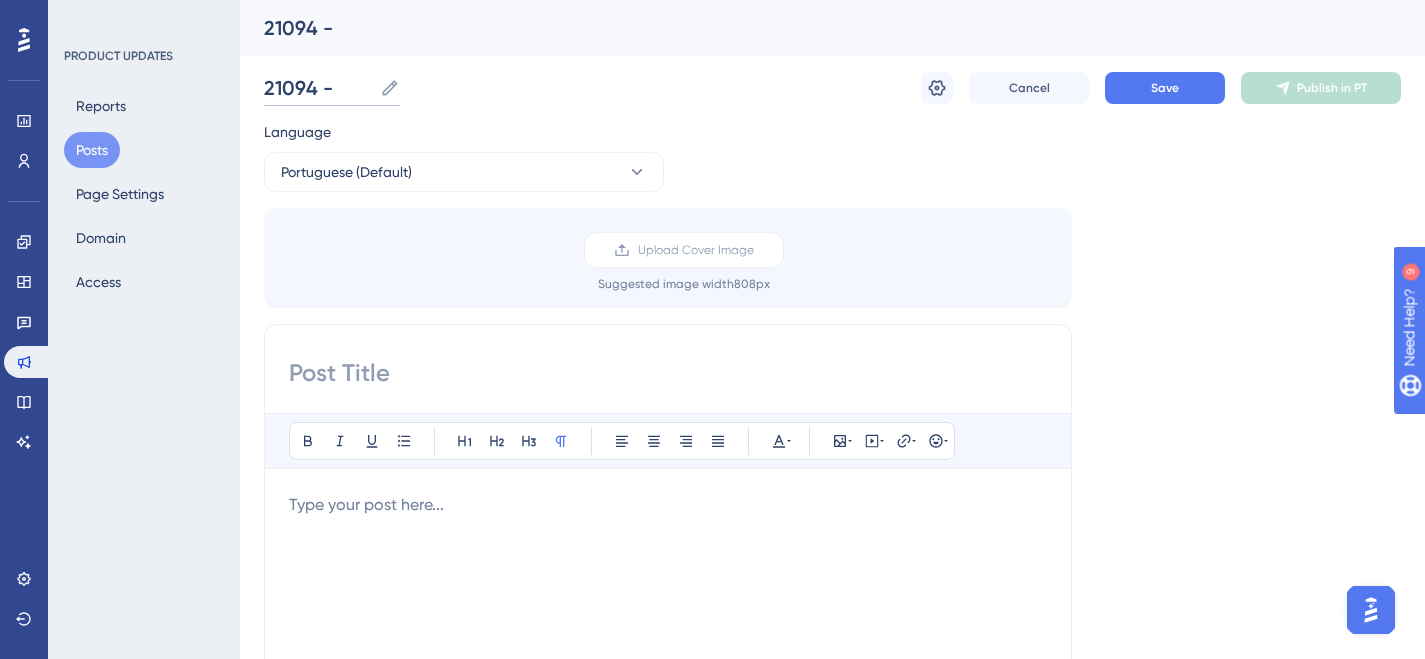 click on "21094 -" at bounding box center (318, 88) 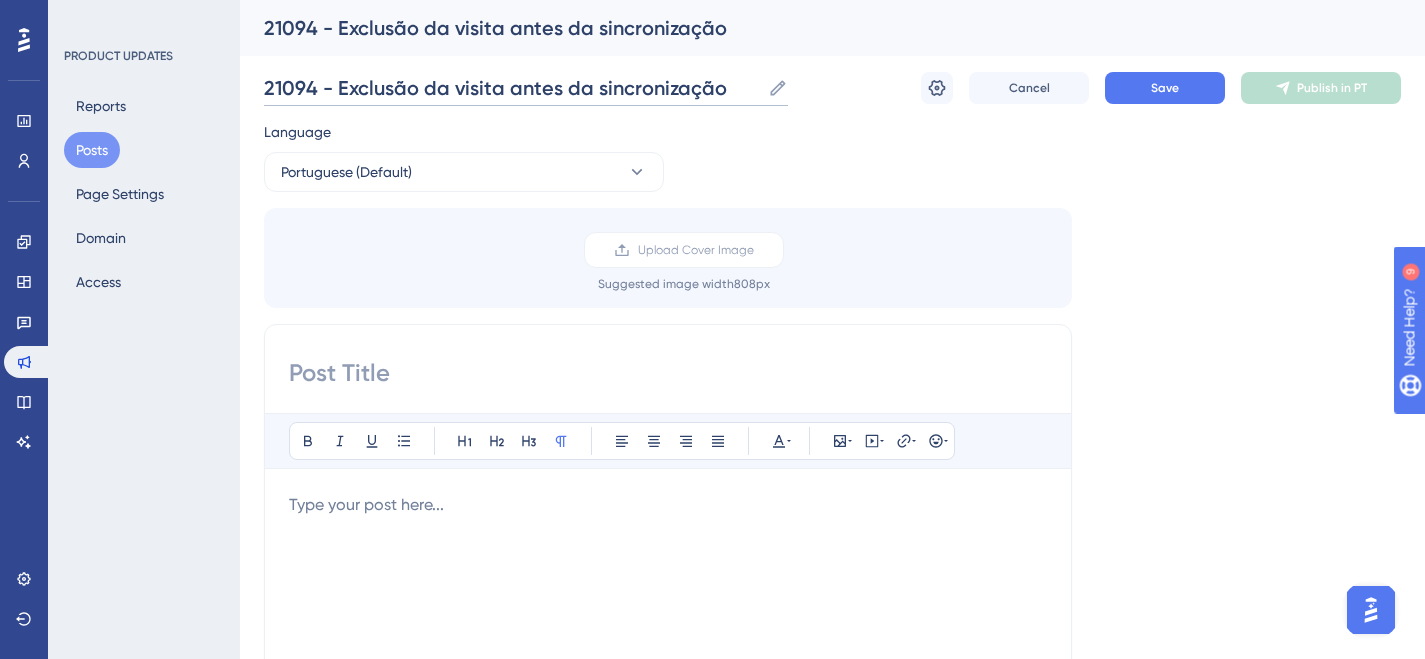 scroll, scrollTop: 0, scrollLeft: 0, axis: both 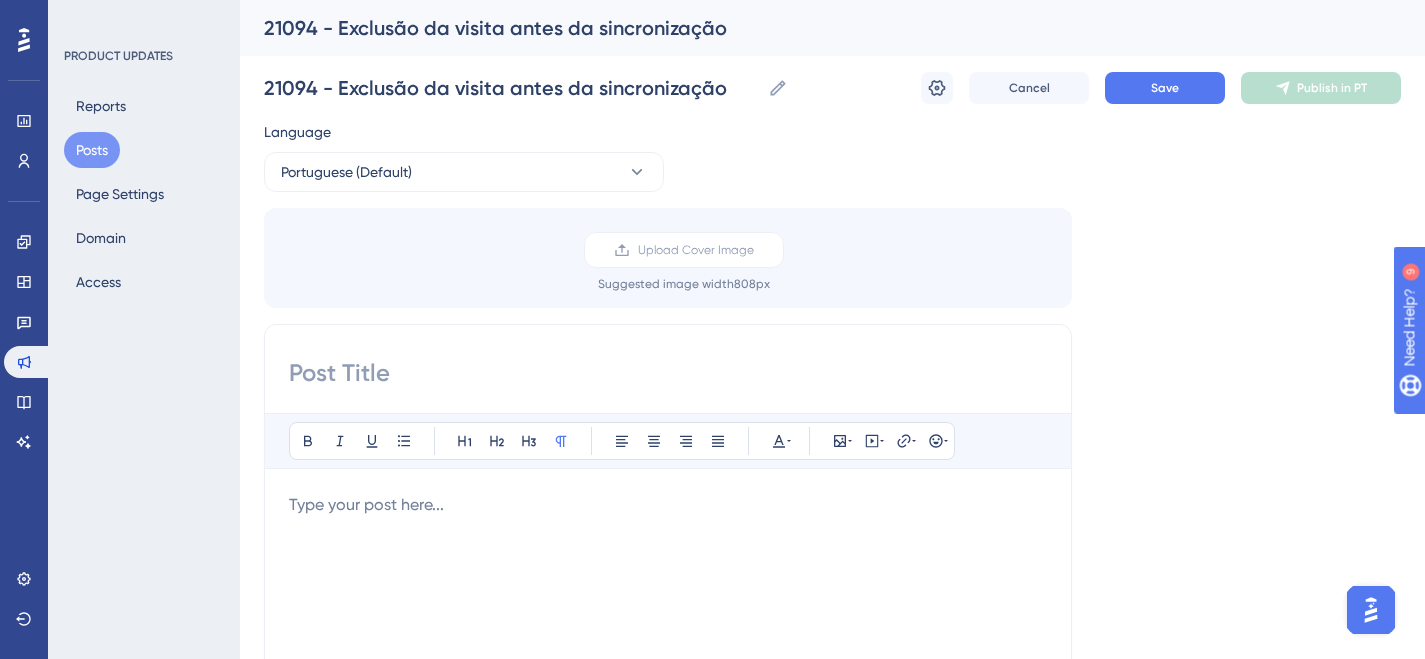 click at bounding box center (668, 373) 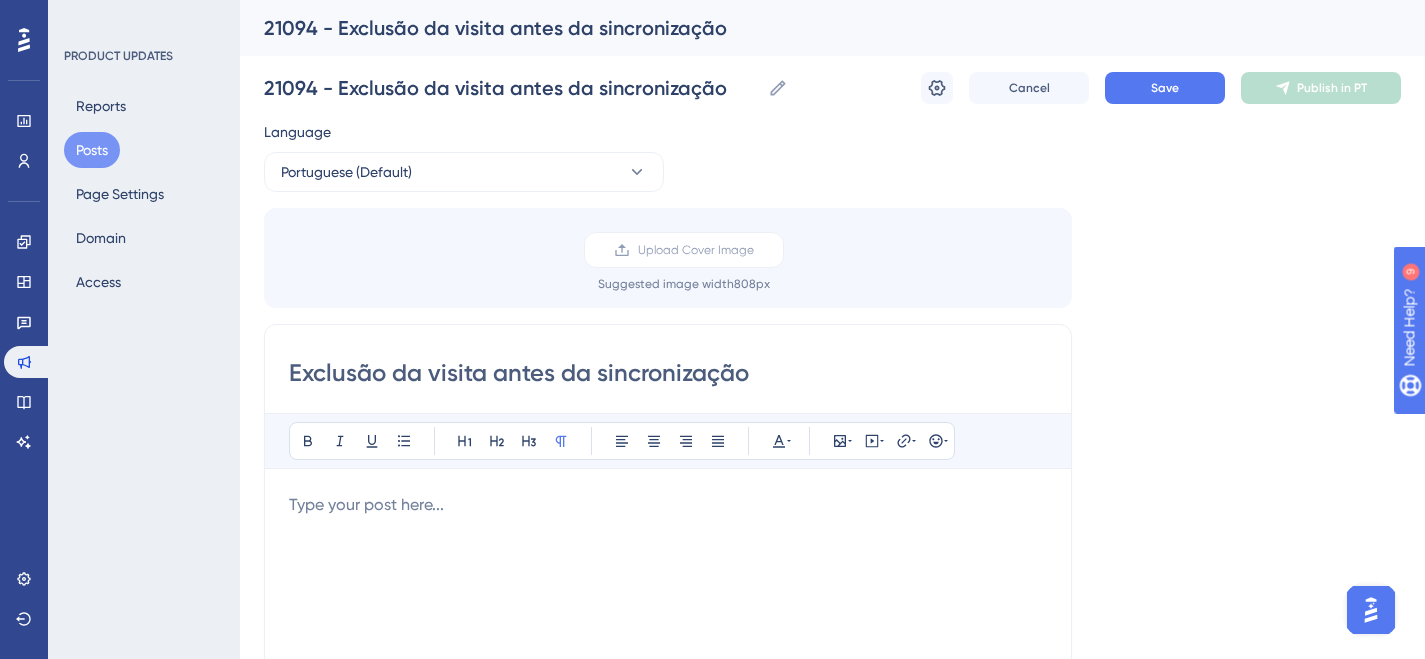 type on "Exclusão da visita antes da sincronização" 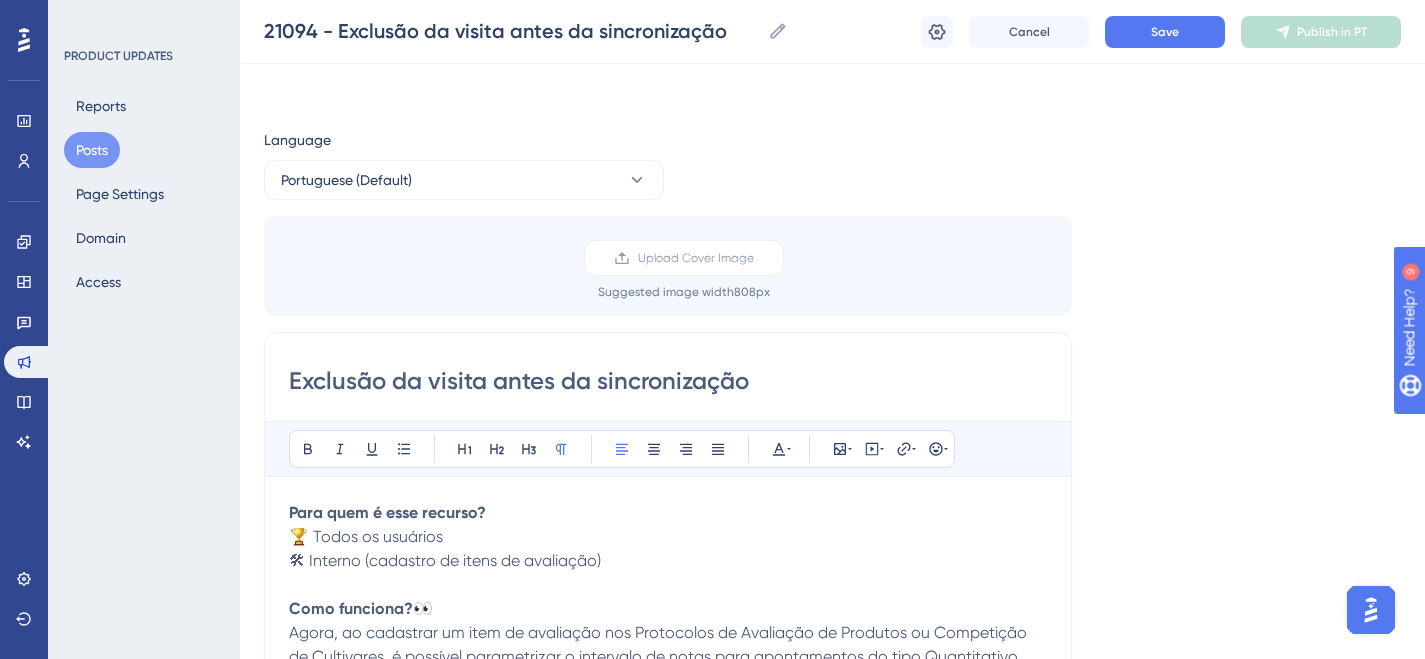 scroll, scrollTop: 129, scrollLeft: 0, axis: vertical 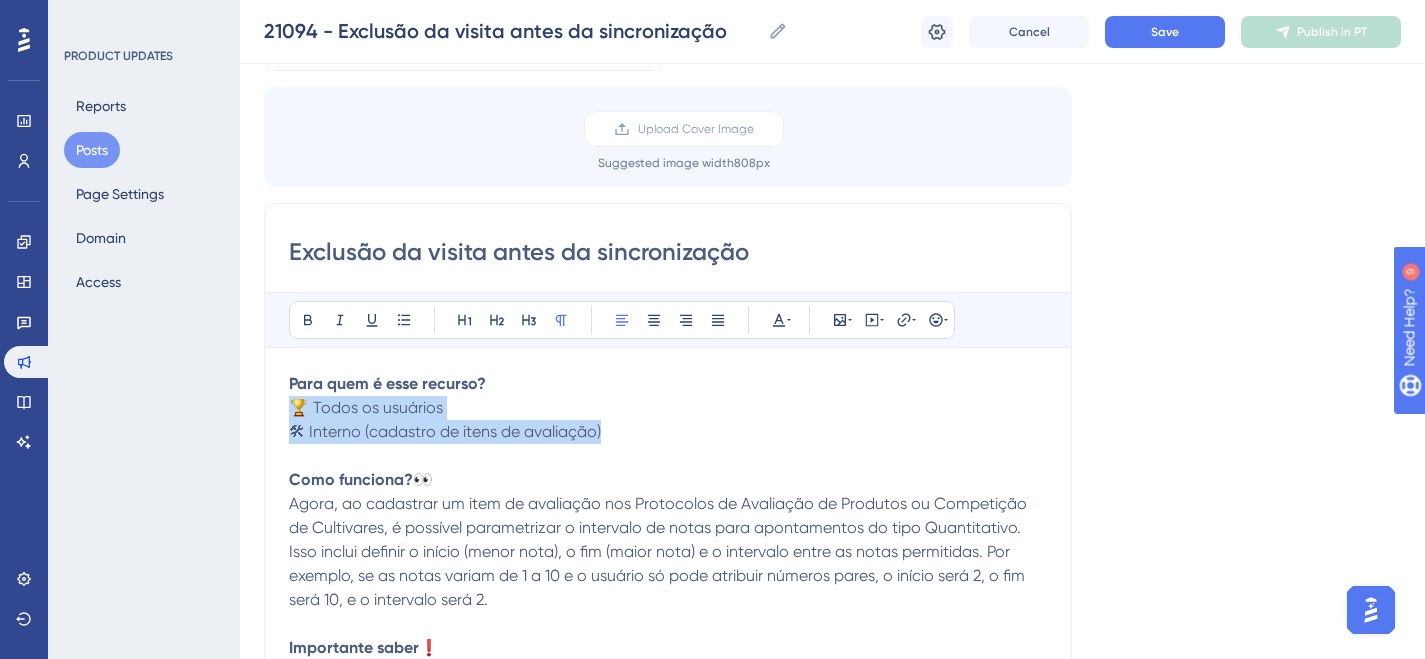 drag, startPoint x: 669, startPoint y: 438, endPoint x: 226, endPoint y: 418, distance: 443.45123 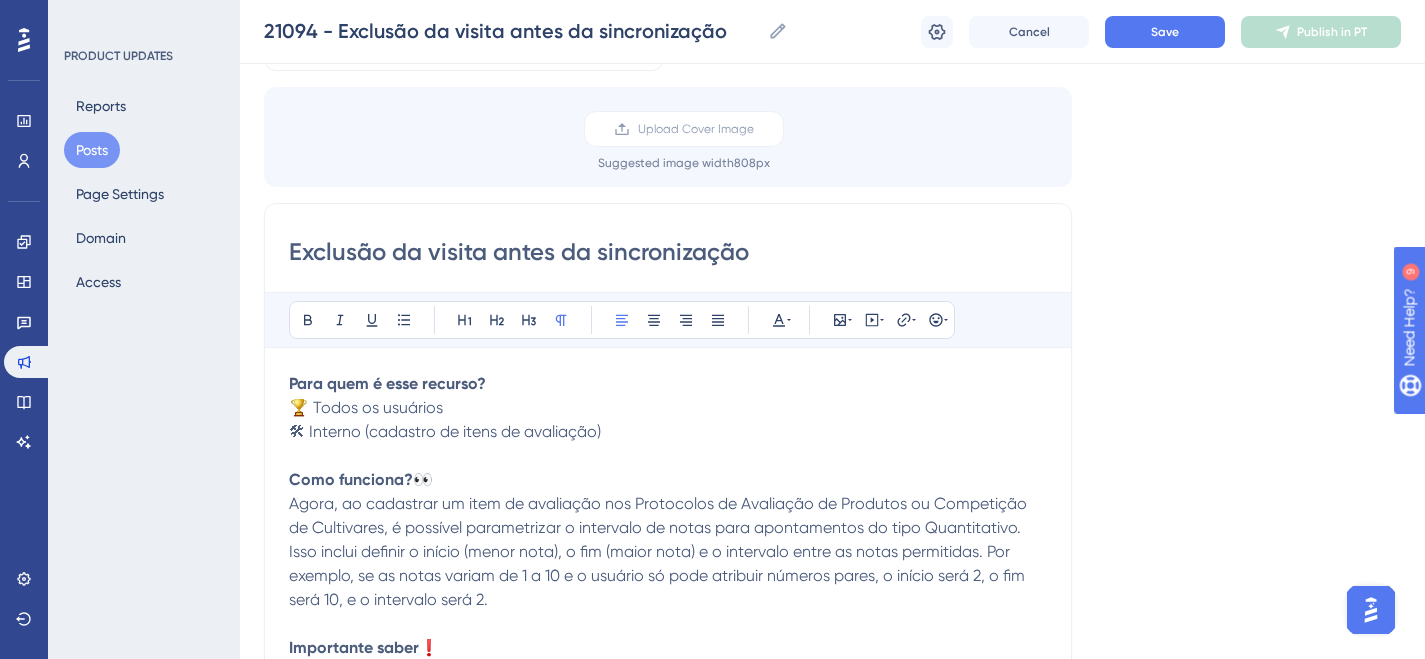 click on "Exclusão da visita antes da sincronização Bold Italic Underline Bullet Point Heading 1 Heading 2 Heading 3 Normal Align Left Align Center Align Right Align Justify Text Color Insert Image Embed Video Hyperlink Emojis Para quem é esse recurso? 🏆 Todos os usuários 🛠 Interno (cadastro de itens de avaliação) Como funciona?  👀 Agora, ao cadastrar um item de avaliação nos Protocolos de Avaliação de Produtos ou Competição de Cultivares, é possível parametrizar o intervalo de notas para apontamentos do tipo Quantitativo. Isso inclui definir o início (menor nota), o fim (maior nota) e o intervalo entre as notas permitidas. Por exemplo, se as notas variam de 1 a 10 e o usuário só pode atribuir números pares, o início será 2, o fim será 10, e o intervalo será 2. Importante saber  ❗ Esses campos não são obrigatórios nos itens quantitativos, são opcionais." at bounding box center [668, 520] 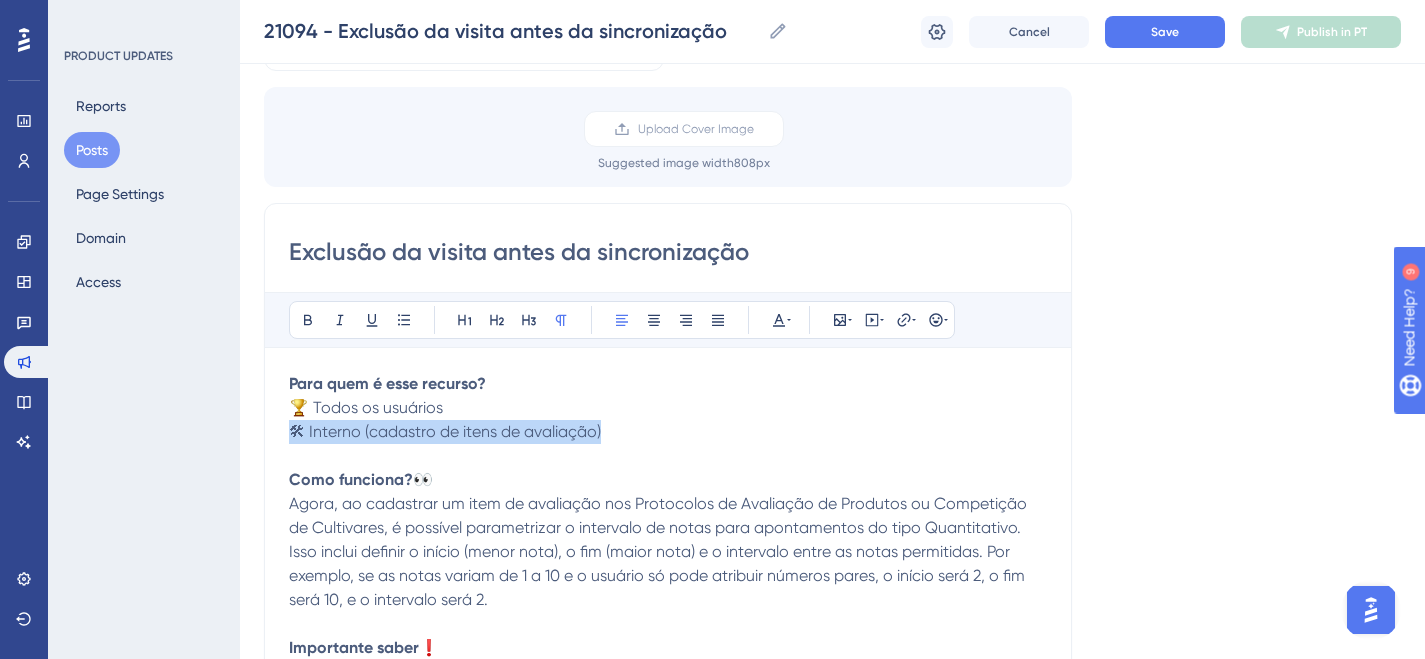 drag, startPoint x: 614, startPoint y: 432, endPoint x: 253, endPoint y: 429, distance: 361.01245 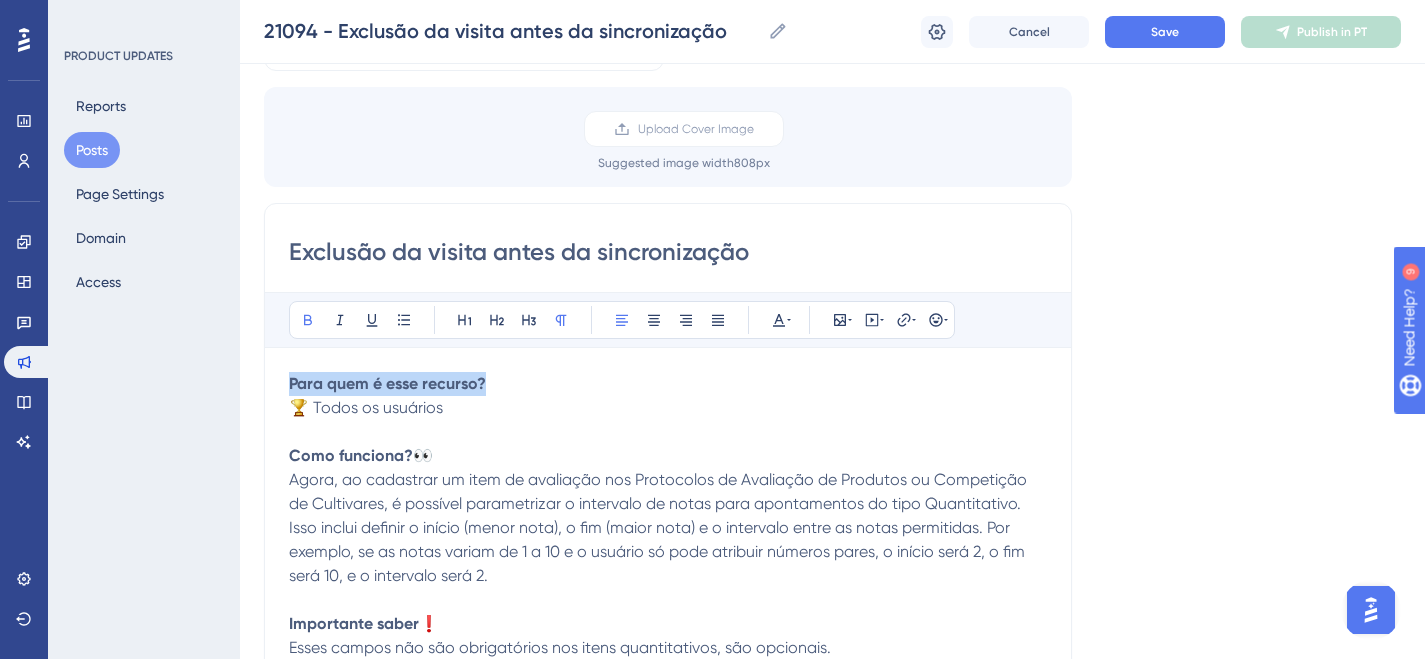 drag, startPoint x: 498, startPoint y: 381, endPoint x: 234, endPoint y: 358, distance: 265 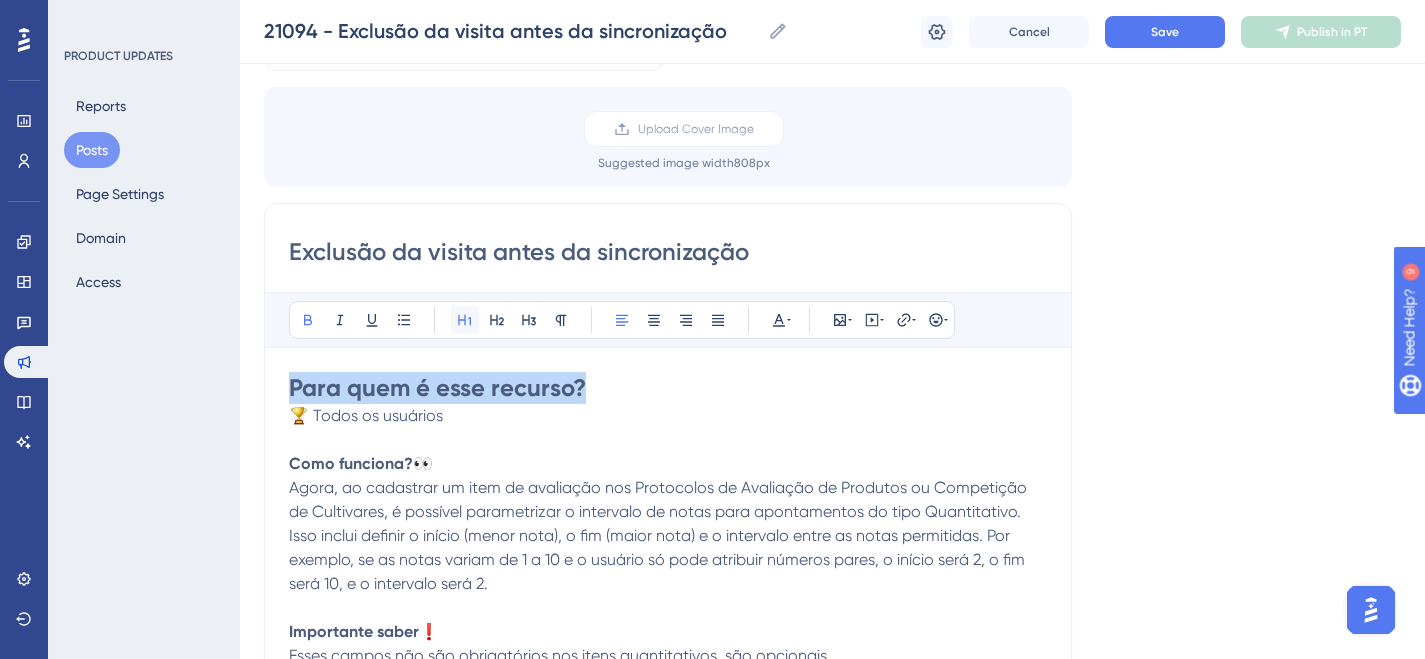 click 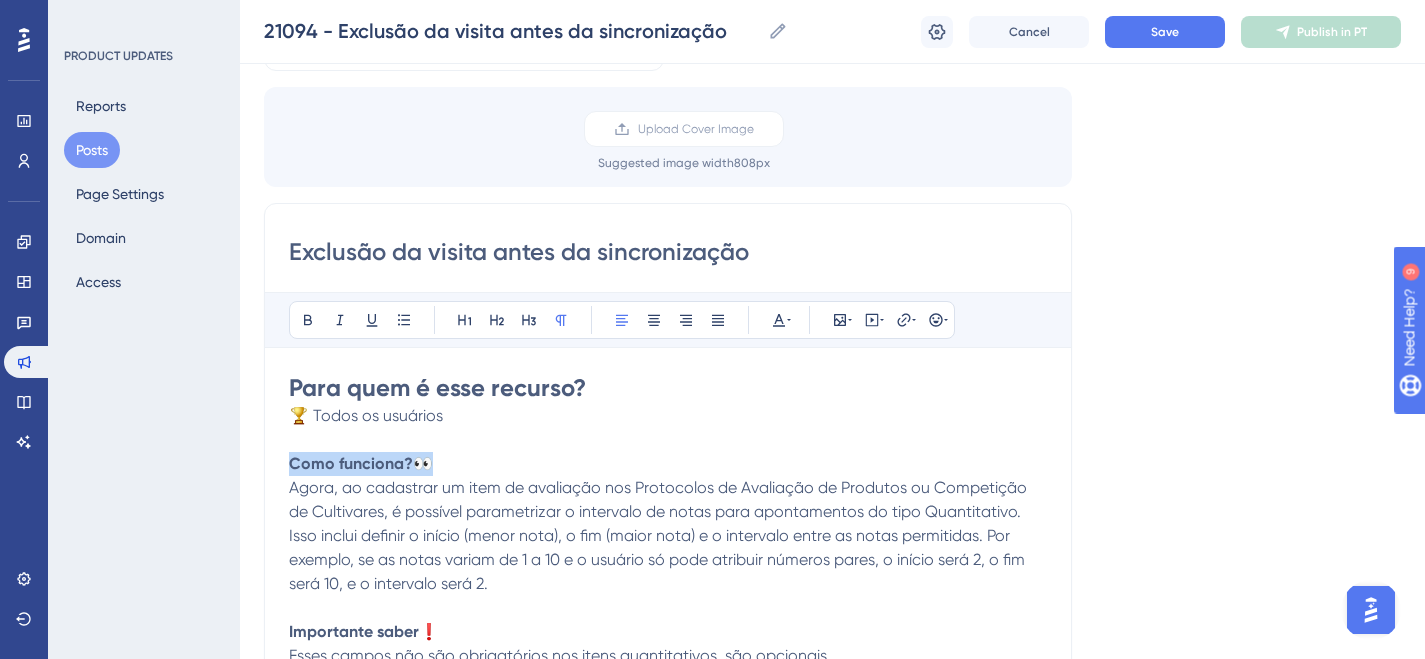 drag, startPoint x: 409, startPoint y: 464, endPoint x: 175, endPoint y: 414, distance: 239.28226 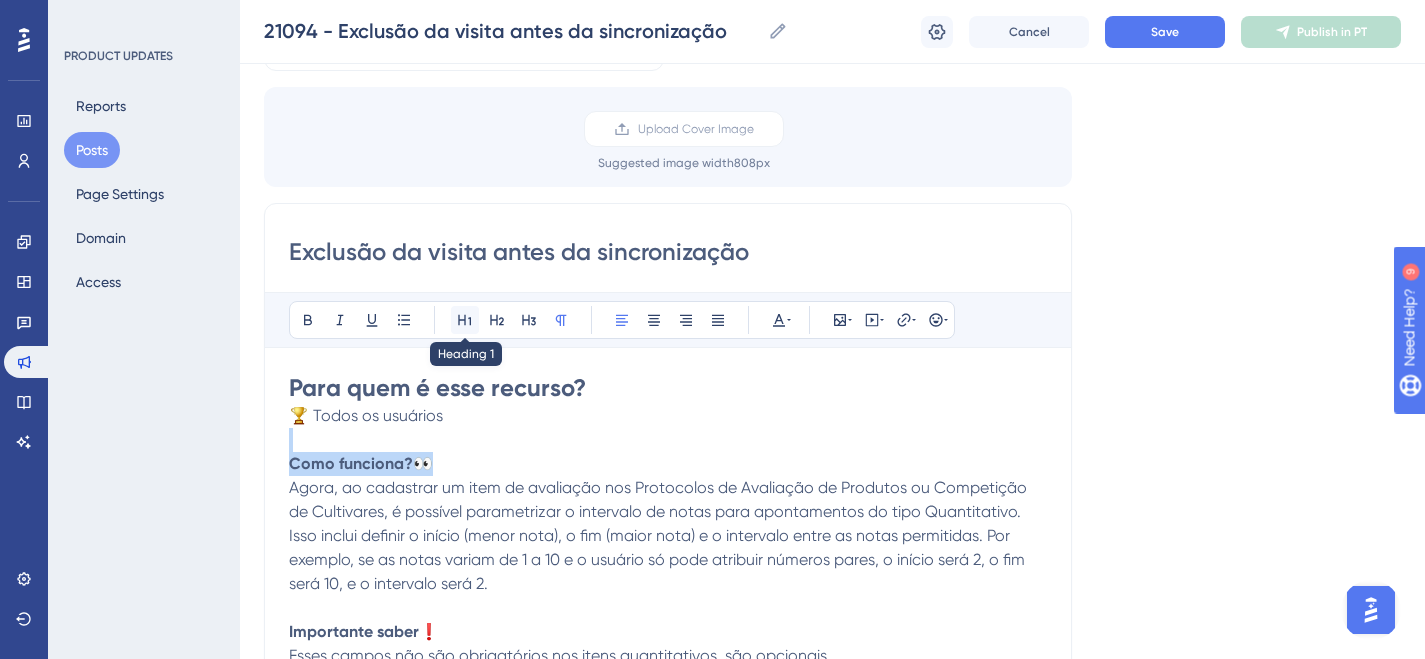 click 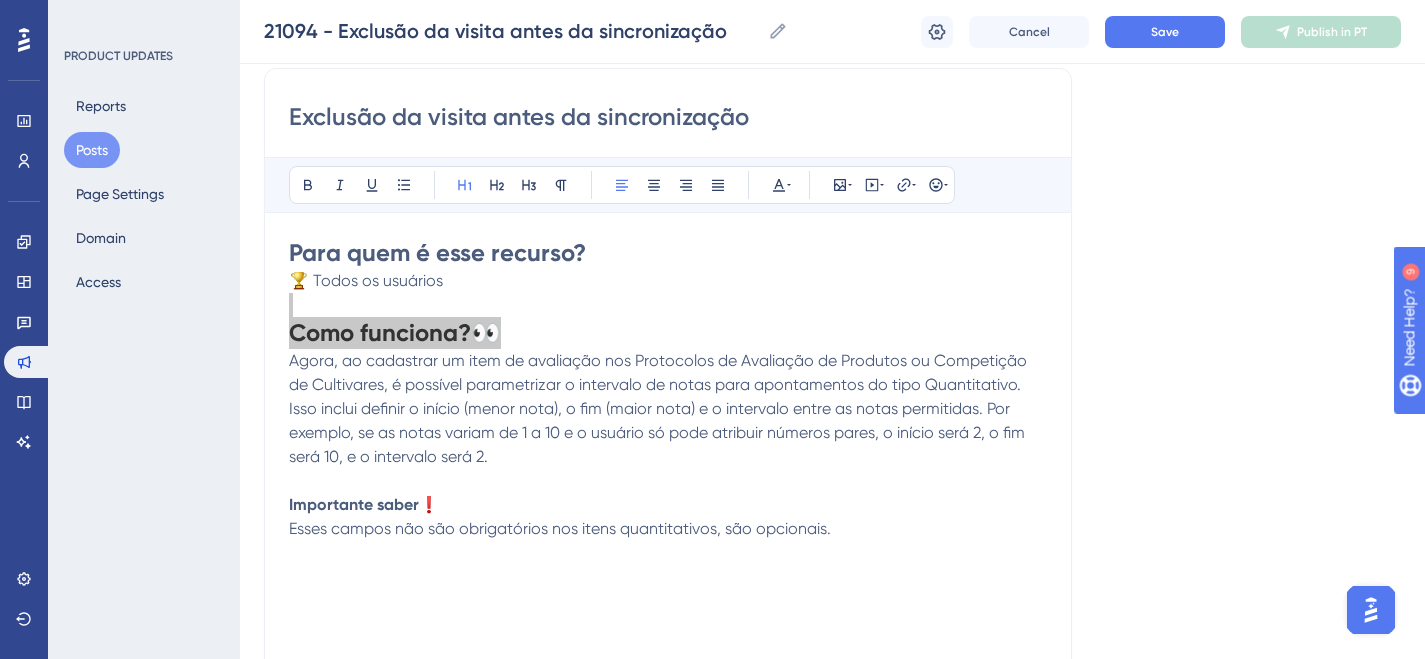 scroll, scrollTop: 288, scrollLeft: 0, axis: vertical 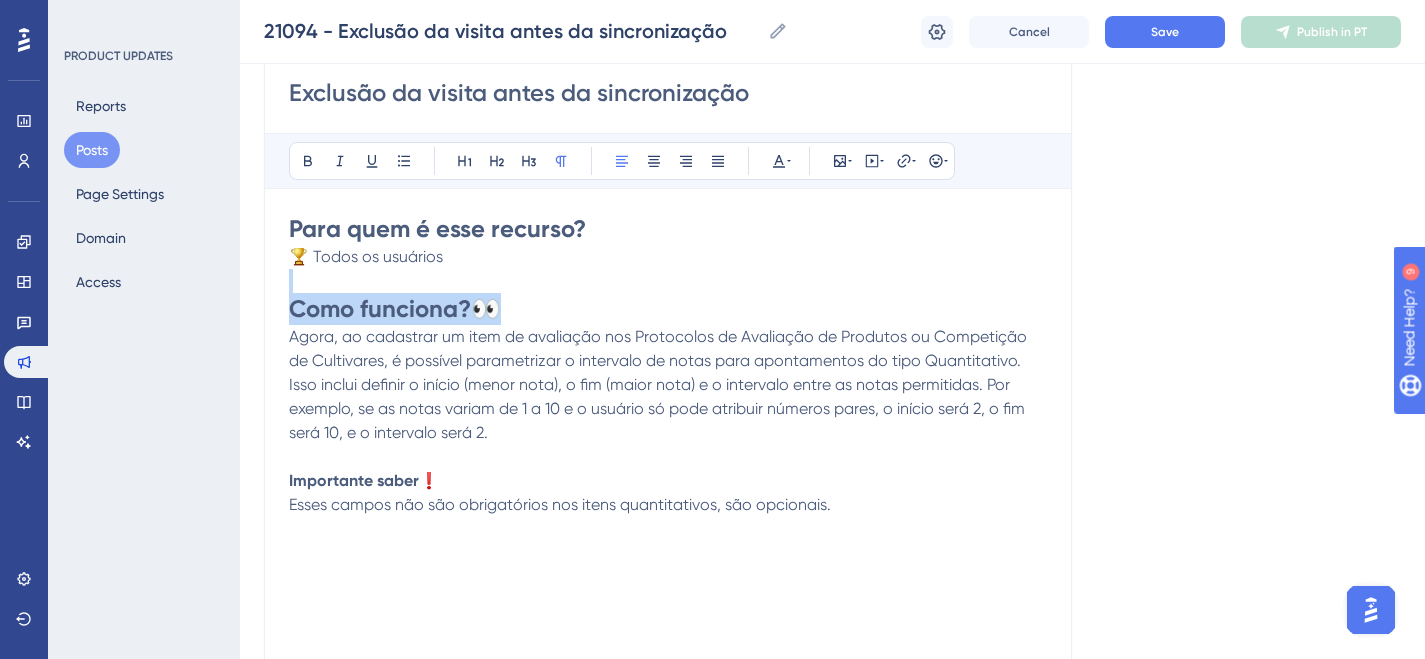 drag, startPoint x: 840, startPoint y: 502, endPoint x: 333, endPoint y: 343, distance: 531.34735 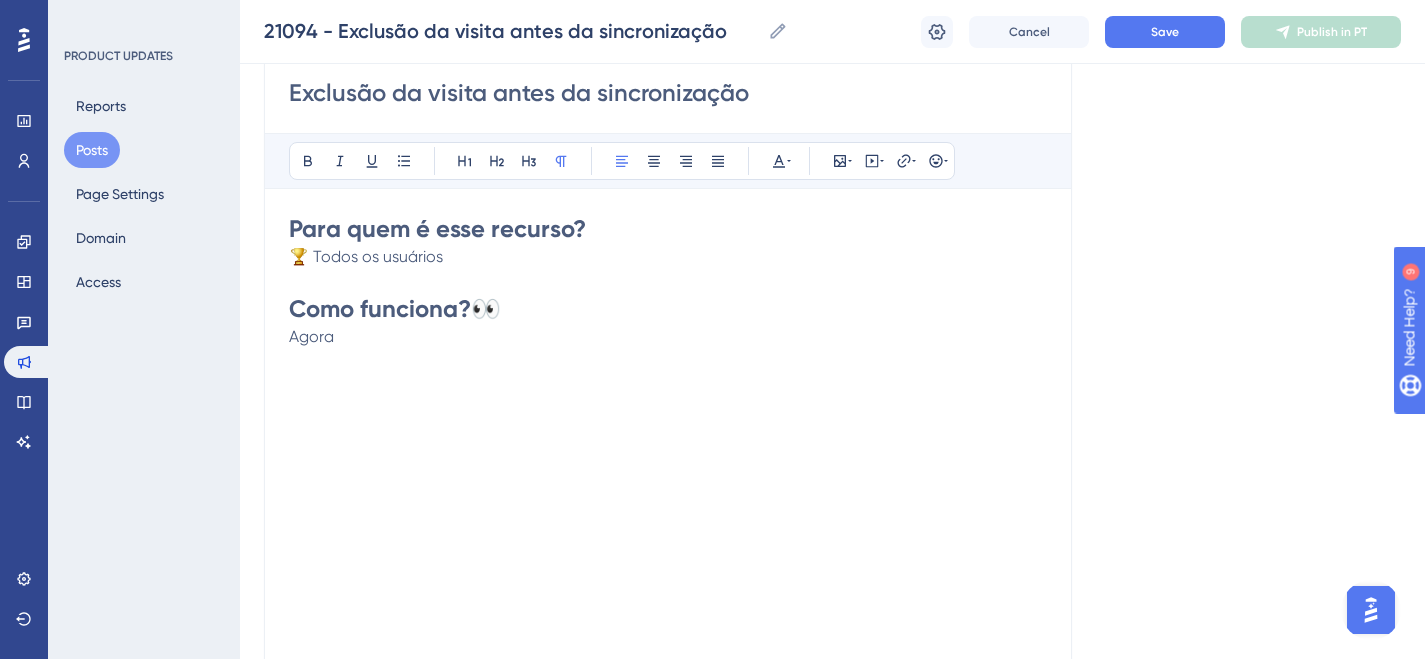 type 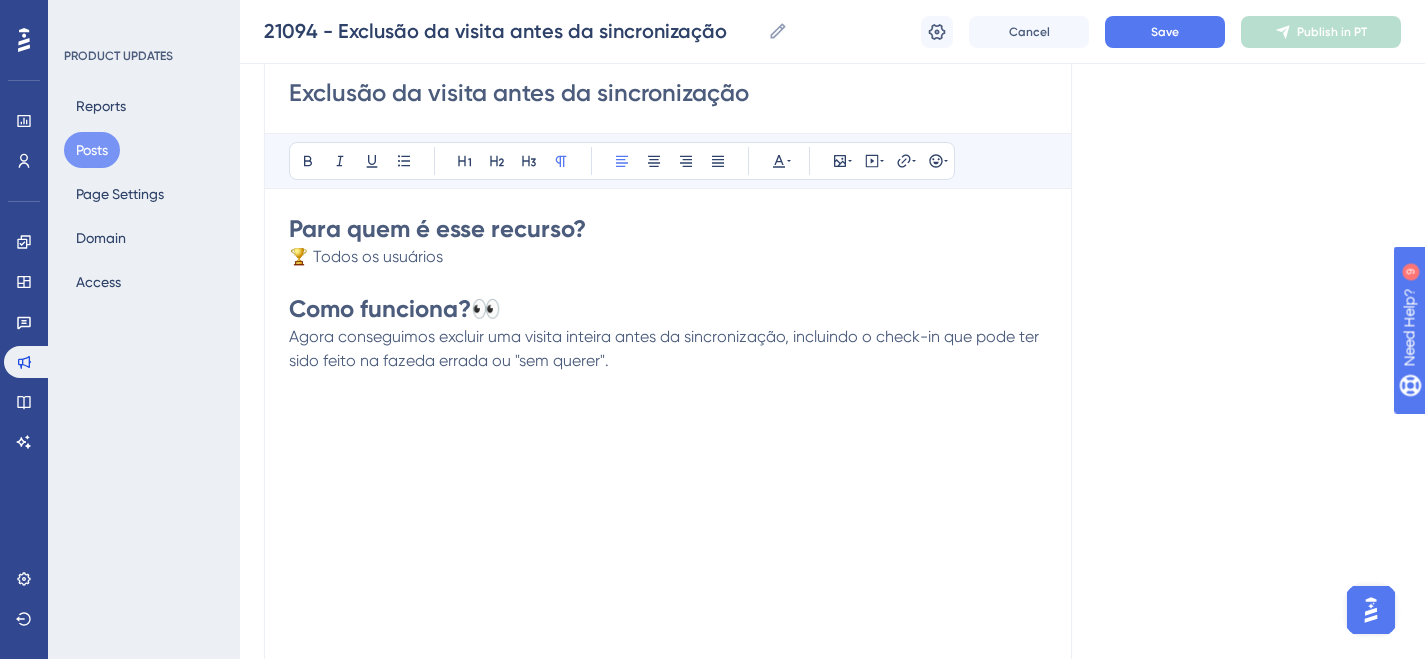 click on "Agora conseguimos excluir uma visita inteira antes da sincronização, incluindo o check-in que pode ter sido feito na fazeda errada ou "sem querer"." at bounding box center [666, 348] 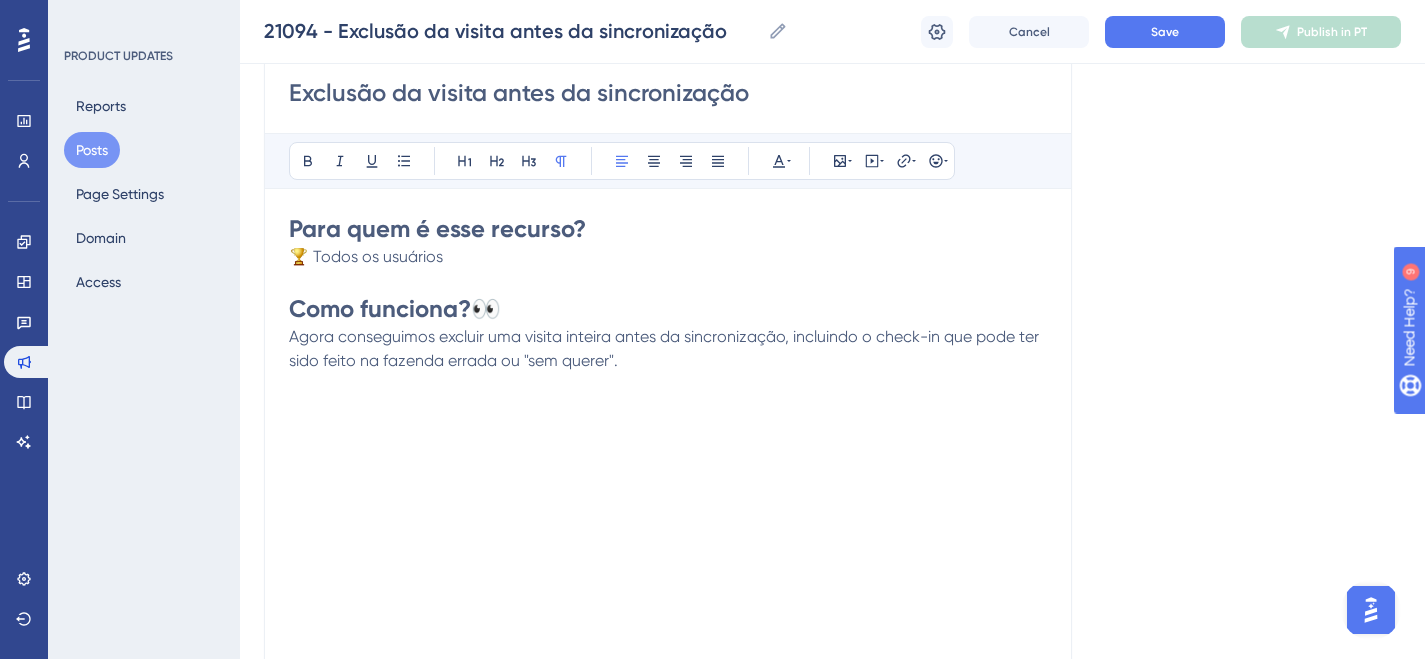 drag, startPoint x: 665, startPoint y: 363, endPoint x: 258, endPoint y: 327, distance: 408.58905 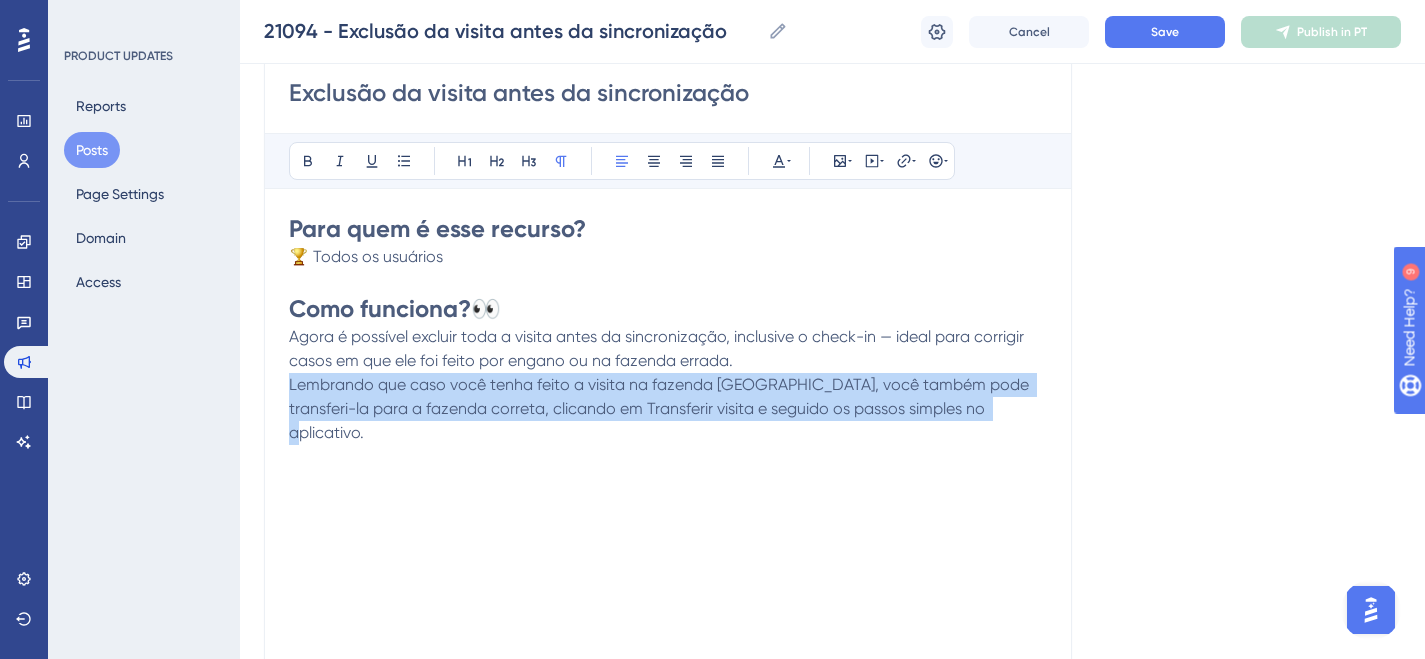drag, startPoint x: 923, startPoint y: 406, endPoint x: 215, endPoint y: 380, distance: 708.47723 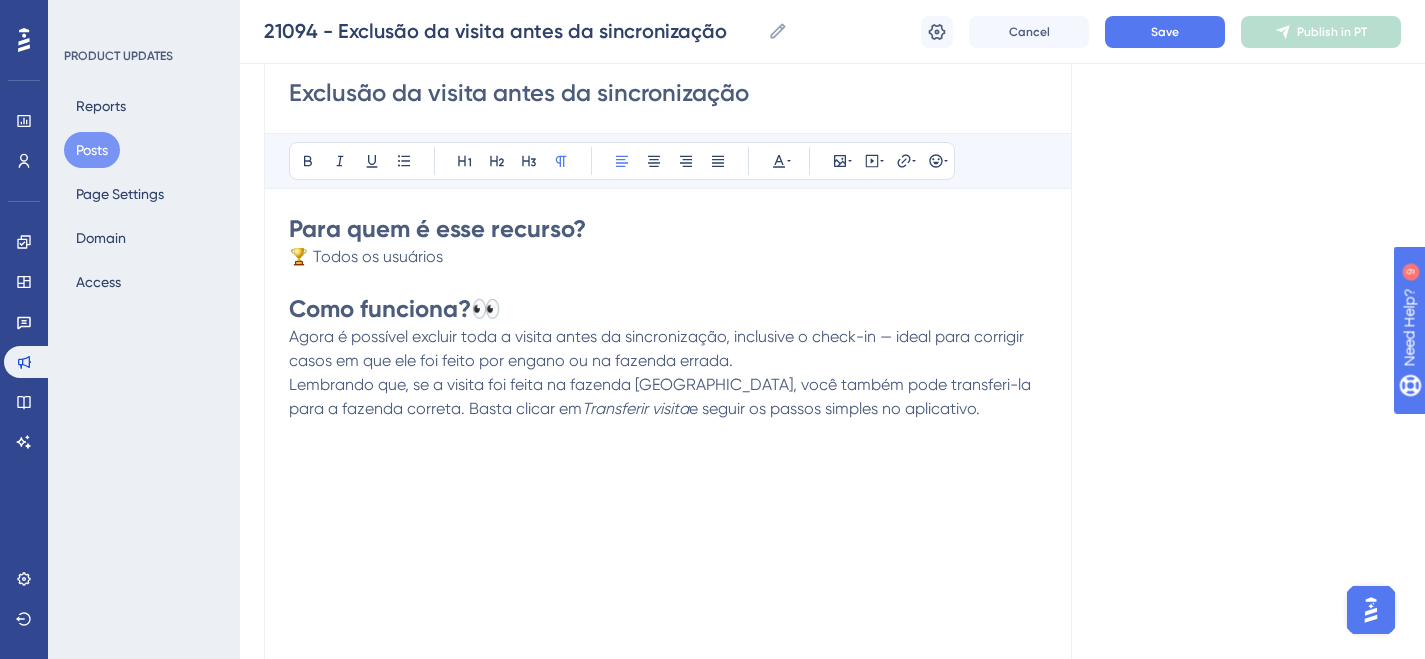drag, startPoint x: 377, startPoint y: 383, endPoint x: 446, endPoint y: 382, distance: 69.00725 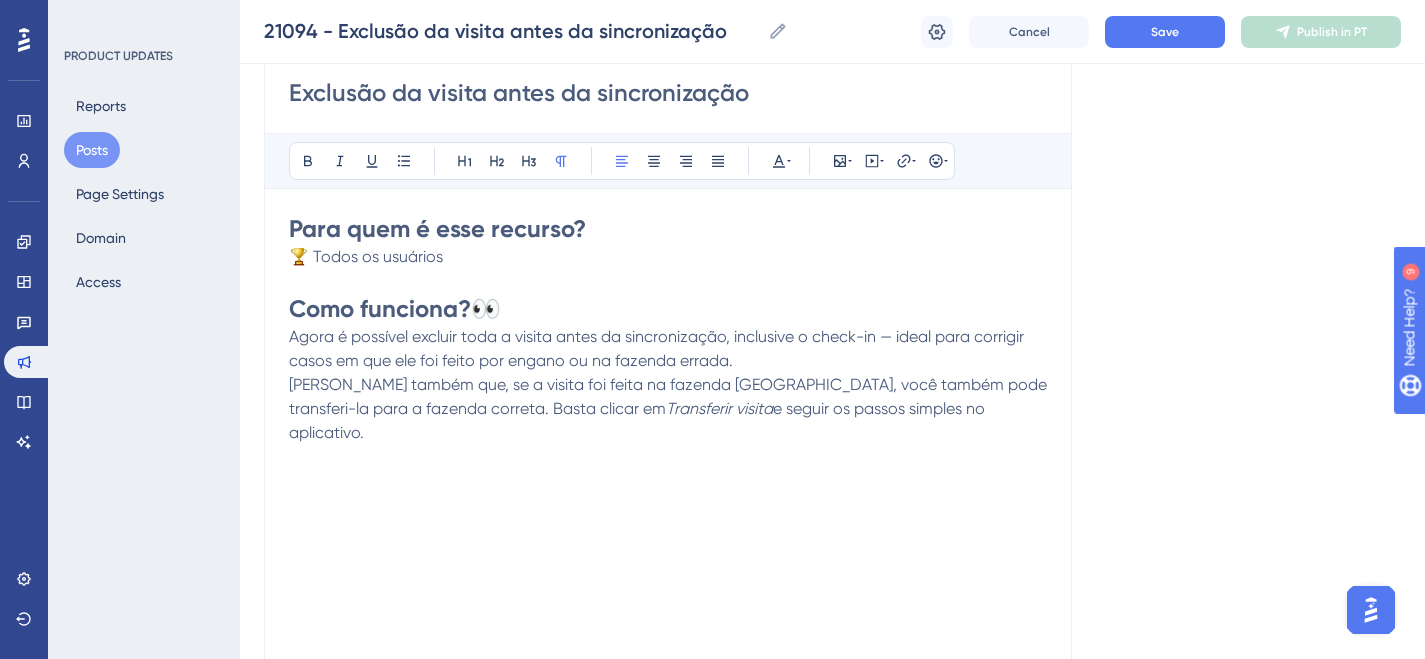 click on "[PERSON_NAME] também que, se a visita foi feita na fazenda [GEOGRAPHIC_DATA], você também pode transferi-la para a fazenda correta. Basta clicar em  Transferir visita  e seguir os passos simples no aplicativo." at bounding box center (668, 409) 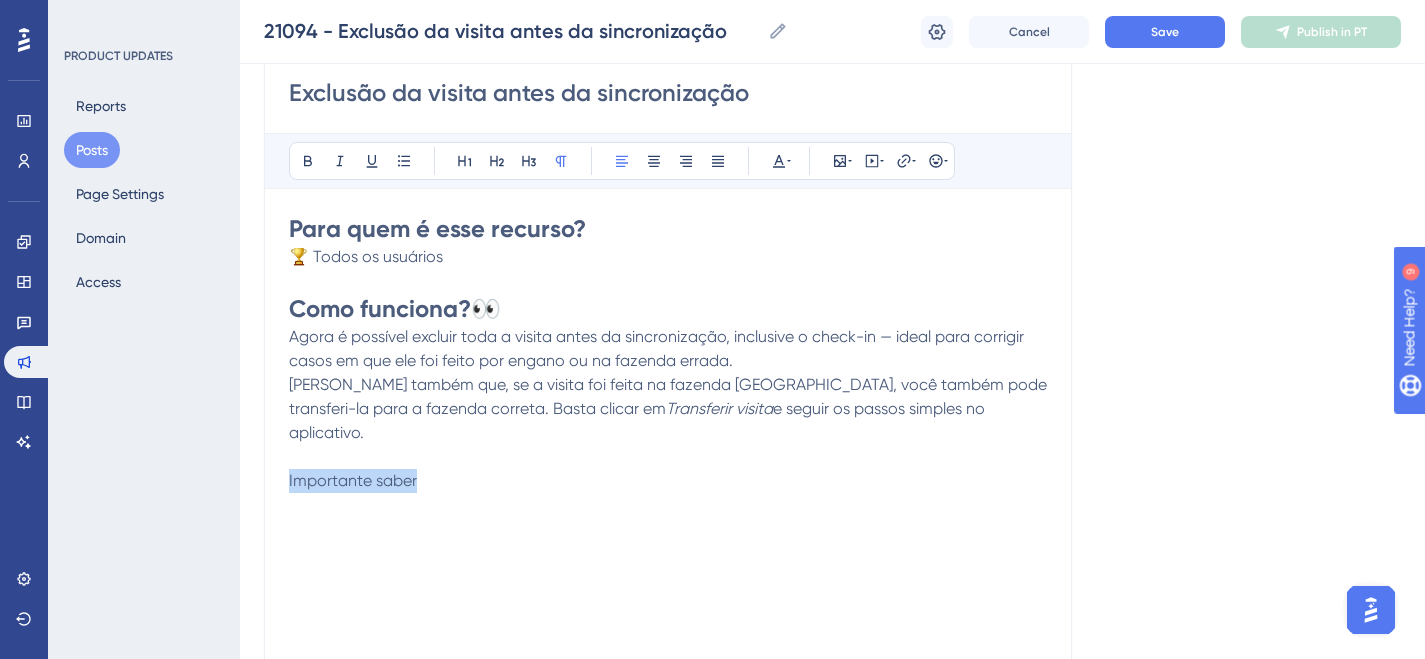 drag, startPoint x: 426, startPoint y: 455, endPoint x: 256, endPoint y: 450, distance: 170.07352 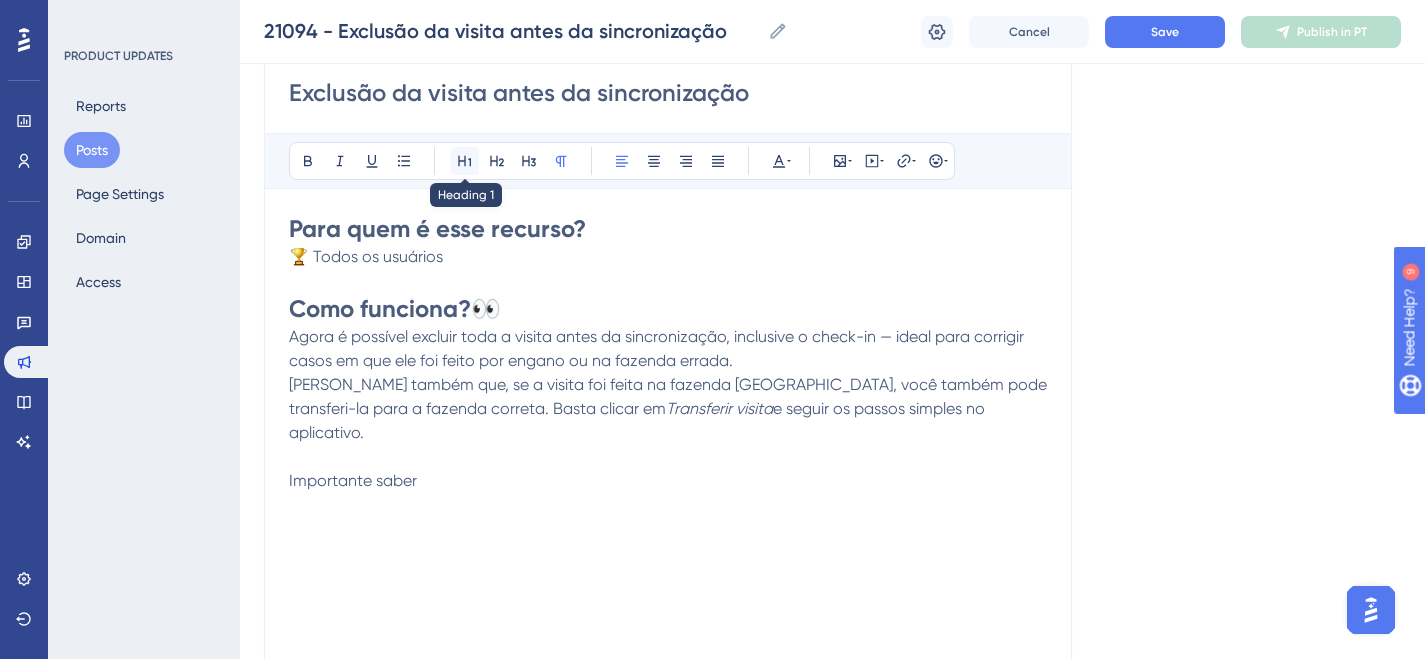 click 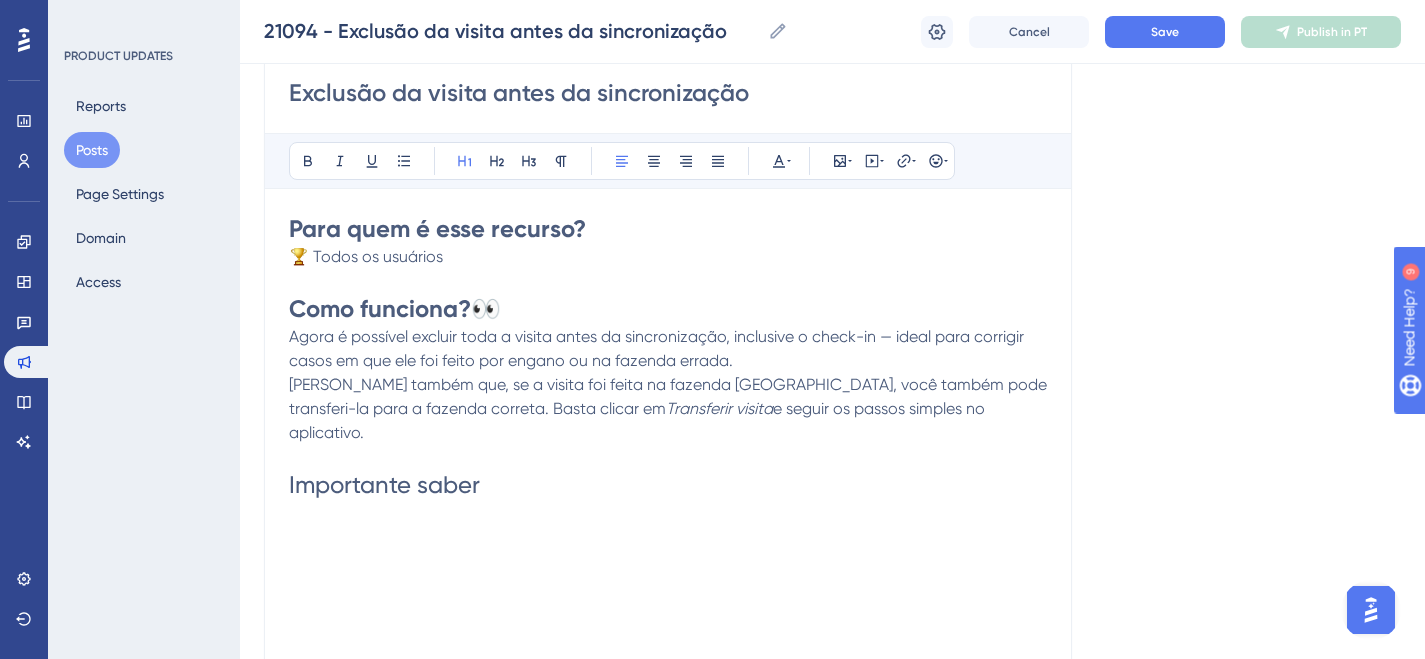 click on "Importante saber" at bounding box center (668, 485) 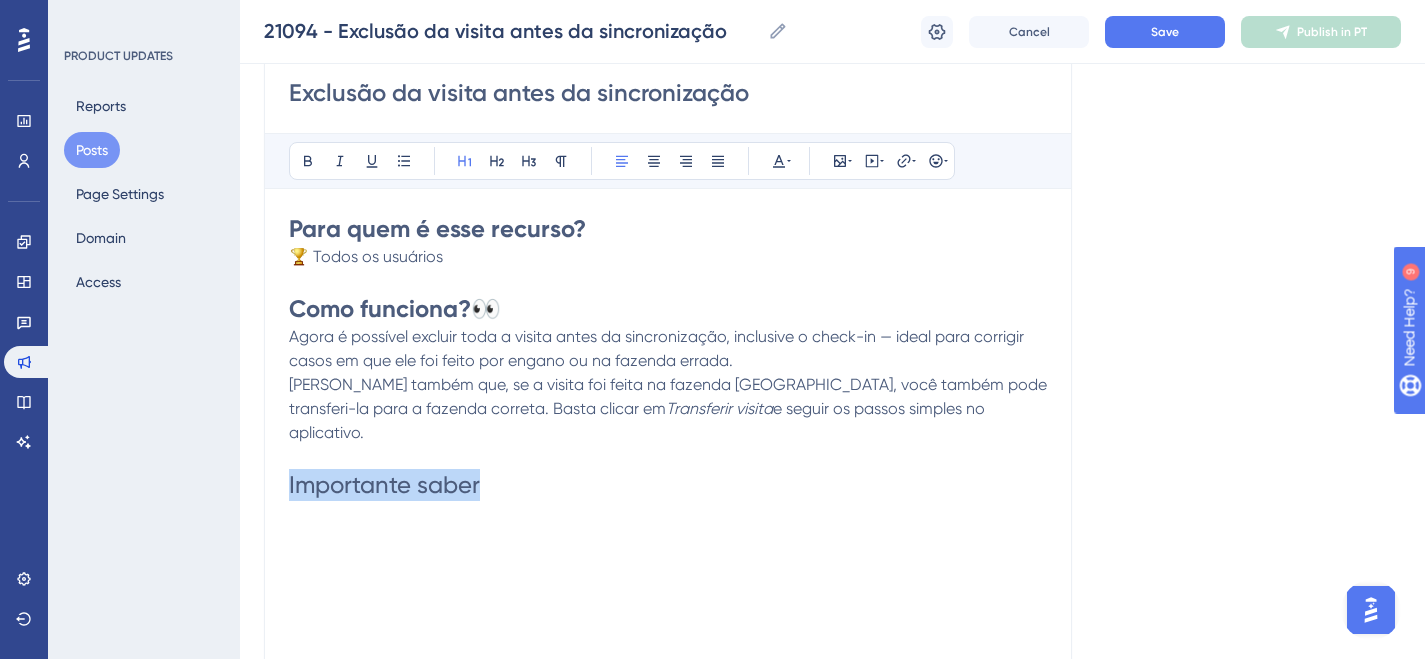 drag, startPoint x: 515, startPoint y: 460, endPoint x: 215, endPoint y: 458, distance: 300.00665 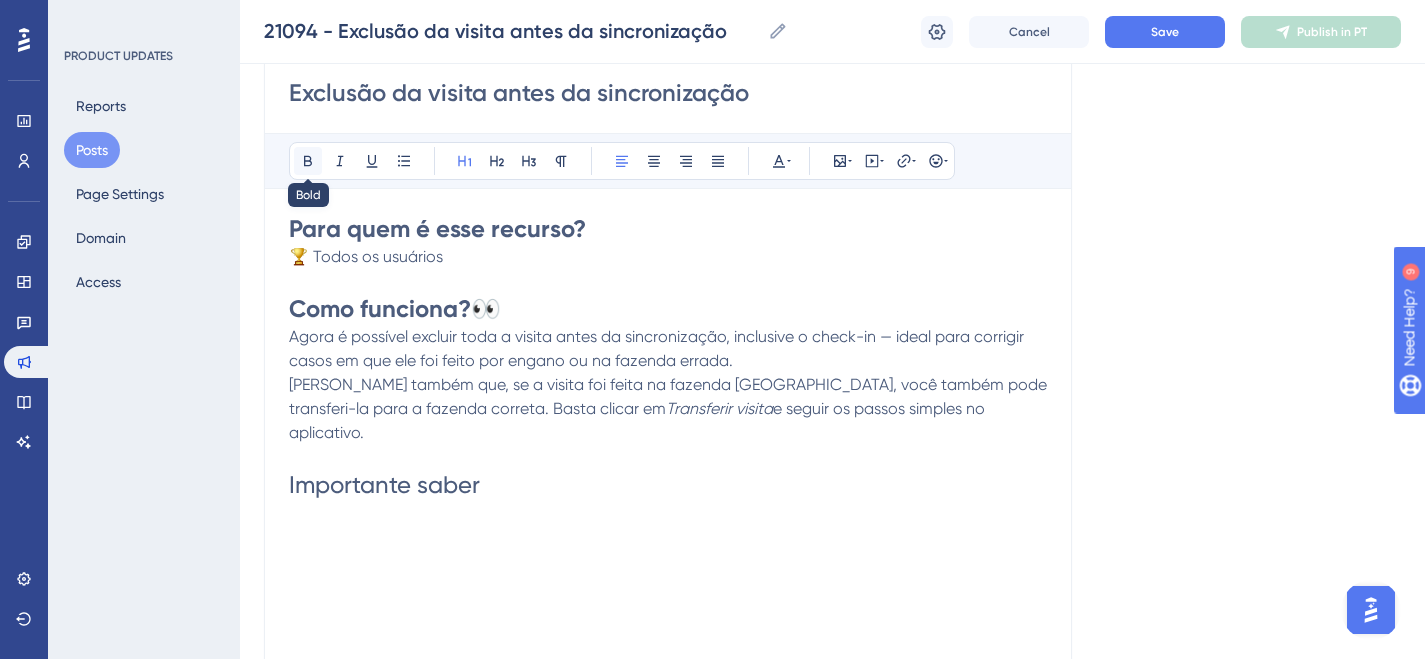 click 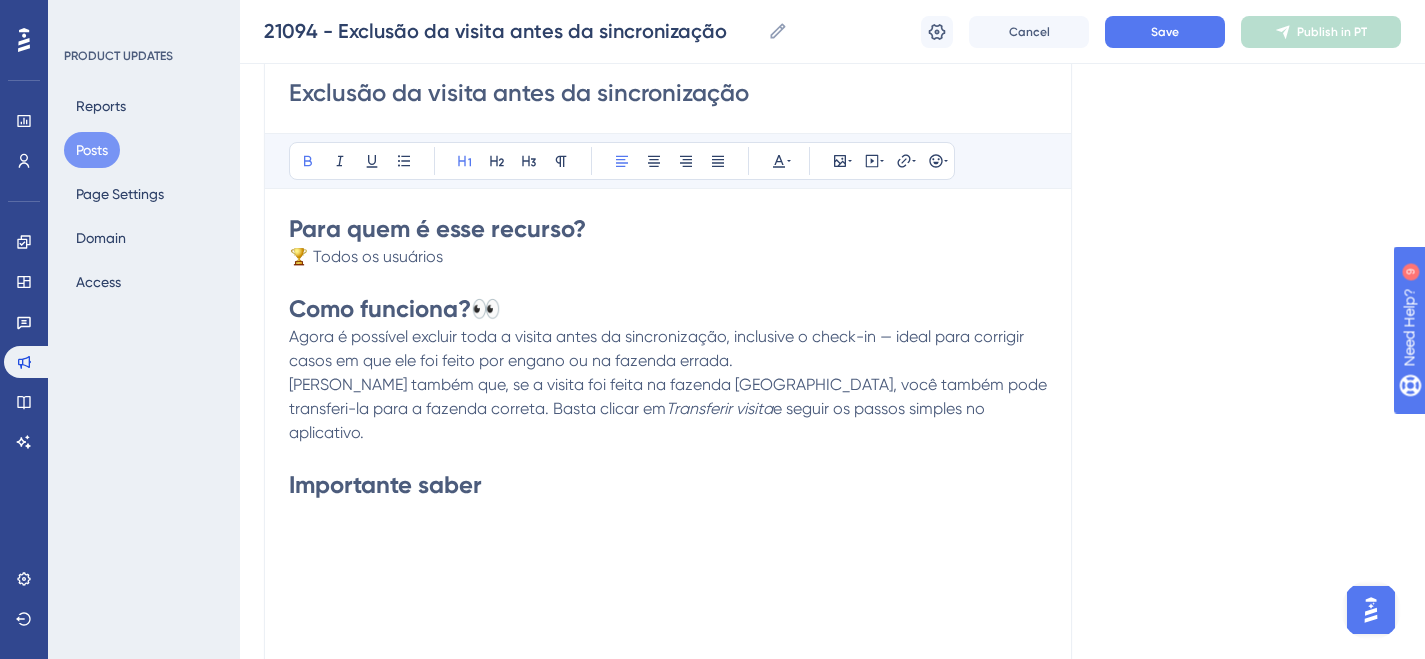 click on "Importante saber" at bounding box center [668, 485] 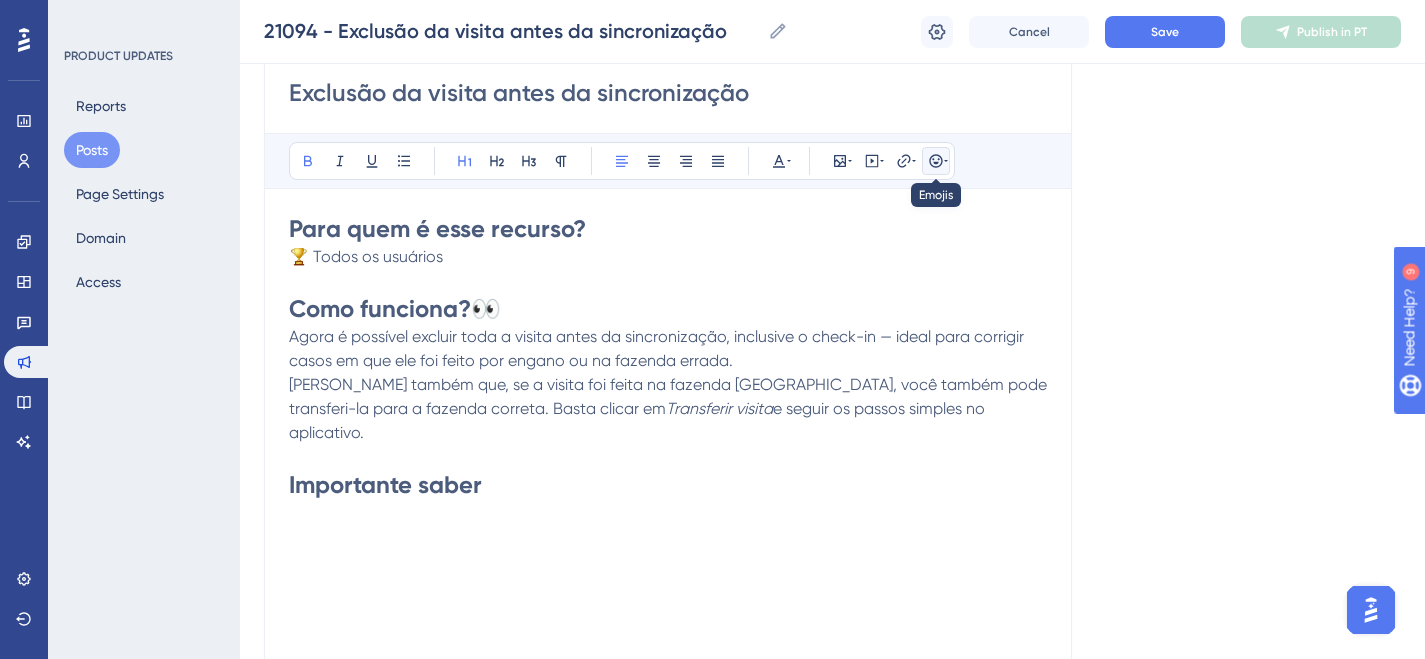 click 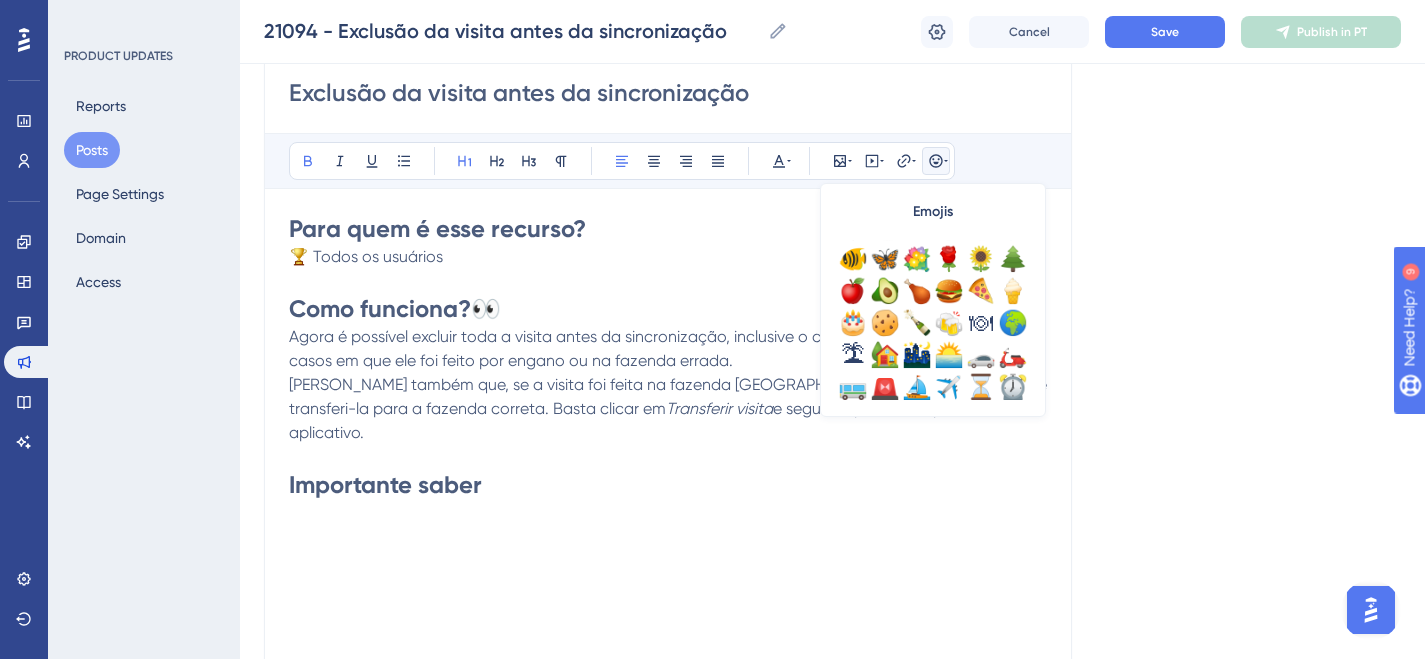scroll, scrollTop: 414, scrollLeft: 0, axis: vertical 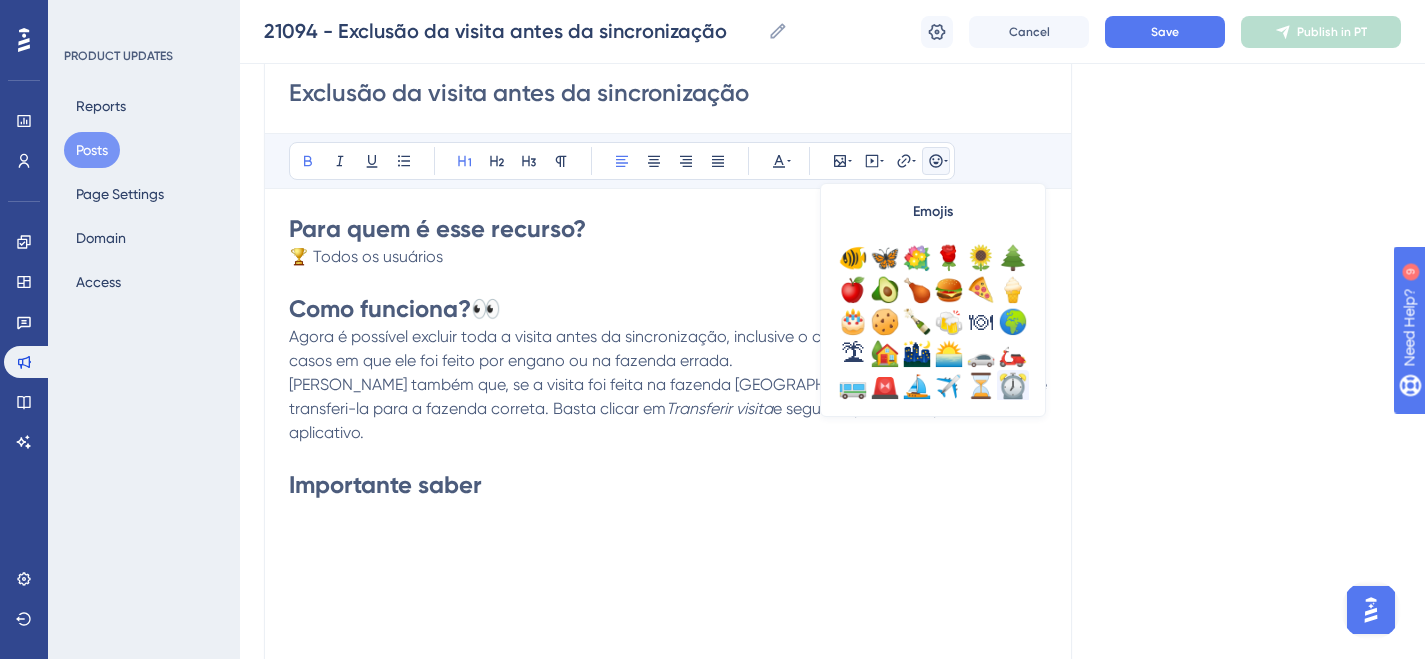 click on "⏰" at bounding box center [1013, 386] 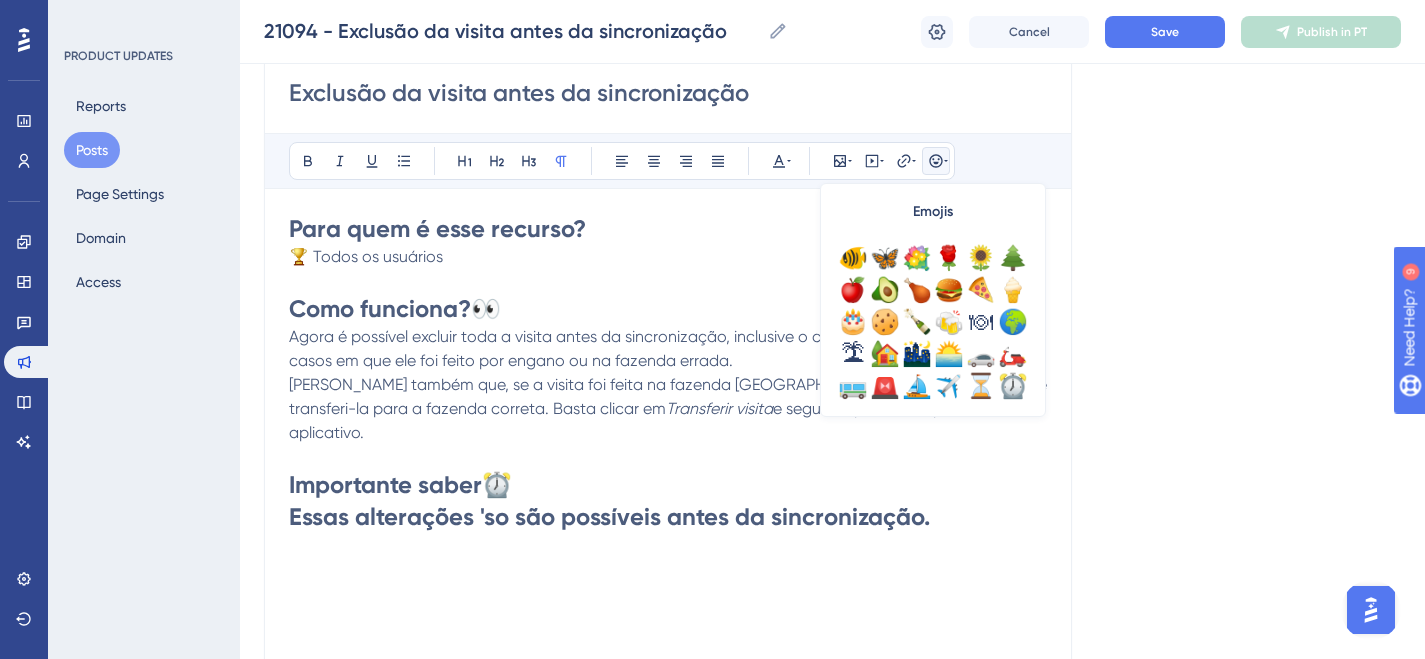 click on "Essas alterações 'so são possíveis antes da sincronização." at bounding box center [609, 516] 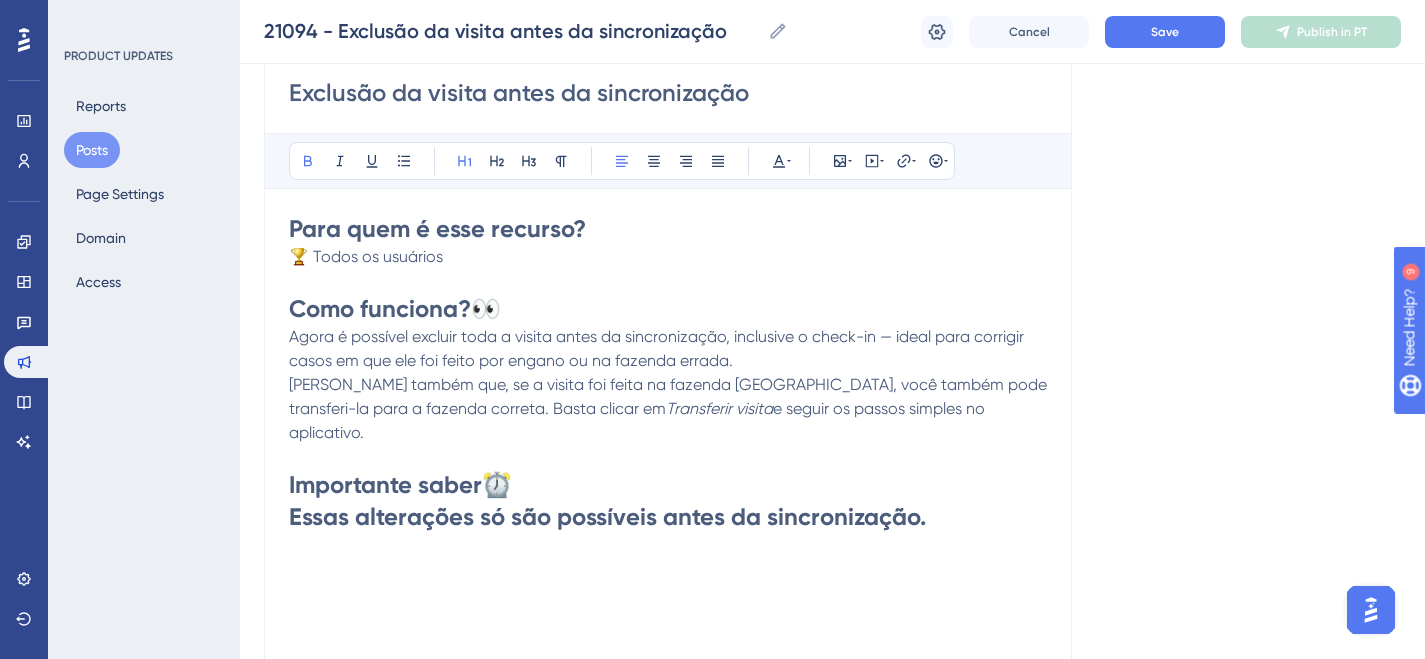 click on "Essas alterações só são possíveis antes da sincronização." at bounding box center [607, 516] 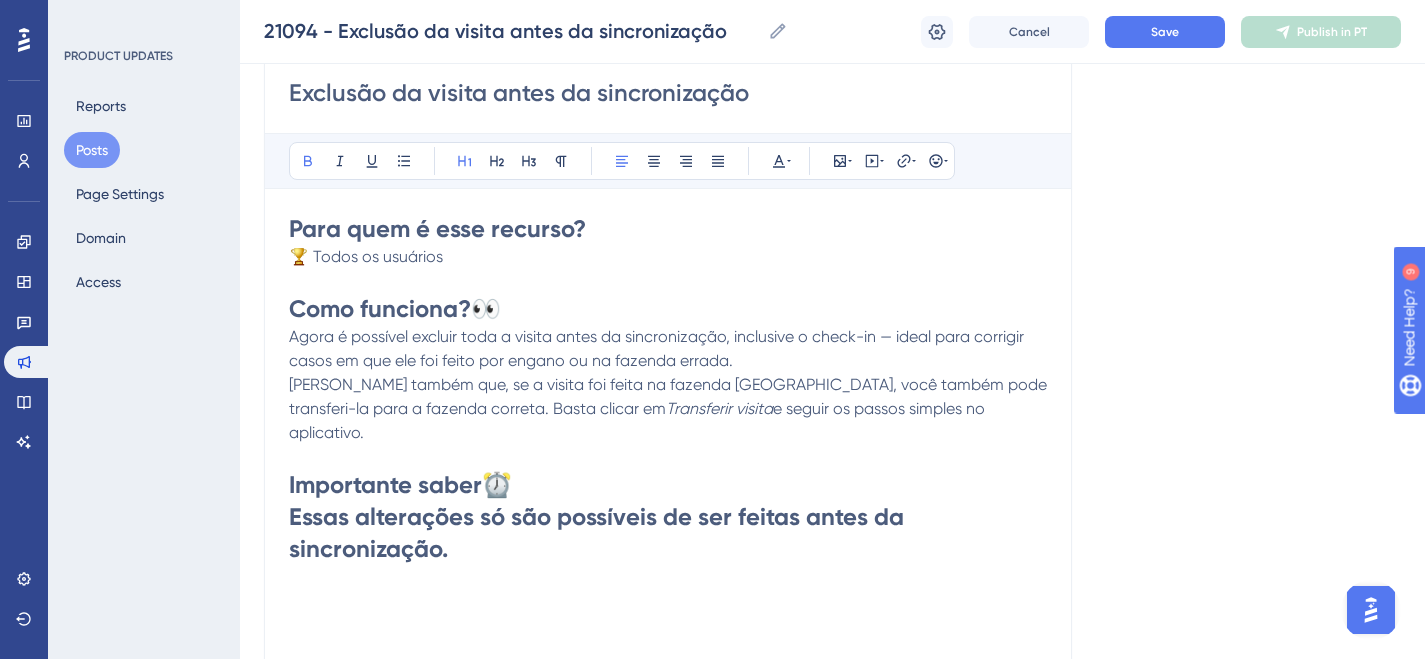 drag, startPoint x: 276, startPoint y: 493, endPoint x: 462, endPoint y: 508, distance: 186.60385 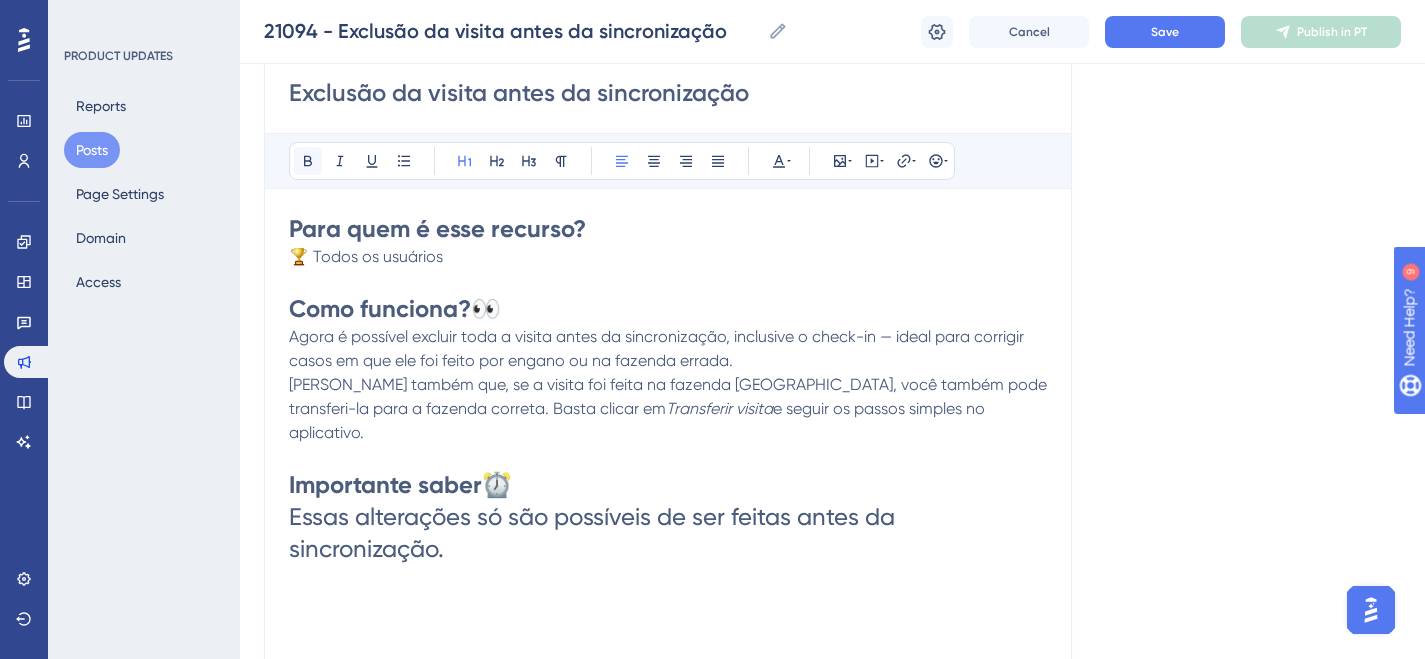 click 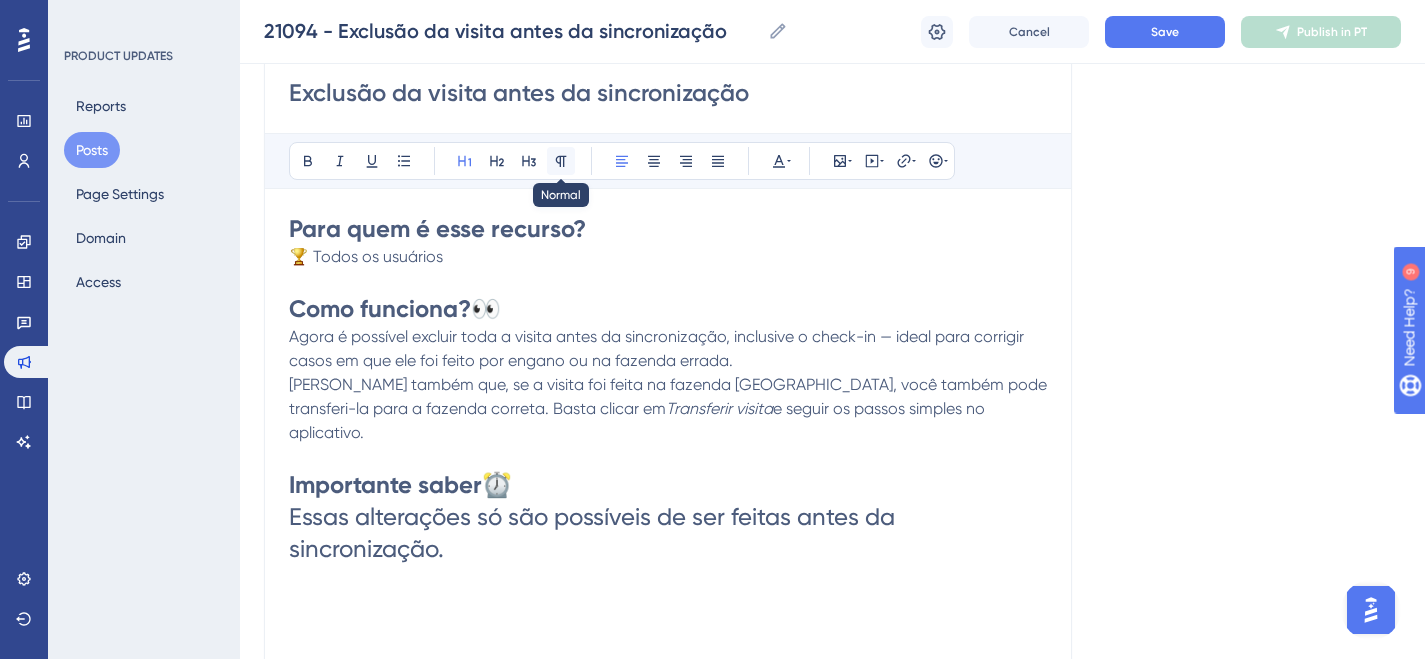 click 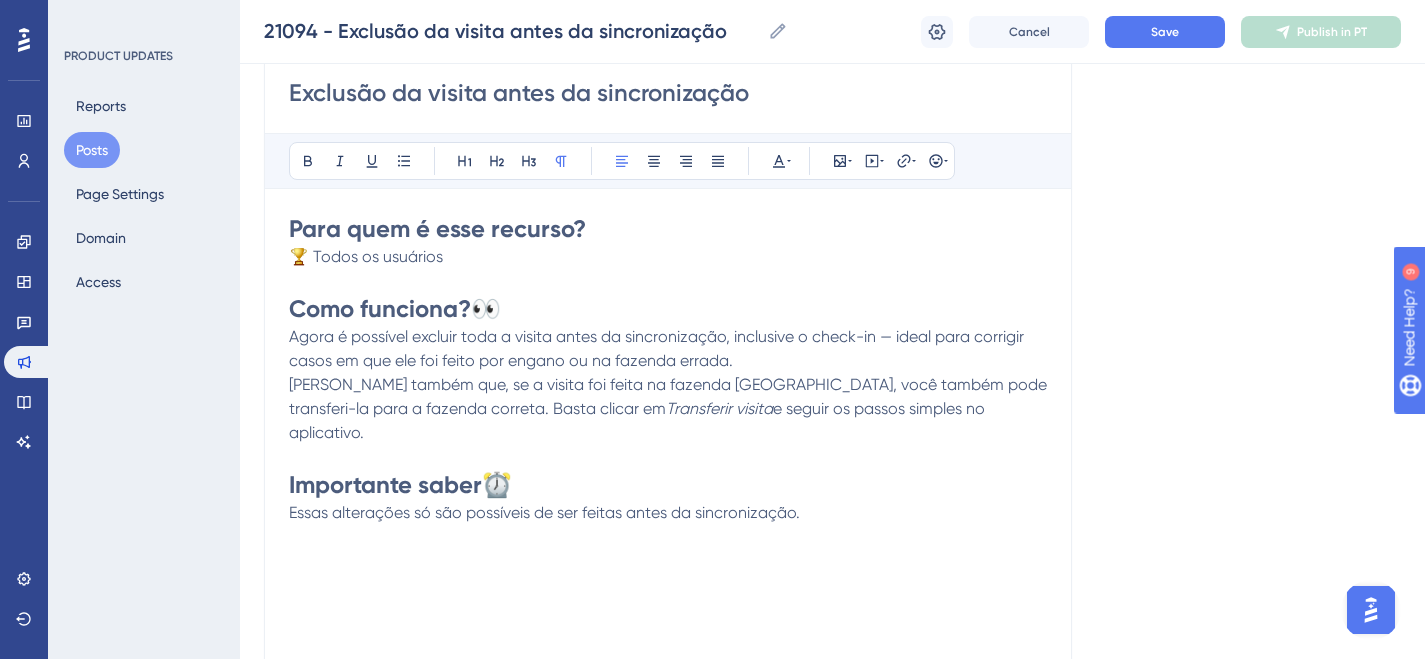 click on "Importante saber  ⏰" at bounding box center (668, 485) 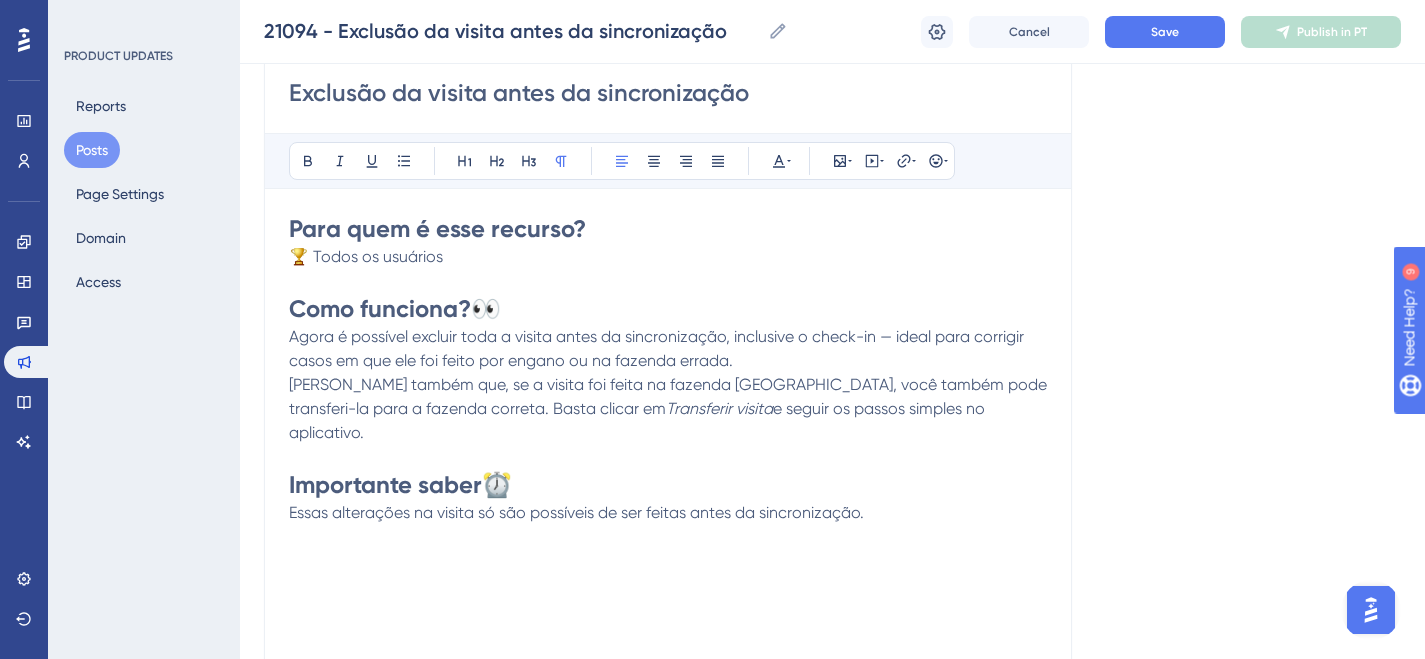 drag, startPoint x: 888, startPoint y: 490, endPoint x: 278, endPoint y: 486, distance: 610.0131 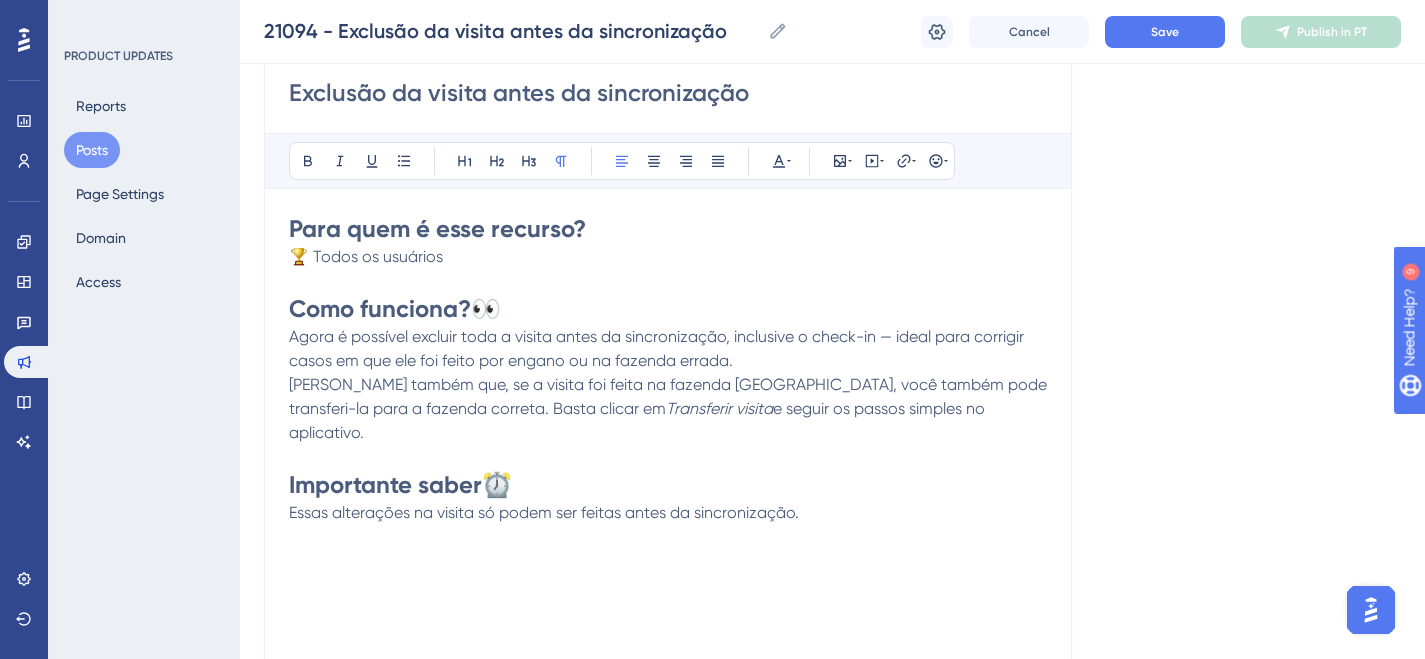 click on "Como funciona?  👀" at bounding box center [668, 309] 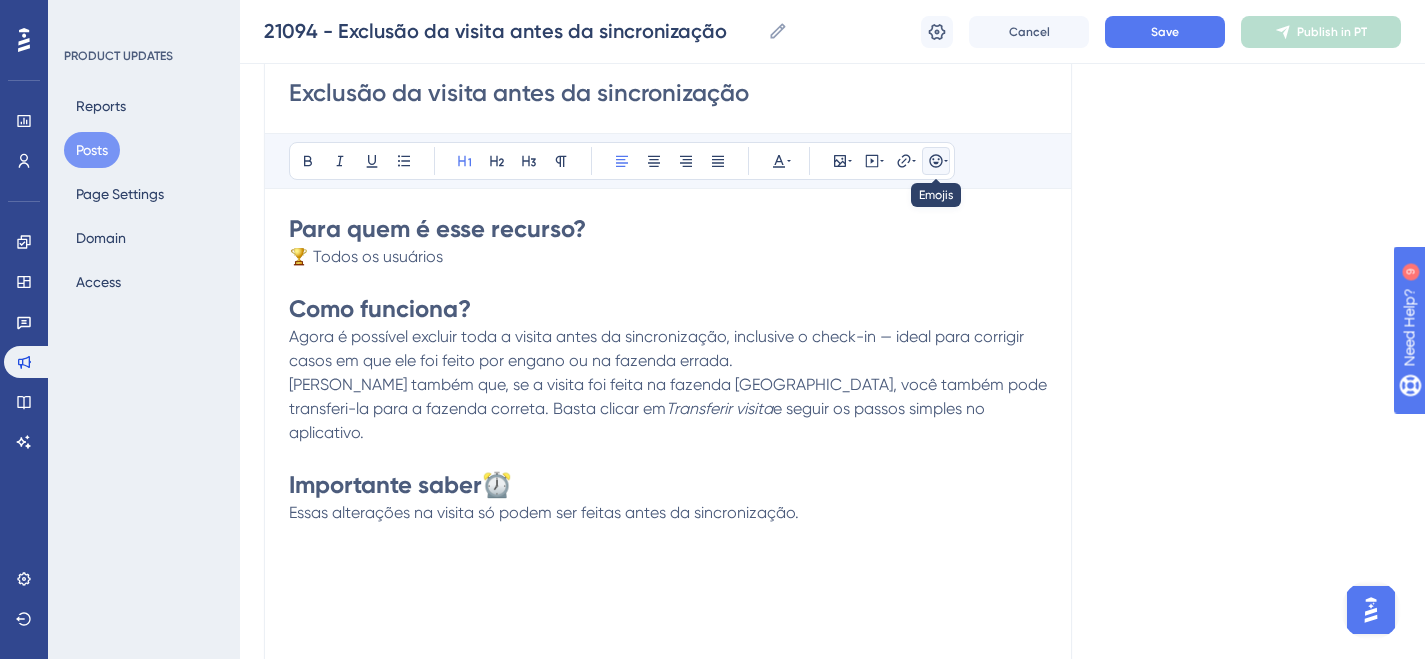 click 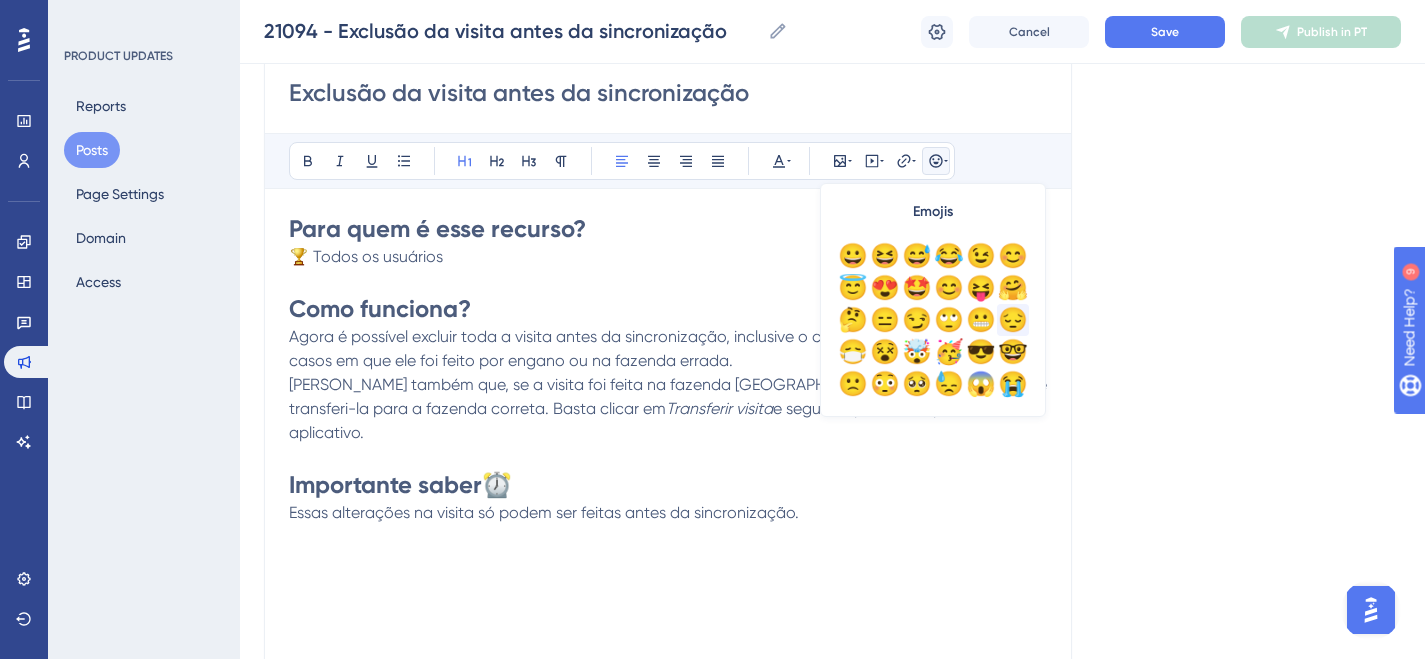 scroll, scrollTop: 150, scrollLeft: 0, axis: vertical 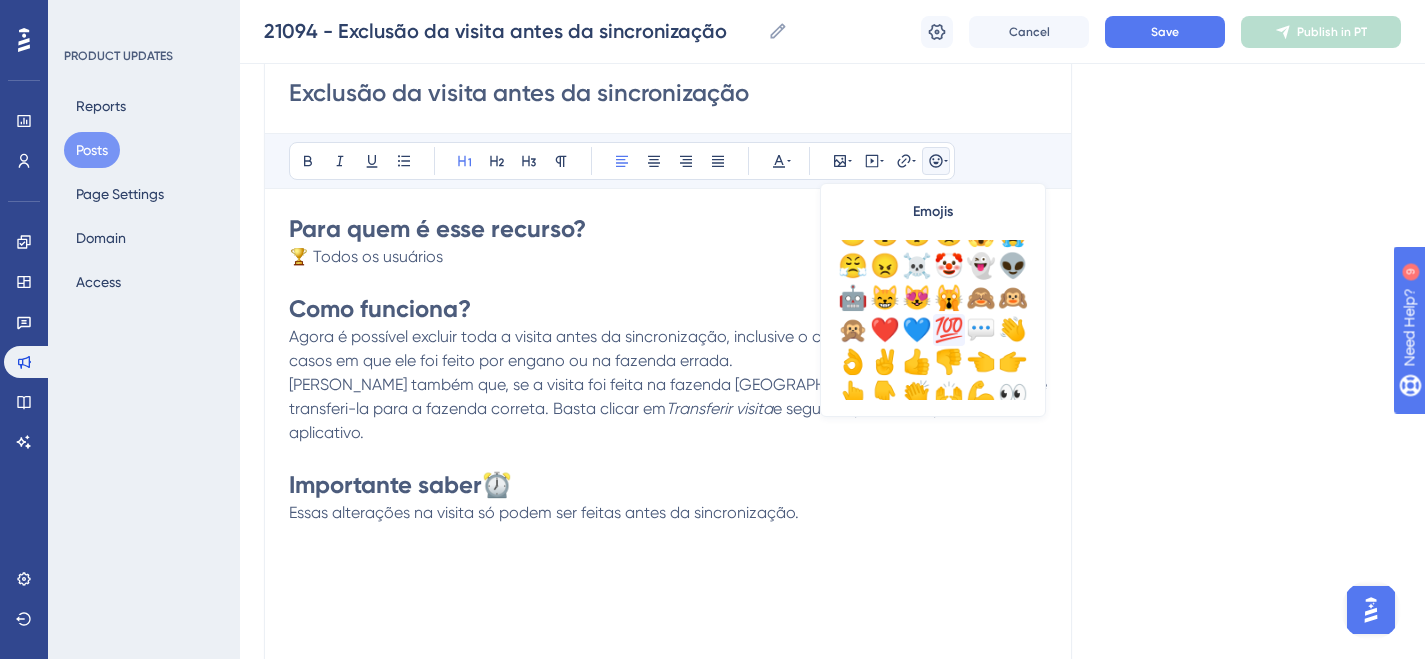 click on "💯" at bounding box center [949, 330] 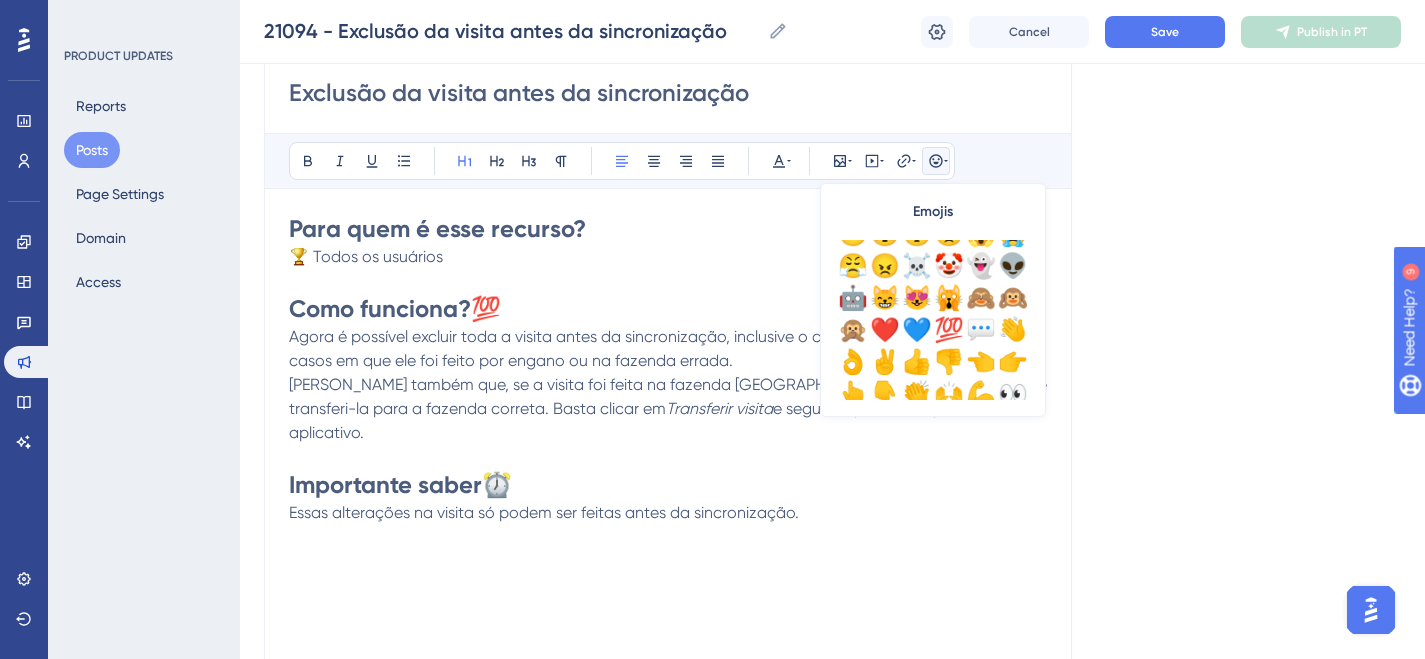 click at bounding box center [668, 537] 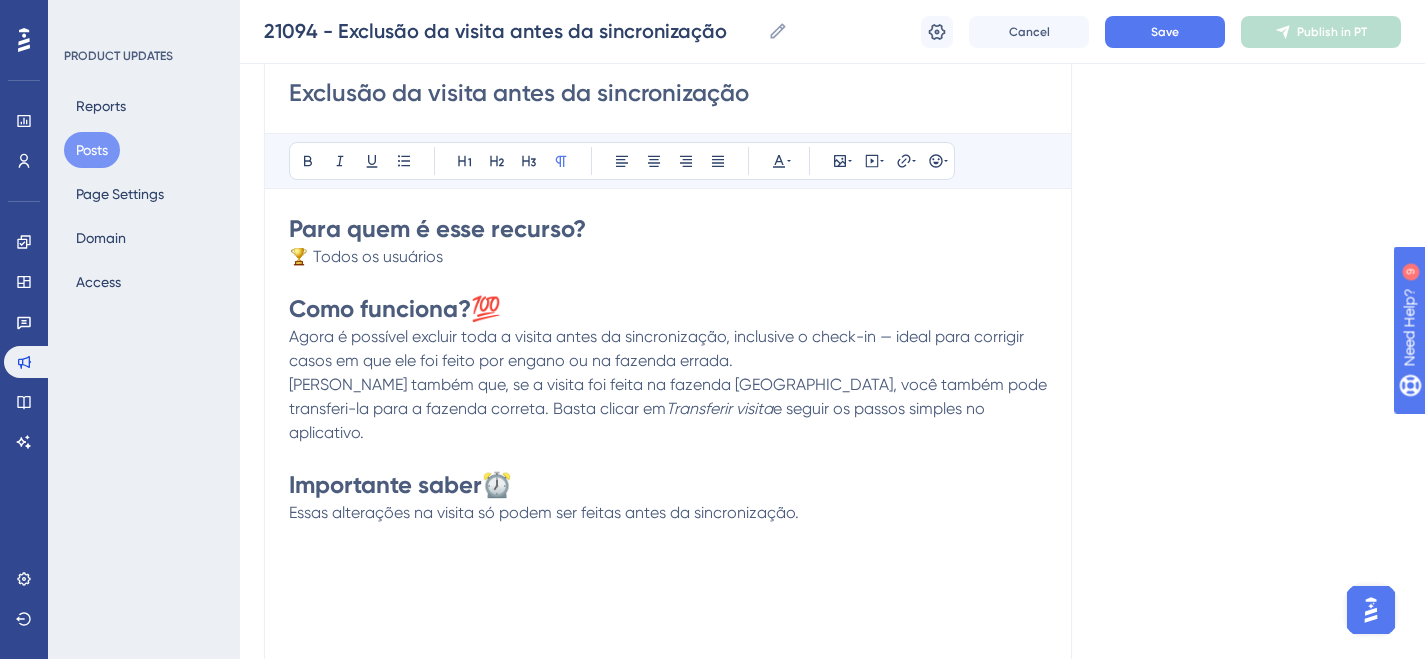 click on "[PERSON_NAME] também que, se a visita foi feita na fazenda [GEOGRAPHIC_DATA], você também pode transferi-la para a fazenda correta. Basta clicar em" at bounding box center (670, 396) 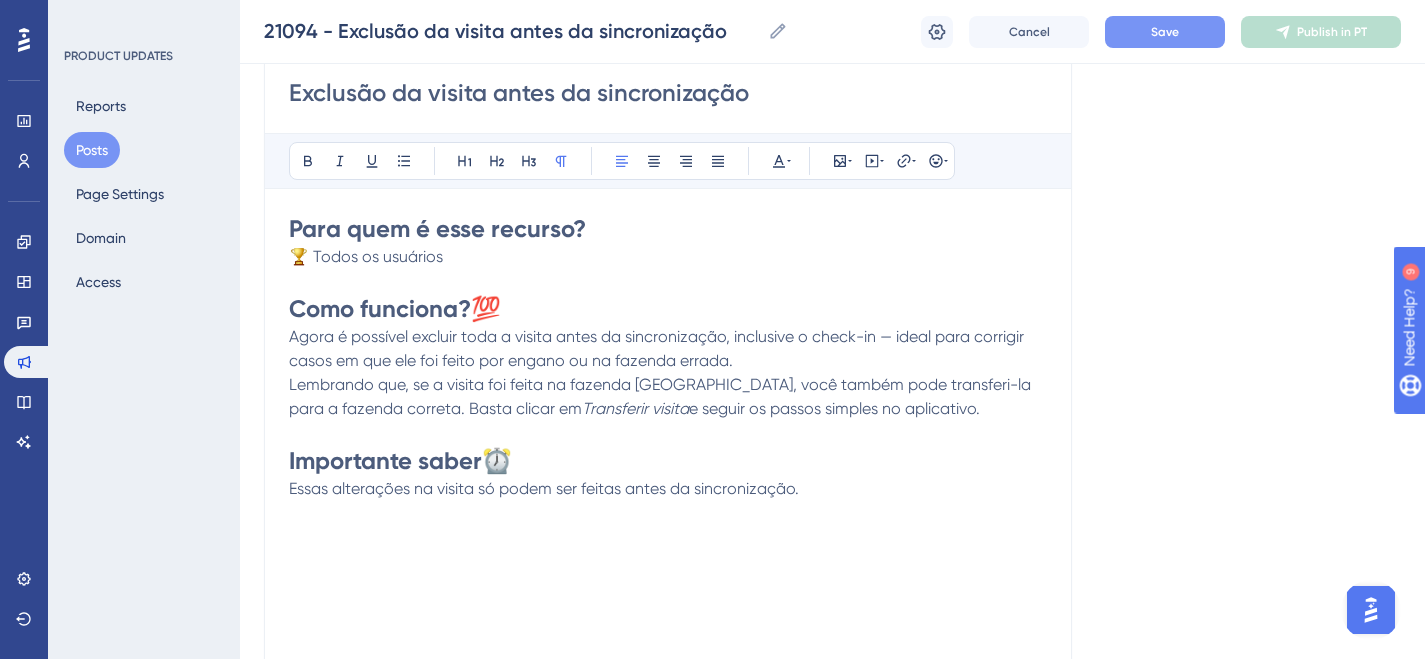 click on "Save" at bounding box center [1165, 32] 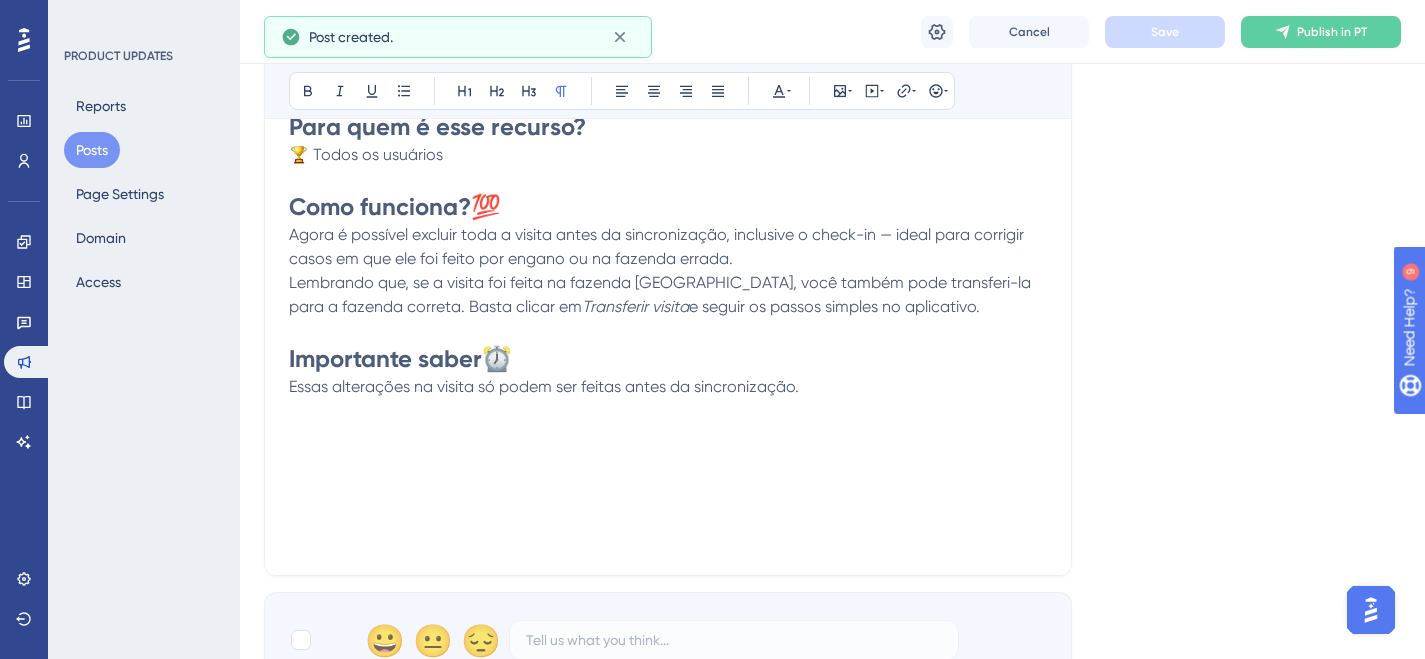 scroll, scrollTop: 530, scrollLeft: 0, axis: vertical 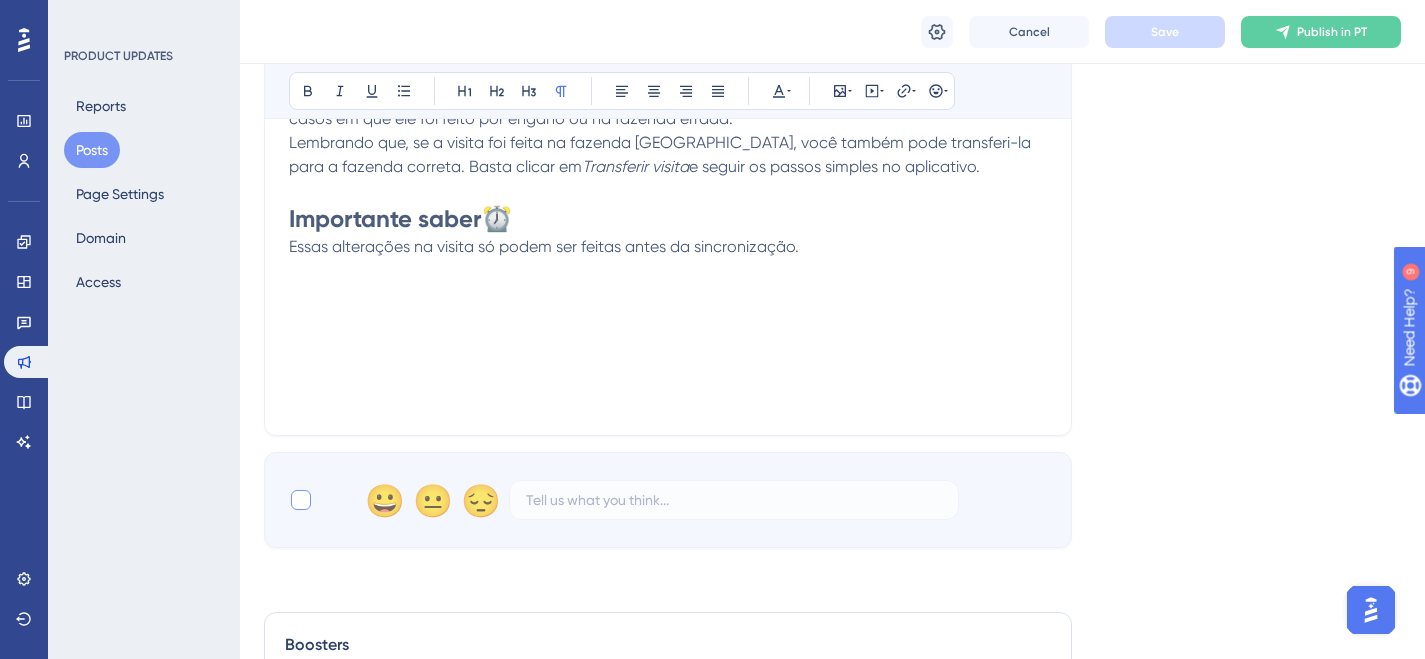 click at bounding box center (301, 500) 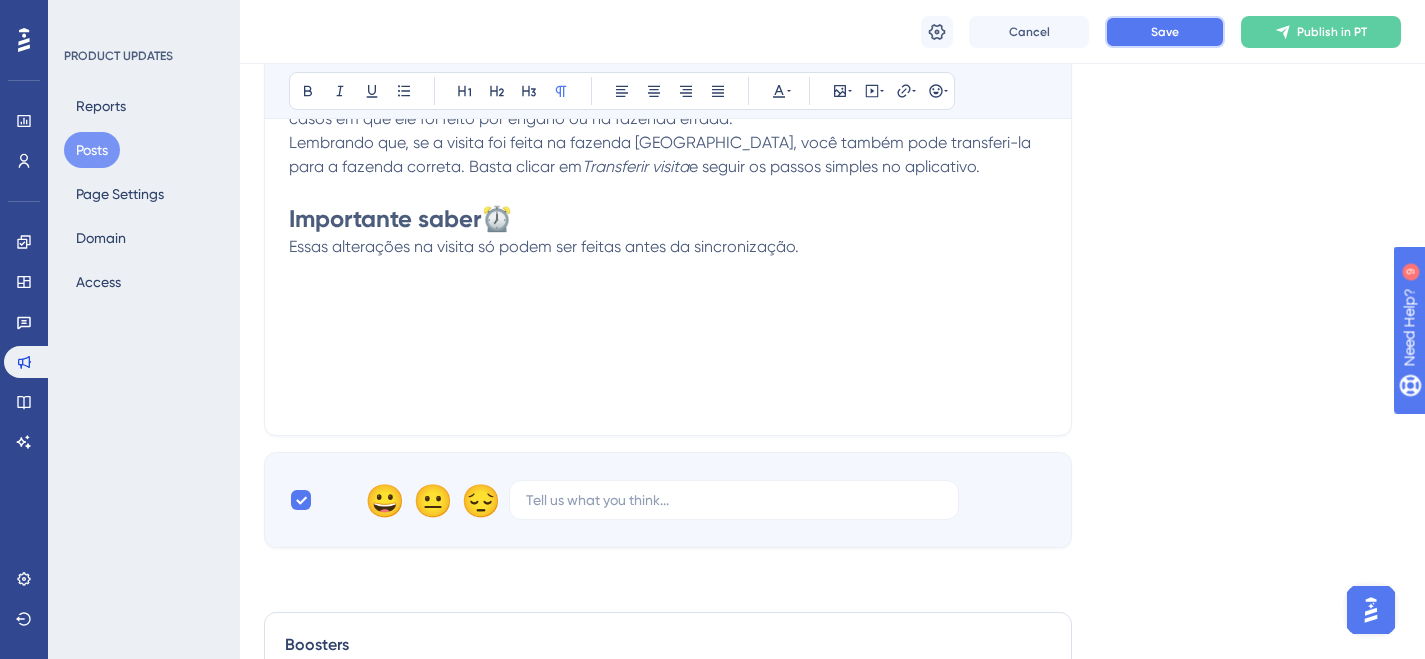 click on "Save" at bounding box center [1165, 32] 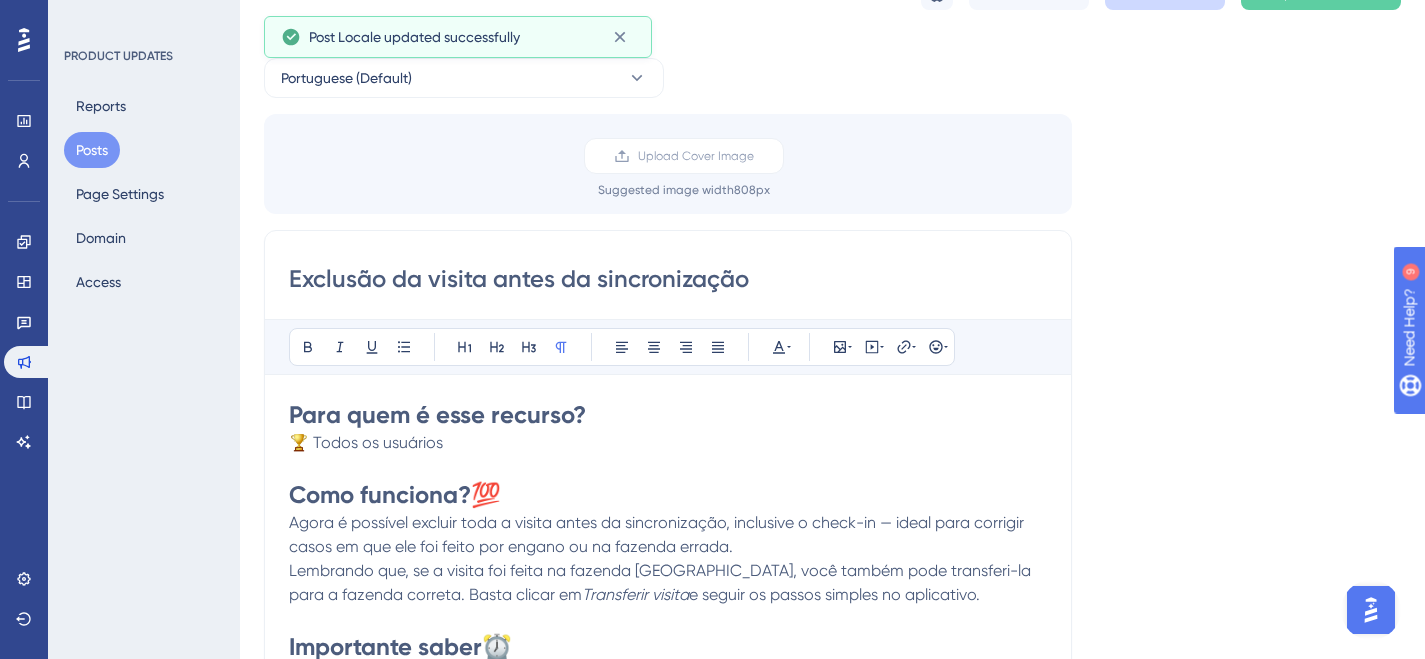 scroll, scrollTop: 0, scrollLeft: 0, axis: both 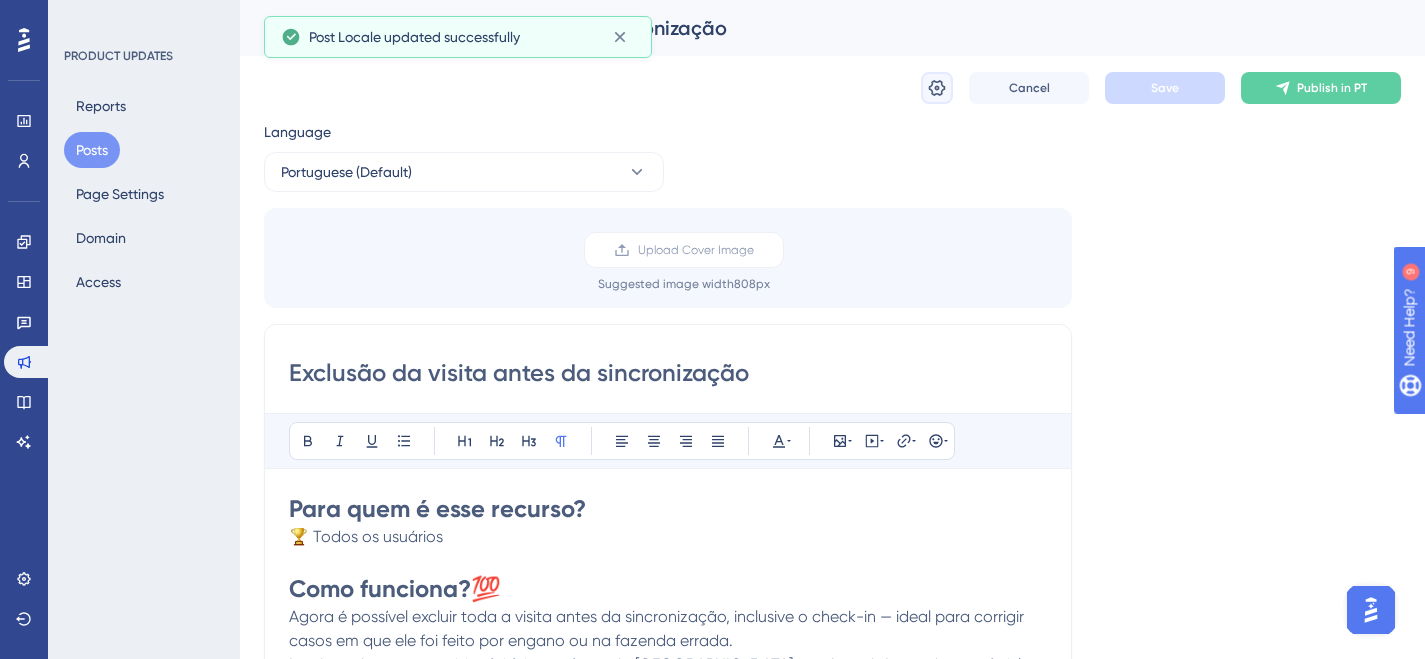 click at bounding box center (937, 88) 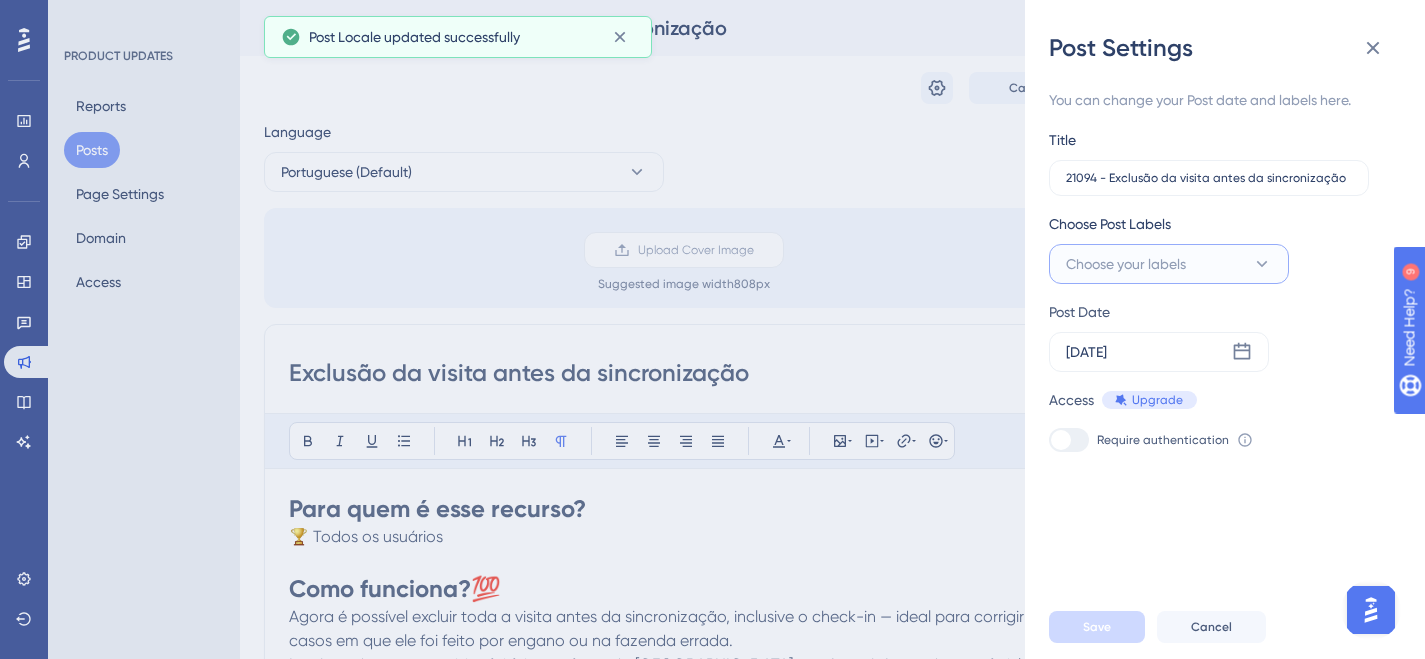 click on "Choose your labels" at bounding box center [1169, 264] 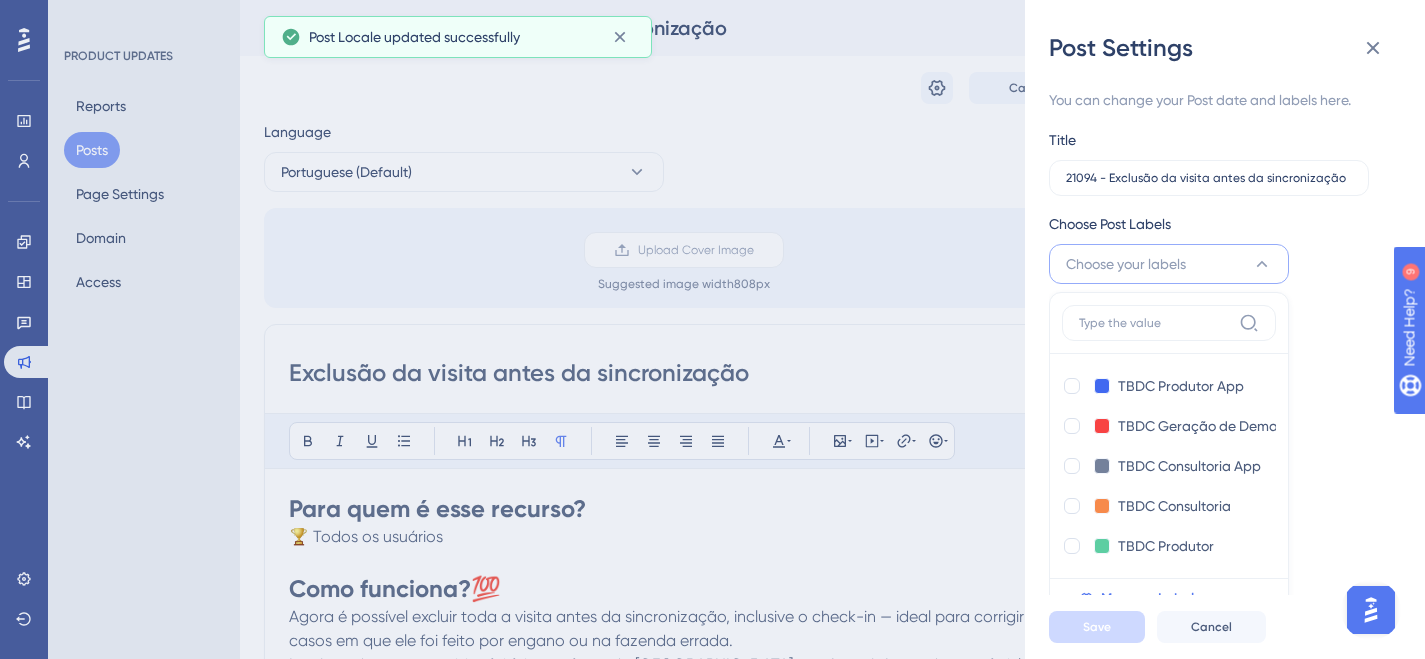 scroll, scrollTop: 10, scrollLeft: 0, axis: vertical 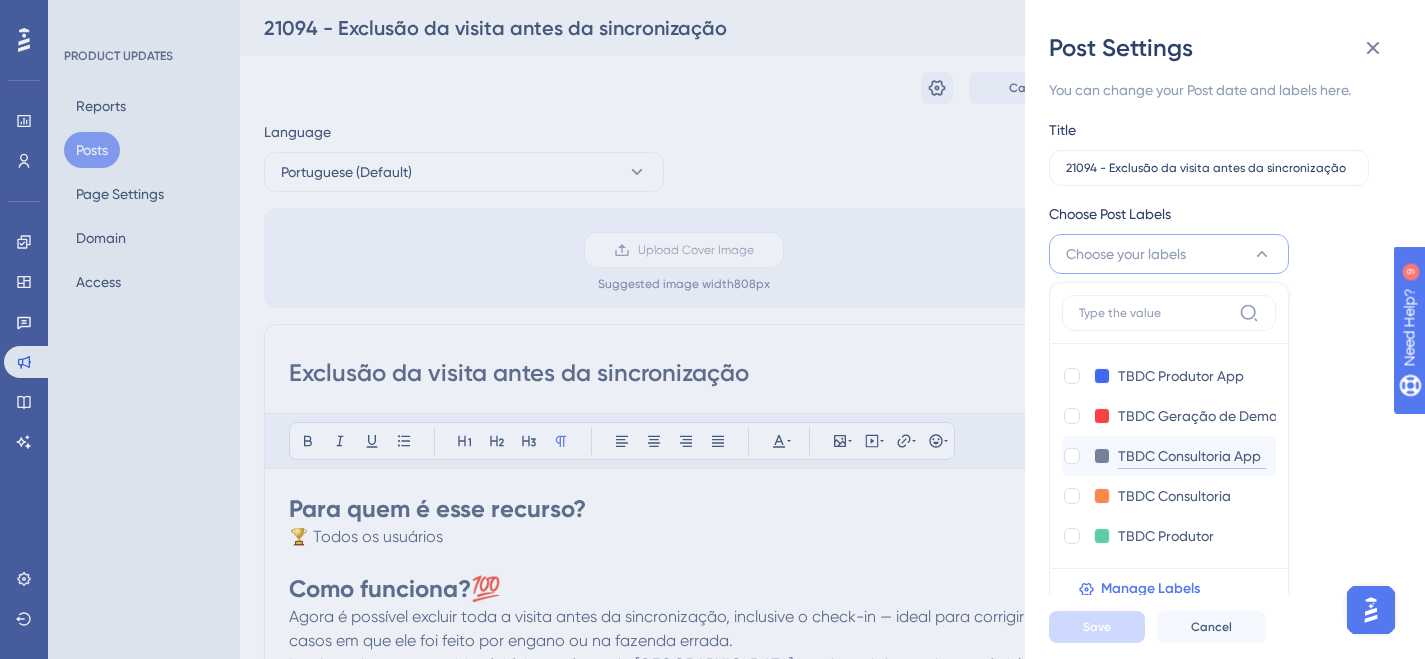 click on "TBDC Consultoria App" at bounding box center [1192, 456] 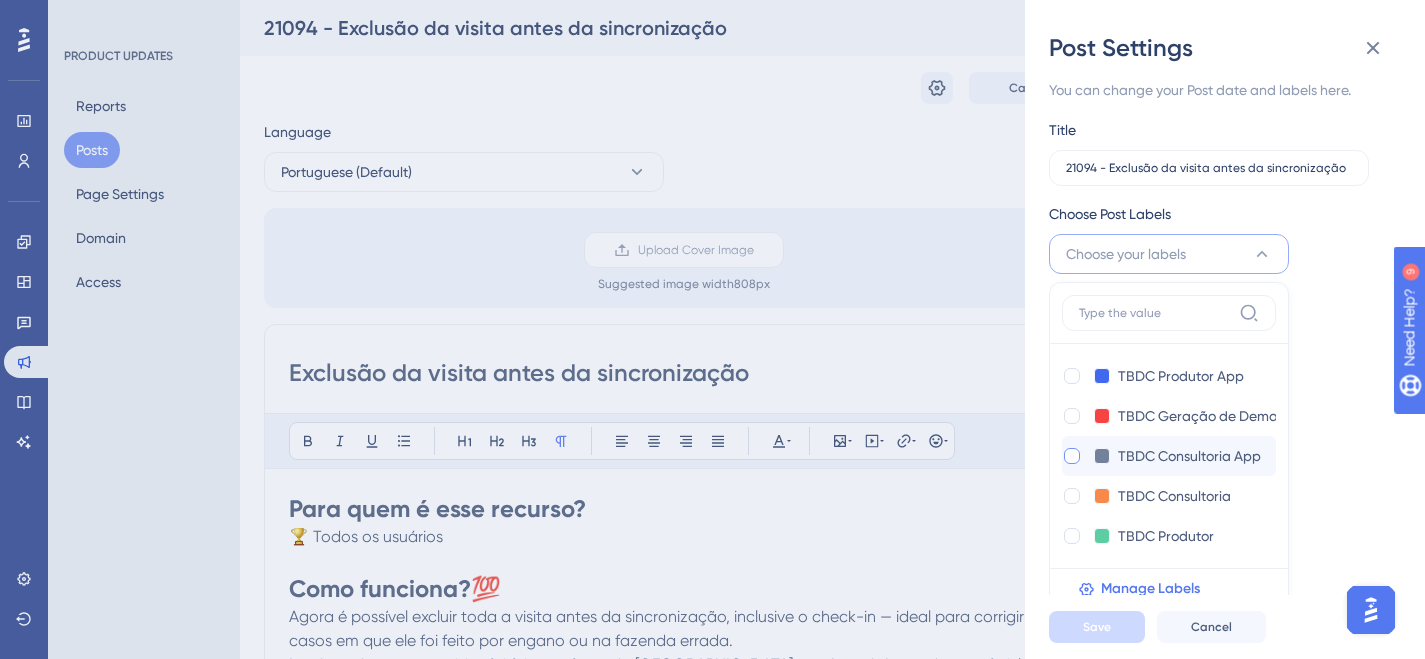 click at bounding box center [1072, 456] 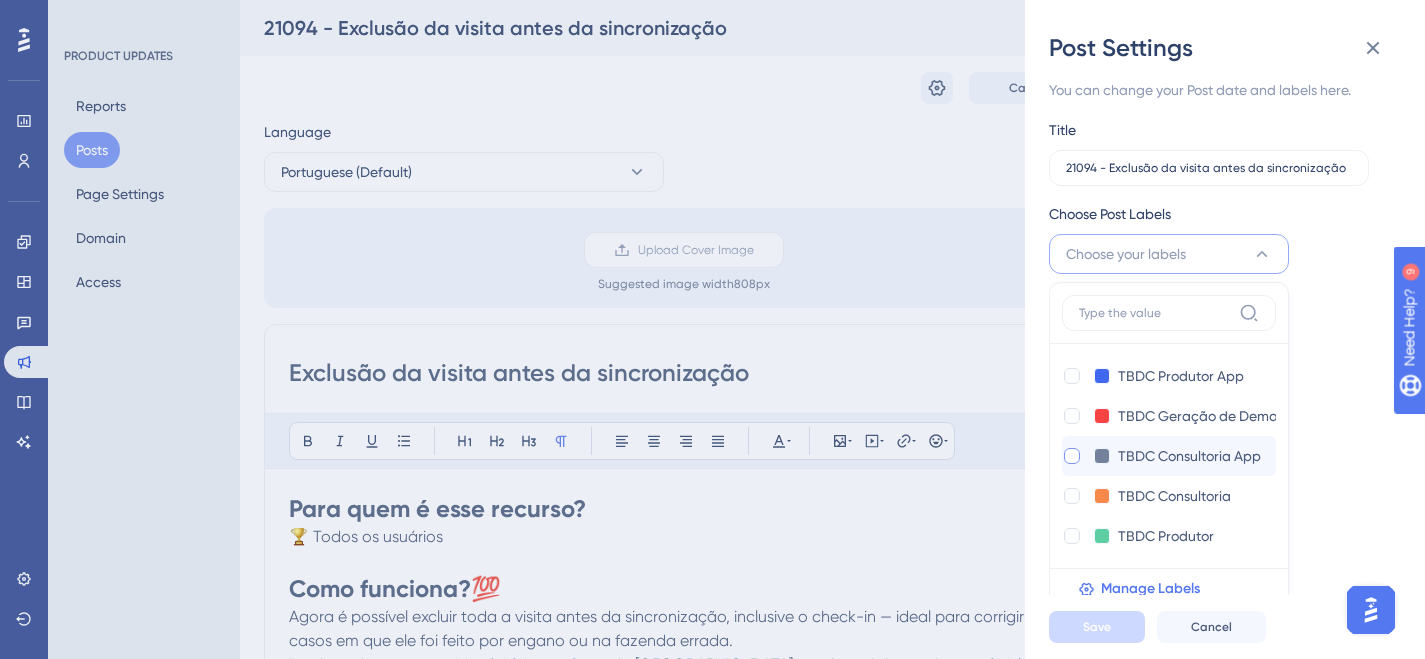 checkbox on "true" 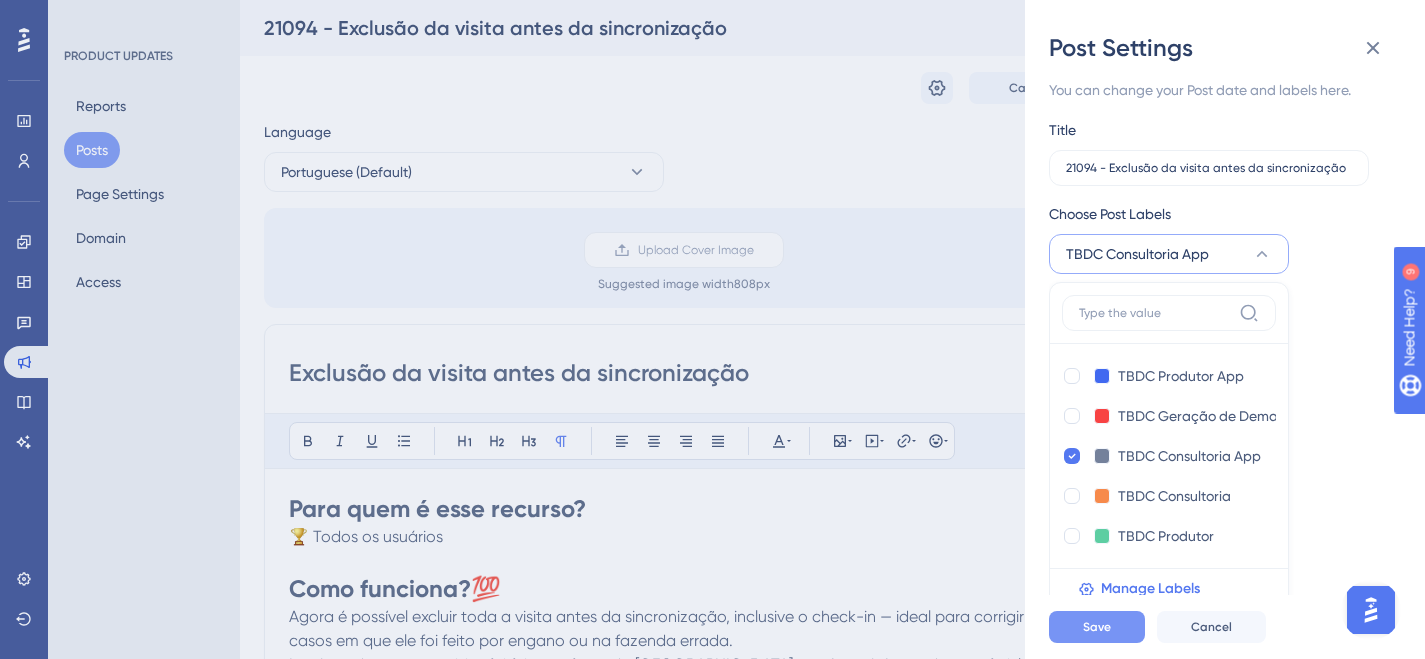 click on "Save" at bounding box center [1097, 627] 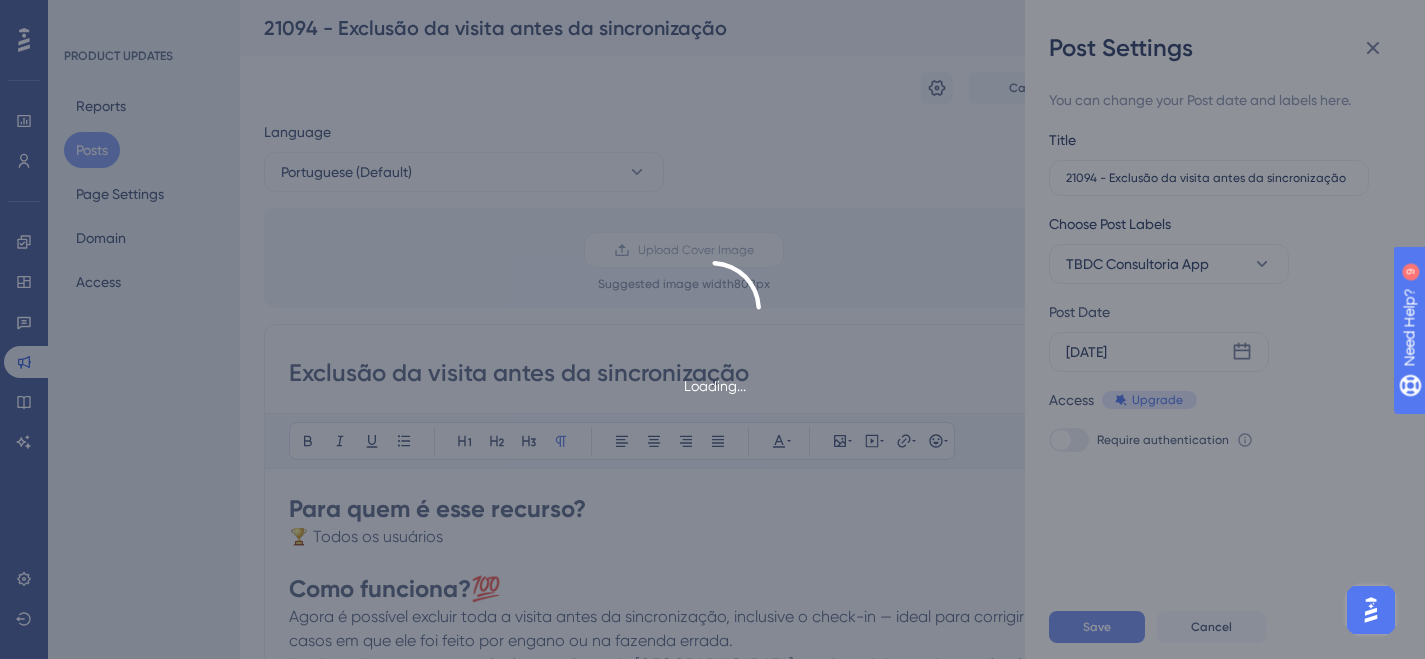 scroll, scrollTop: 0, scrollLeft: 0, axis: both 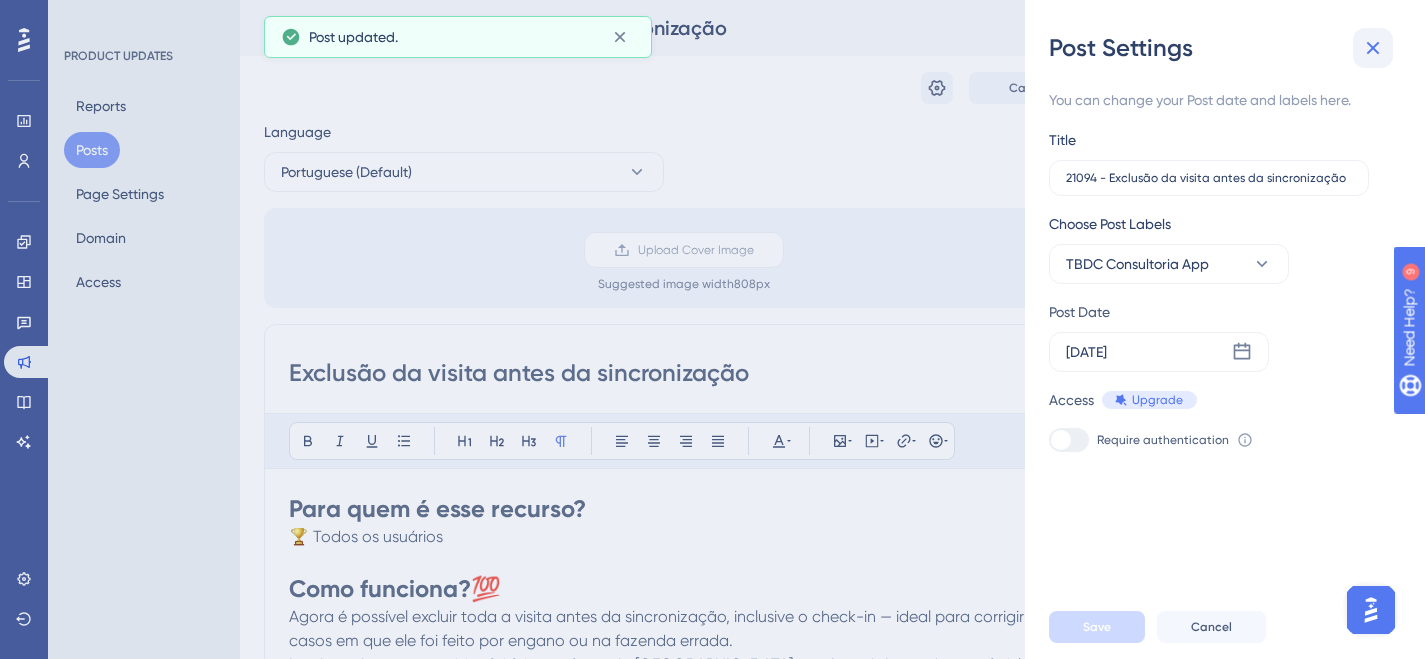 click 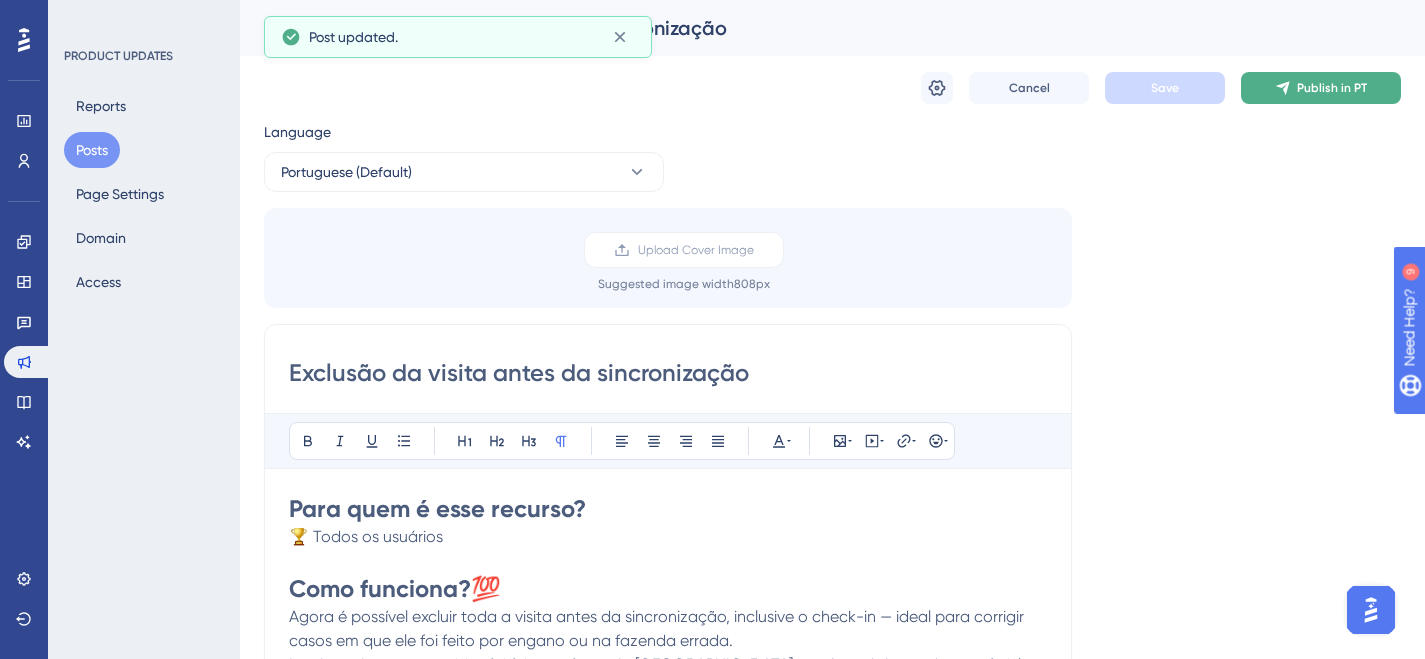 click on "Publish in PT" at bounding box center [1321, 88] 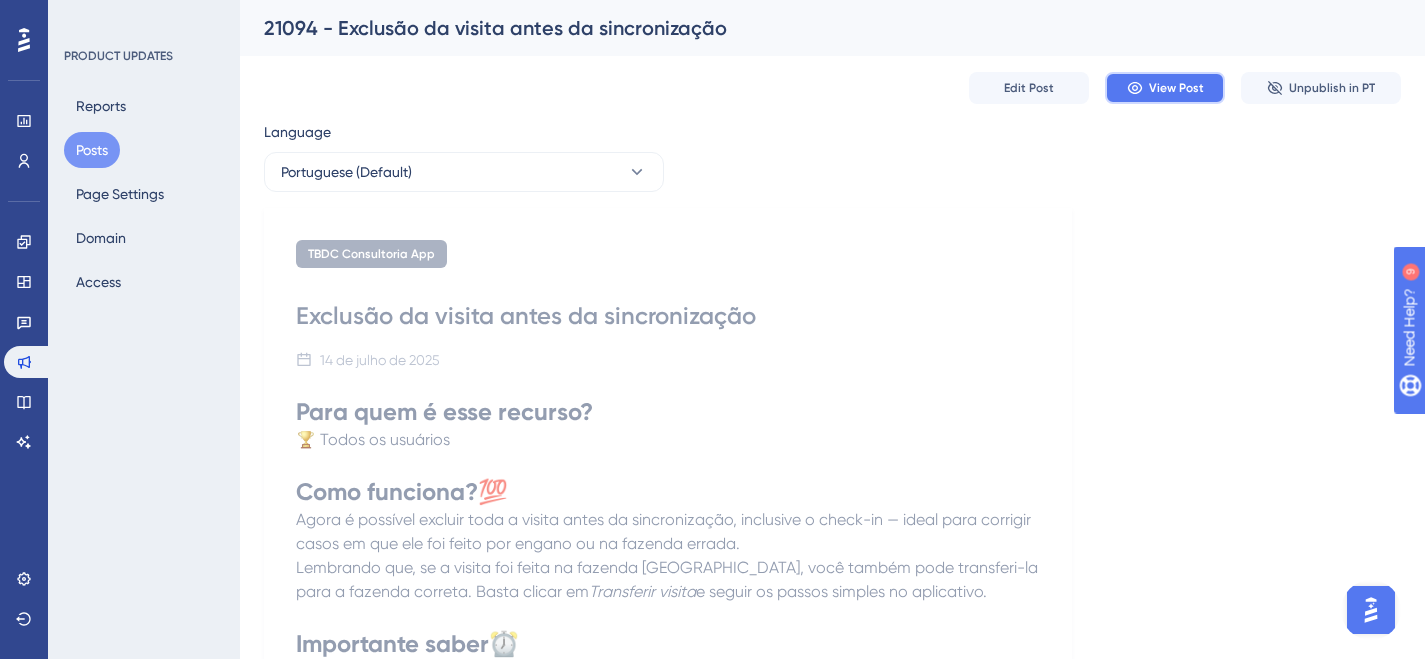 click on "View Post" at bounding box center [1165, 88] 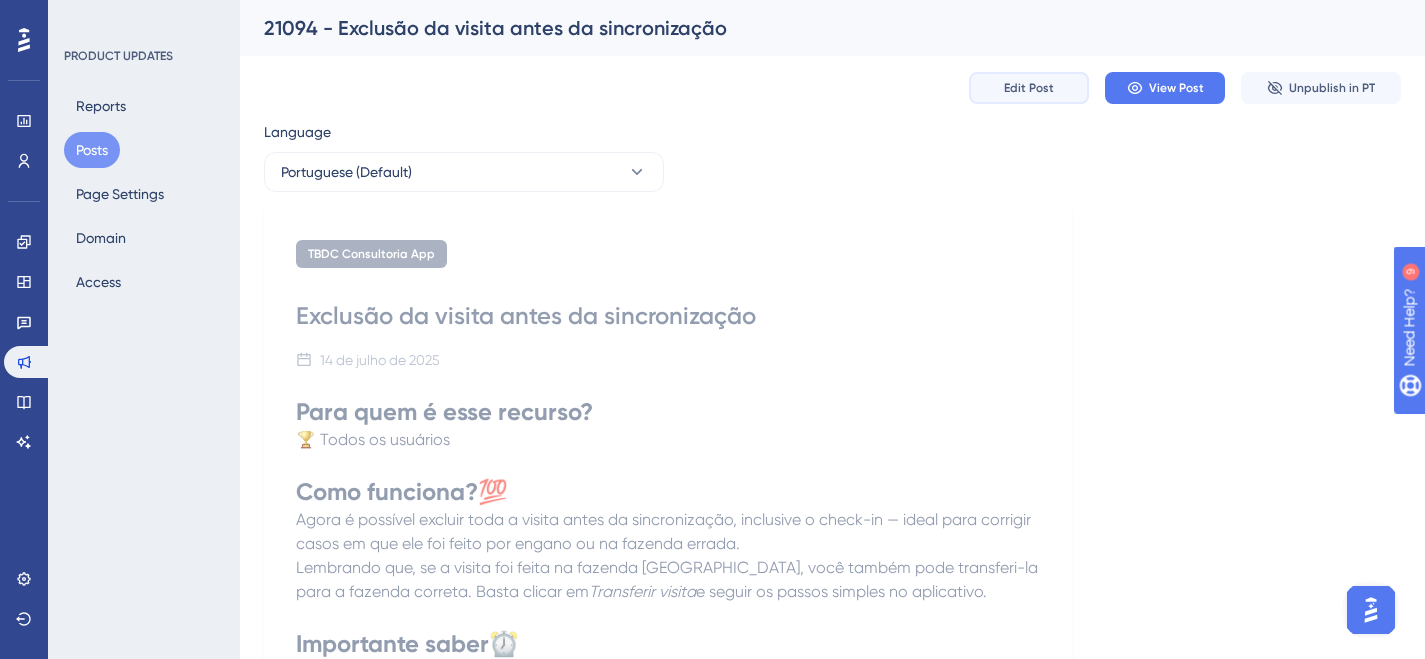 click on "Edit Post" at bounding box center [1029, 88] 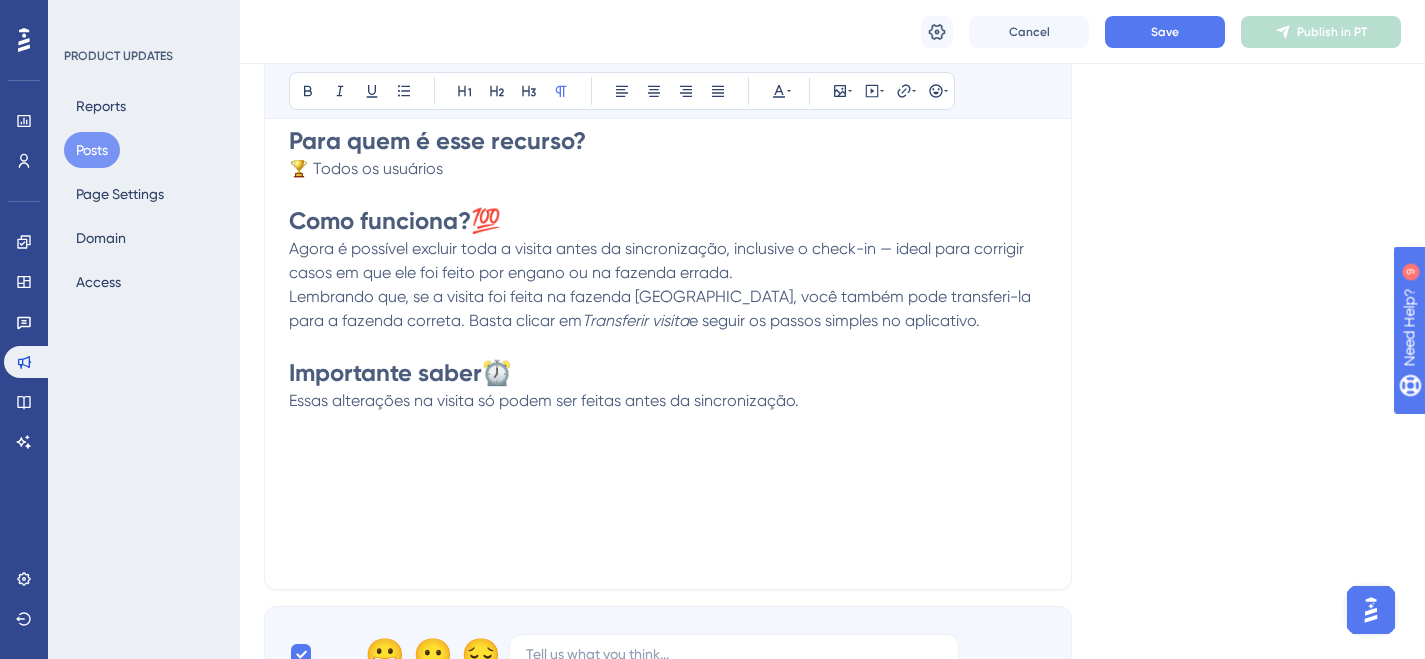 scroll, scrollTop: 514, scrollLeft: 0, axis: vertical 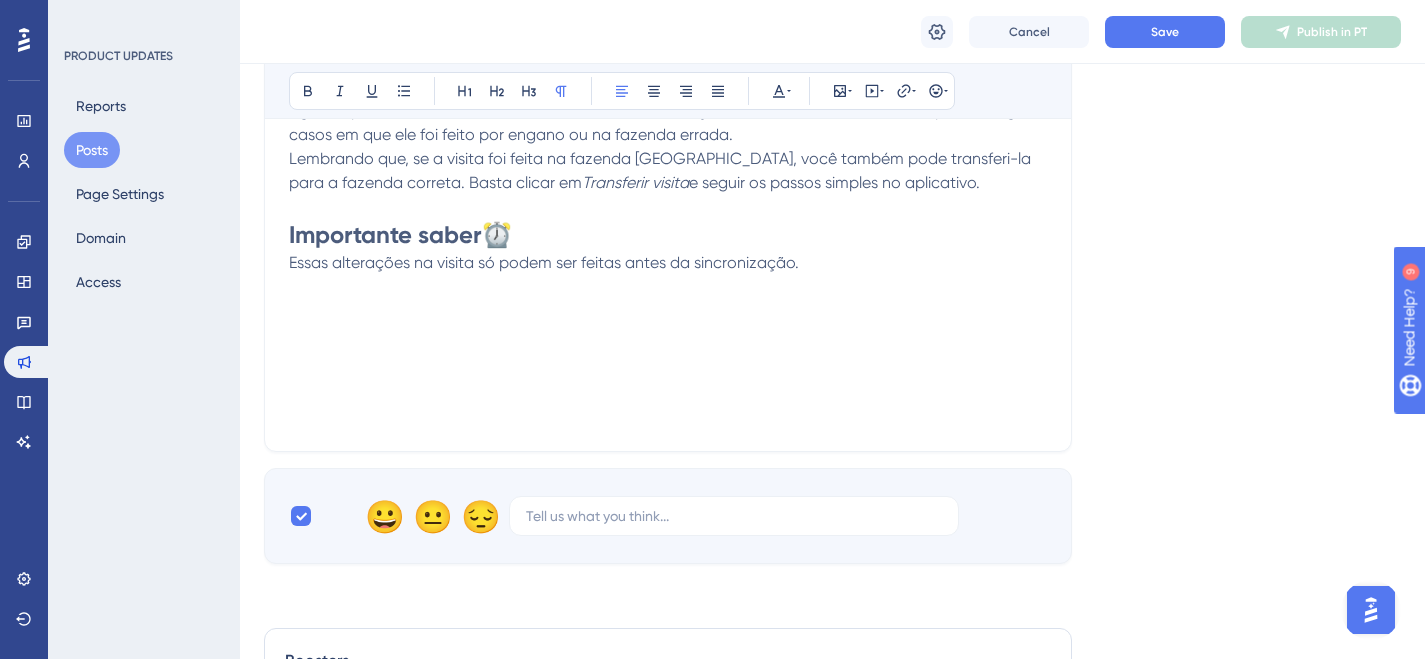click on "Essas alterações na visita só podem ser feitas antes da sincronização." at bounding box center [668, 263] 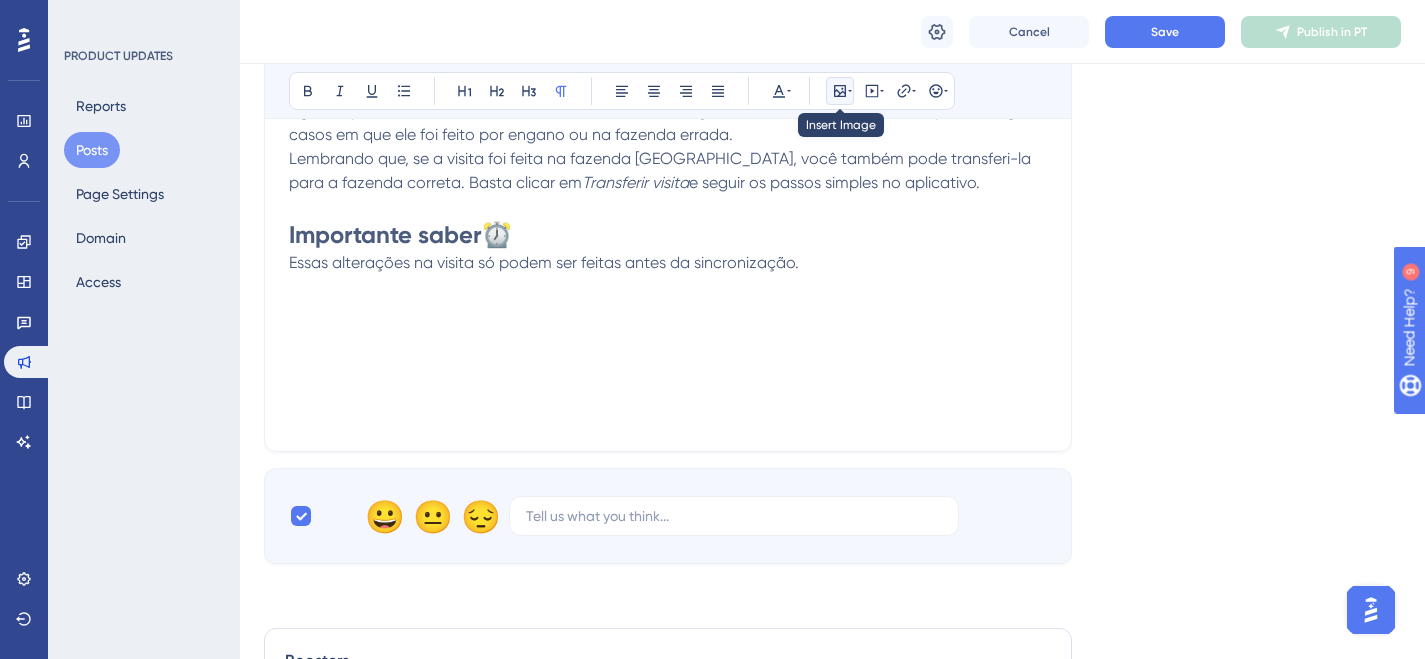 click 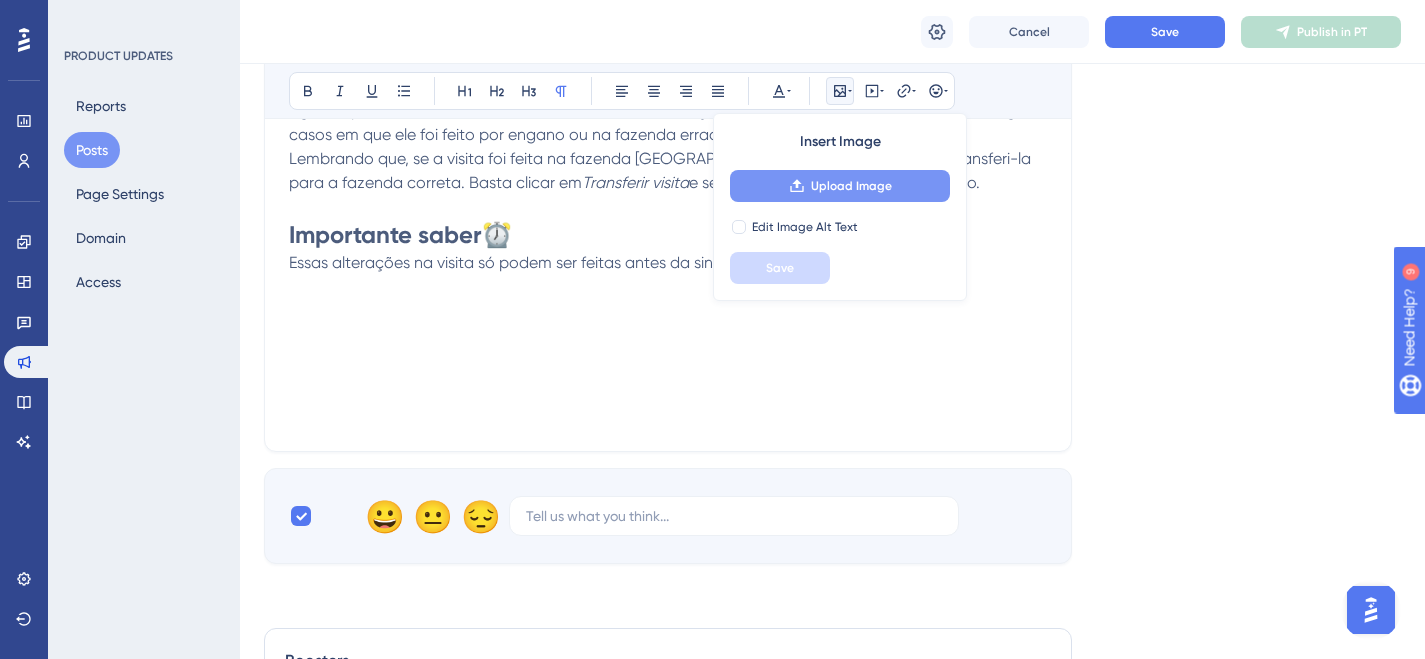 click on "Upload Image" at bounding box center (851, 186) 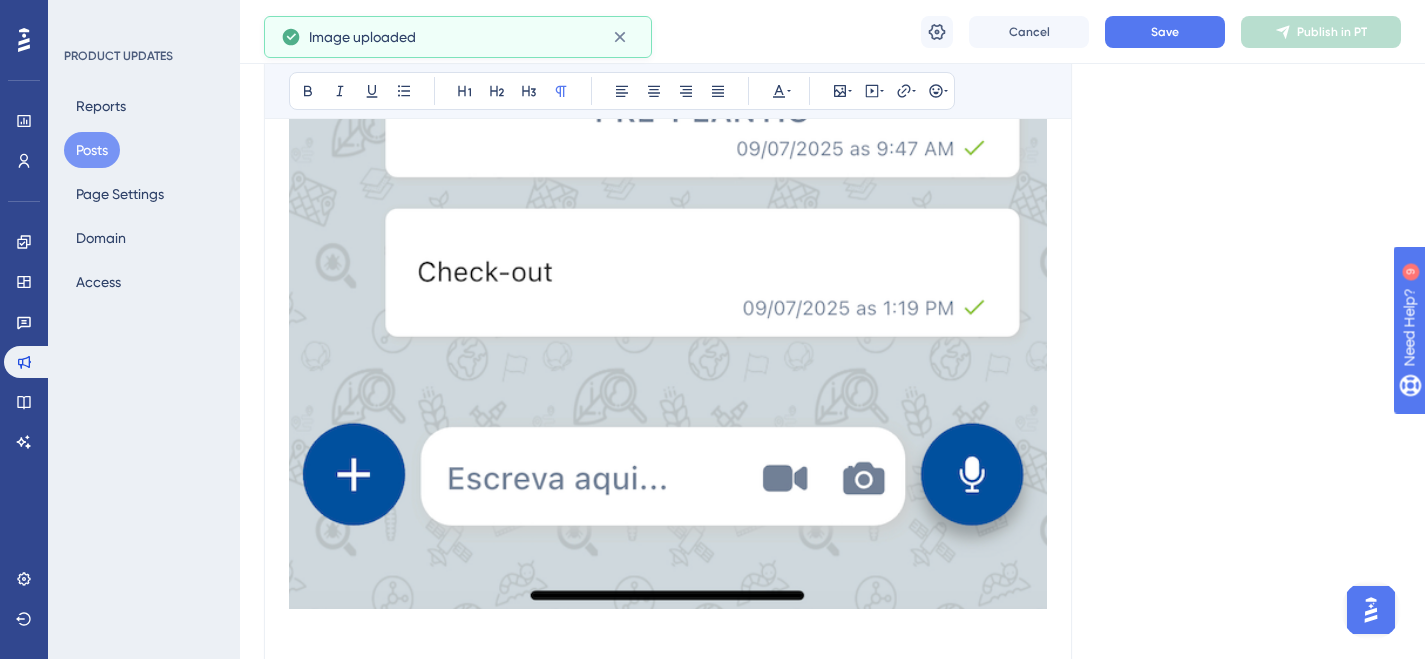 scroll, scrollTop: 2171, scrollLeft: 0, axis: vertical 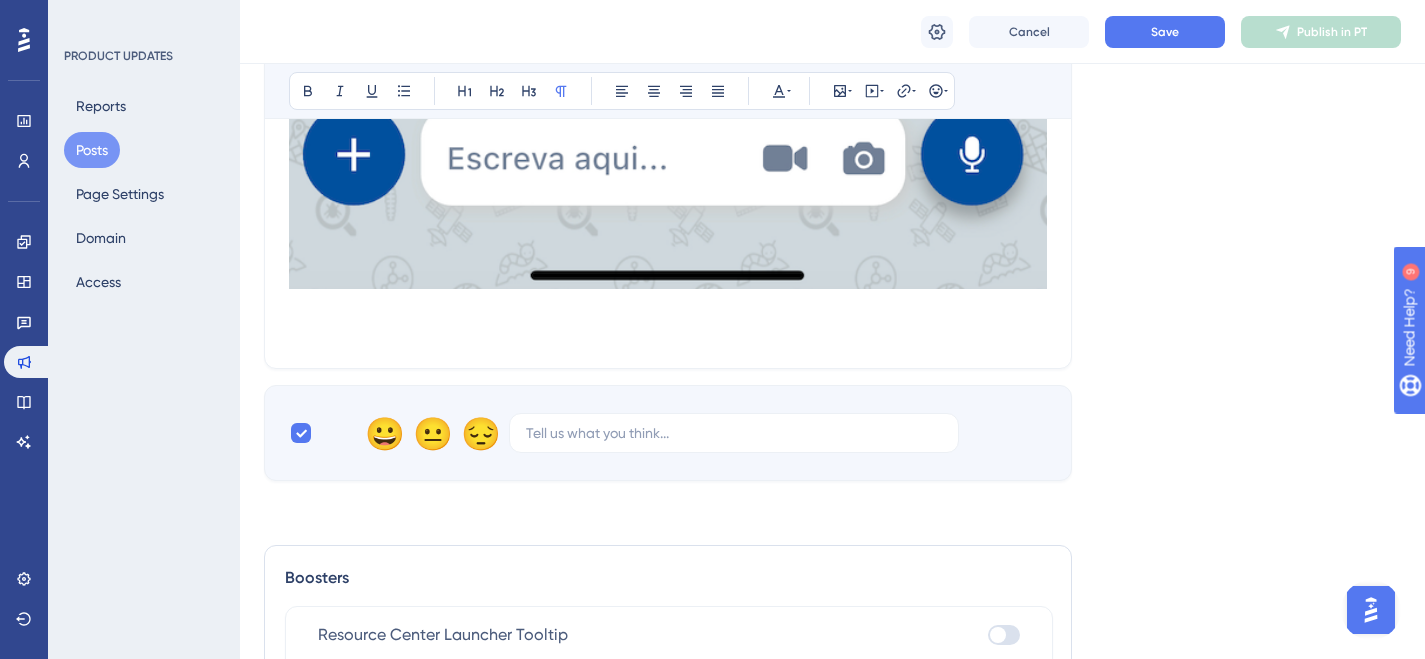 click at bounding box center (668, -535) 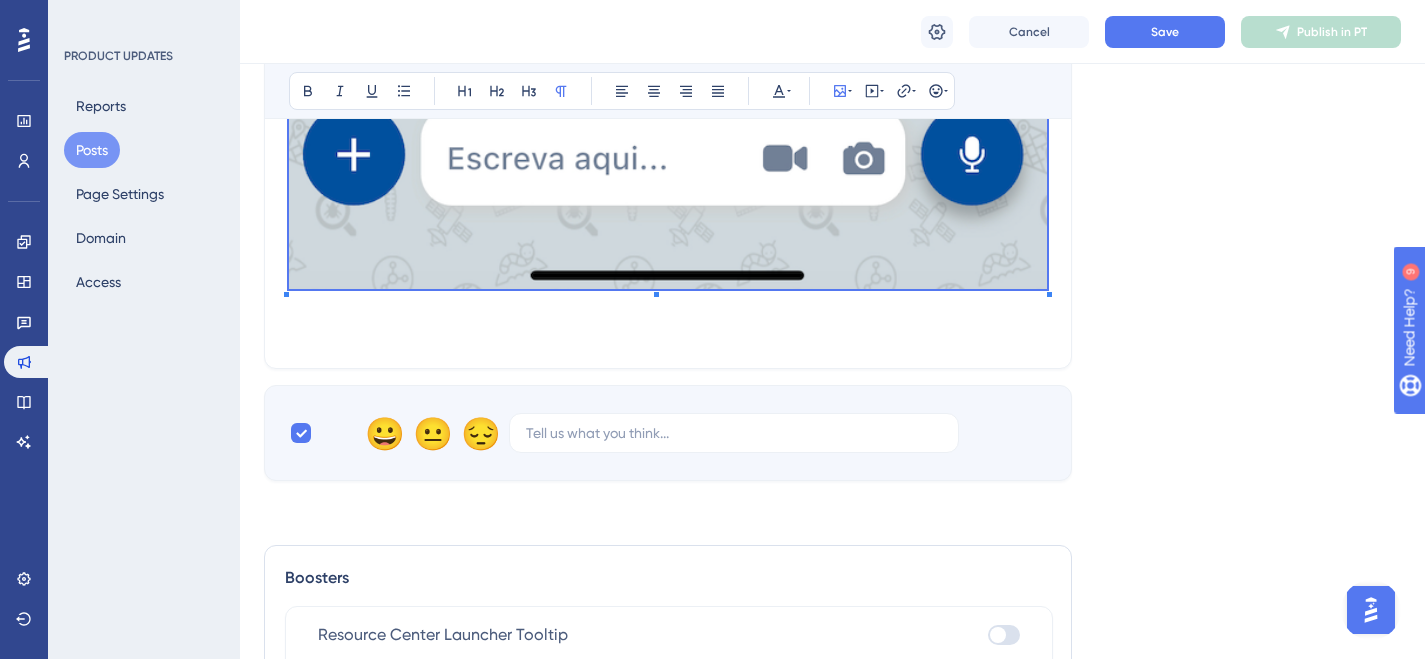 click at bounding box center (668, -531) 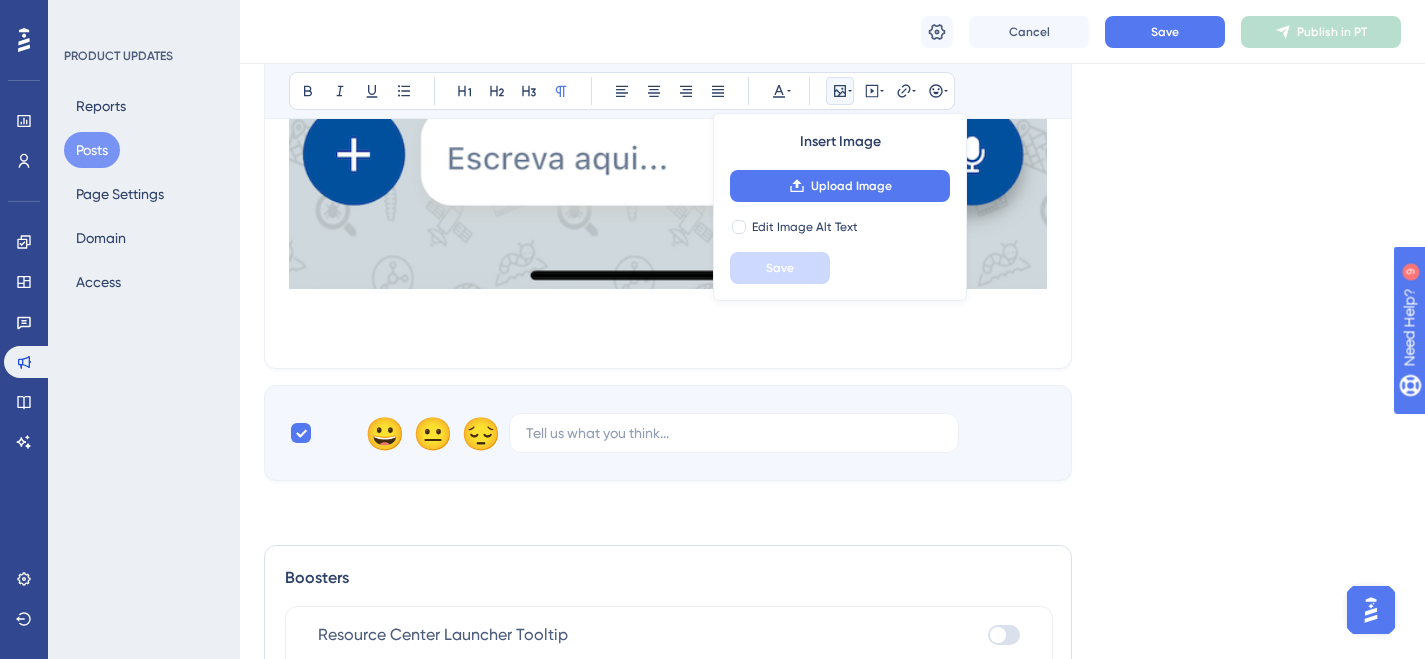 click at bounding box center [668, -535] 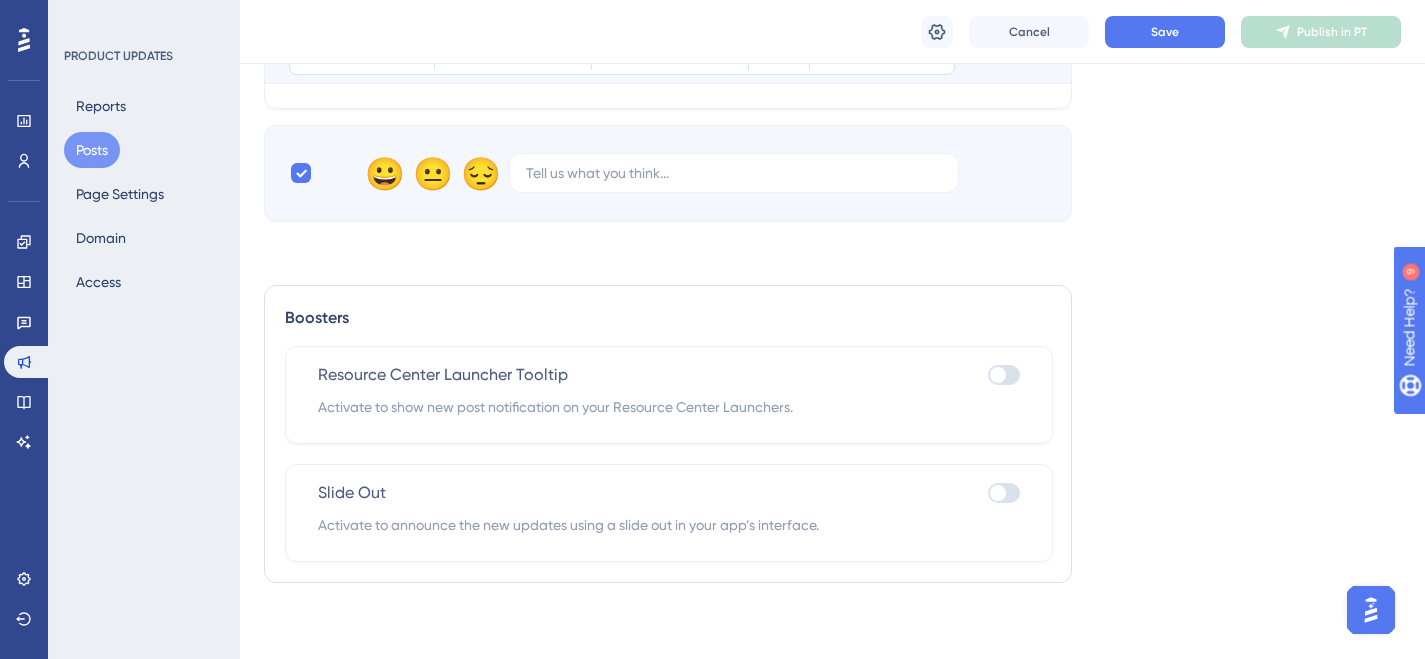 click on "Language Portuguese (Default) Upload Cover Image Suggested image width  808 px Exclusão da visita antes da sincronização Bold Italic Underline Bullet Point Heading 1 Heading 2 Heading 3 Normal Align Left Align Center Align Right Align Justify Text Color Insert Image Embed Video Hyperlink Emojis Para quem é esse recurso? 🏆 Todos os usuários Como funciona?  💯 Agora é possível excluir toda a visita antes da sincronização, inclusive o check-in — ideal para corrigir casos em que ele foi feito por engano ou na fazenda errada. Lembrando que, se a visita foi feita na fazenda [GEOGRAPHIC_DATA], você também pode transferi-la para a fazenda correta. Basta clicar em  Transferir visita  e seguir os passos simples no aplicativo. Importante saber  ⏰ Essas alterações na visita só podem ser feitas antes da sincronização.  😀 😐 😔" at bounding box center [832, -910] 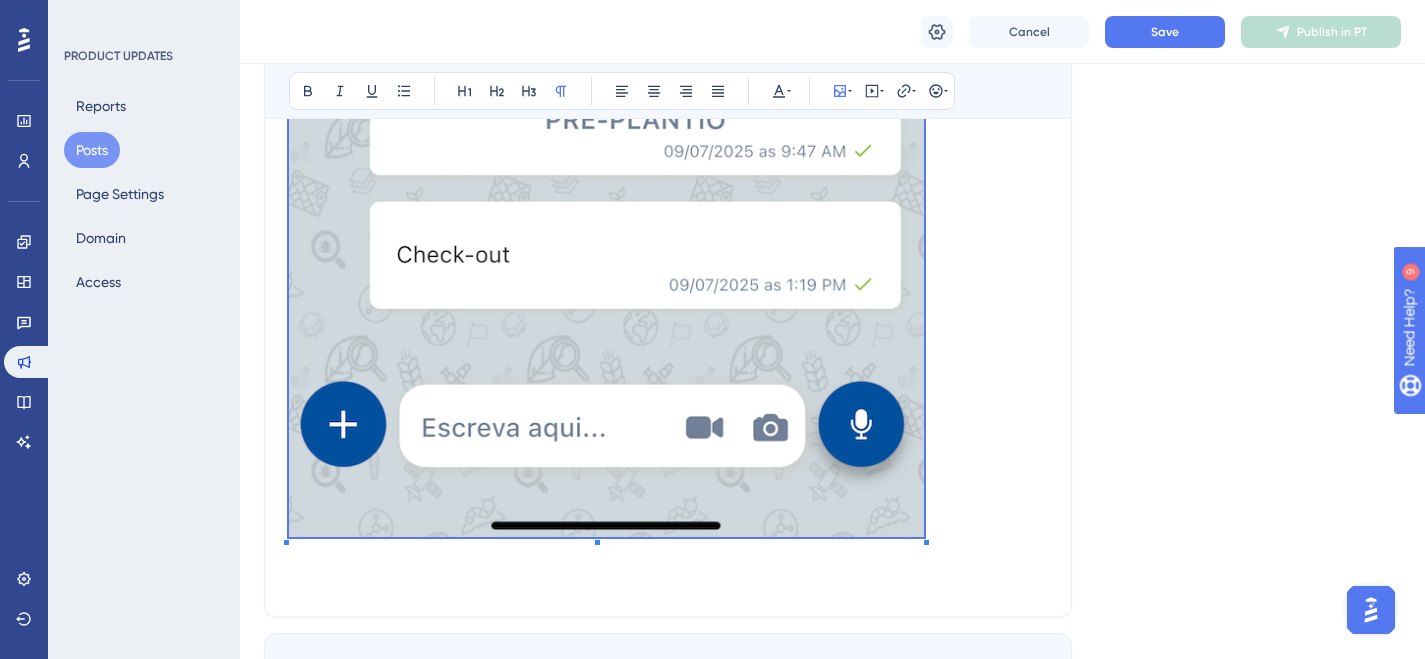 scroll, scrollTop: 1582, scrollLeft: 0, axis: vertical 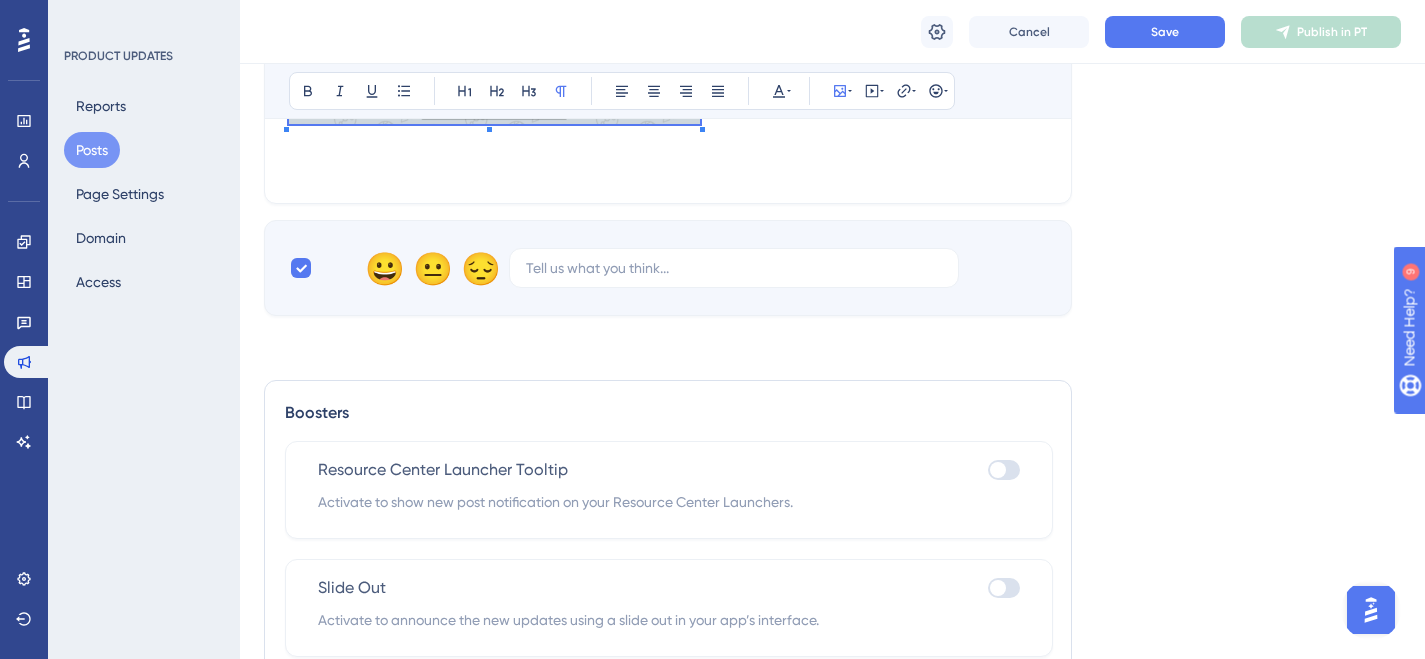 click on "Para quem é esse recurso? 🏆 Todos os usuários Como funciona?  💯 Agora é possível excluir toda a visita antes da sincronização, inclusive o check-in — ideal para corrigir casos em que ele foi feito por engano ou na fazenda errada. Lembrando que, se a visita foi feita na fazenda [GEOGRAPHIC_DATA], você também pode transferi-la para a fazenda correta. Basta clicar em  Transferir visita  e seguir os passos simples no aplicativo. Importante saber  ⏰ Essas alterações na visita só podem ser feitas antes da sincronização." at bounding box center [668, -451] 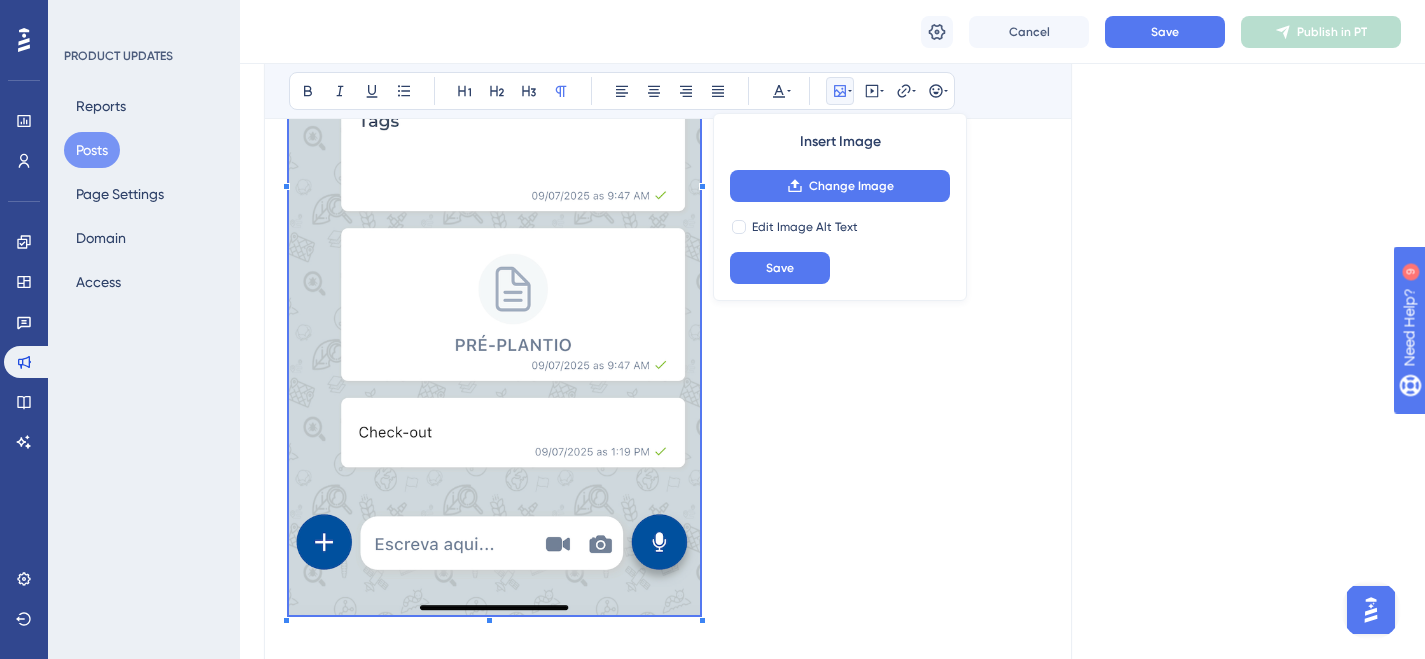 scroll, scrollTop: 1093, scrollLeft: 0, axis: vertical 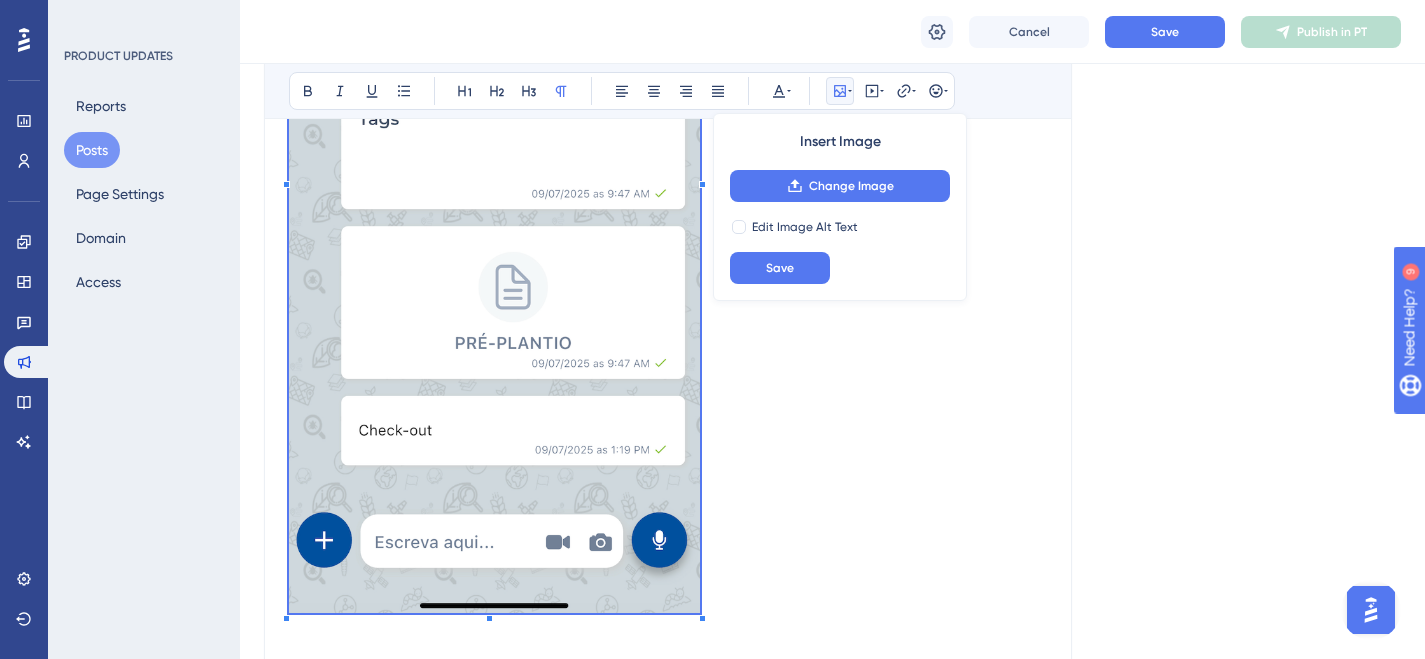 click at bounding box center (668, 170) 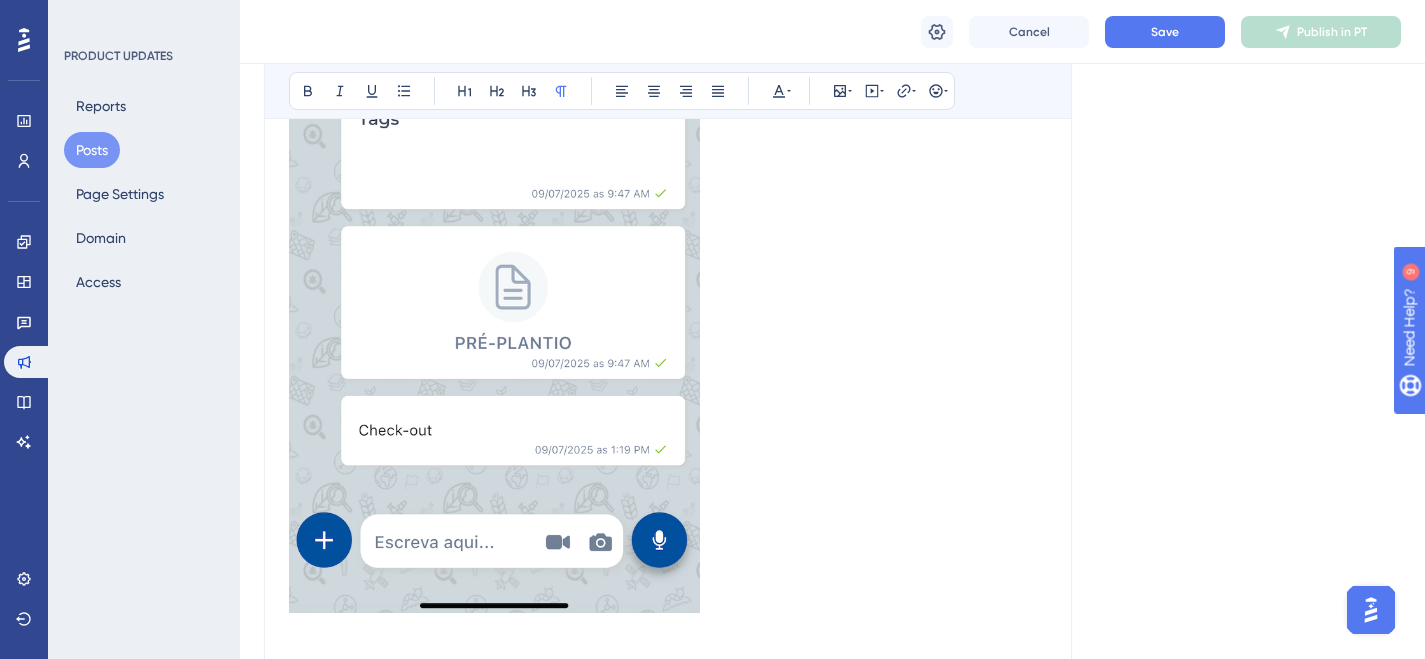 click at bounding box center (494, 166) 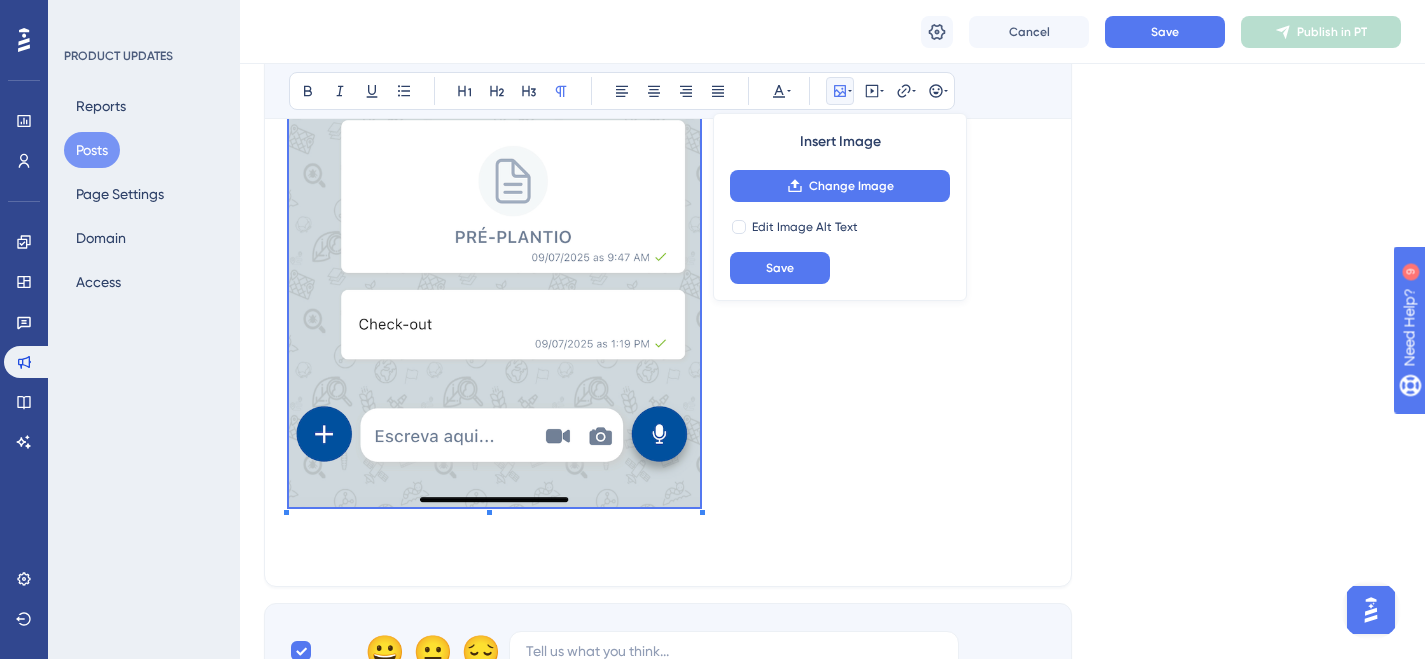 scroll, scrollTop: 1208, scrollLeft: 0, axis: vertical 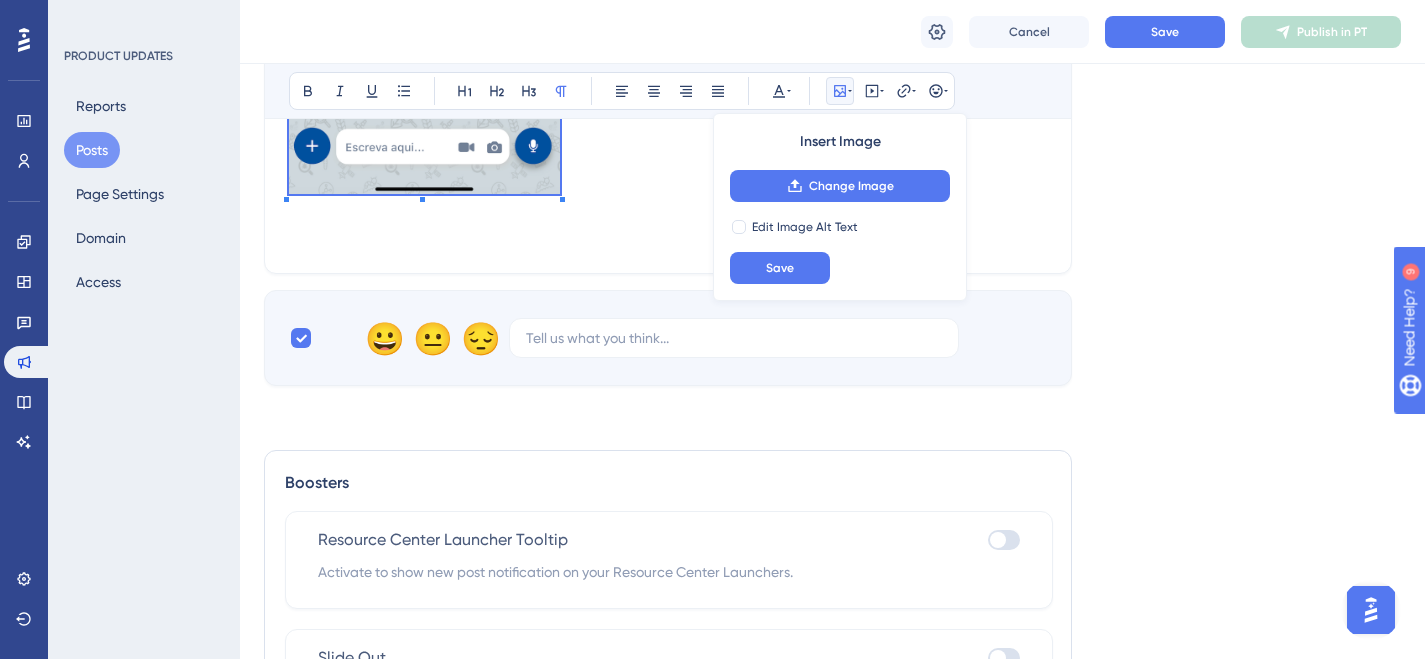 click at bounding box center [424, -97] 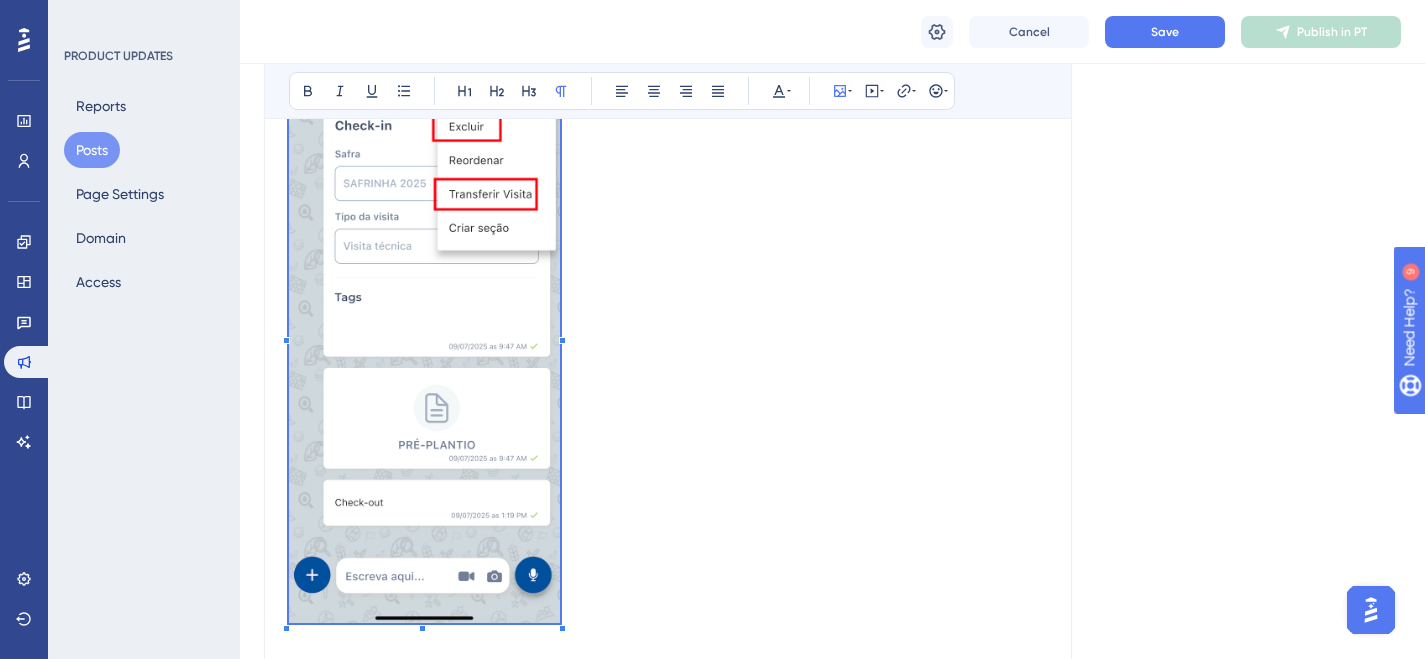 scroll, scrollTop: 782, scrollLeft: 0, axis: vertical 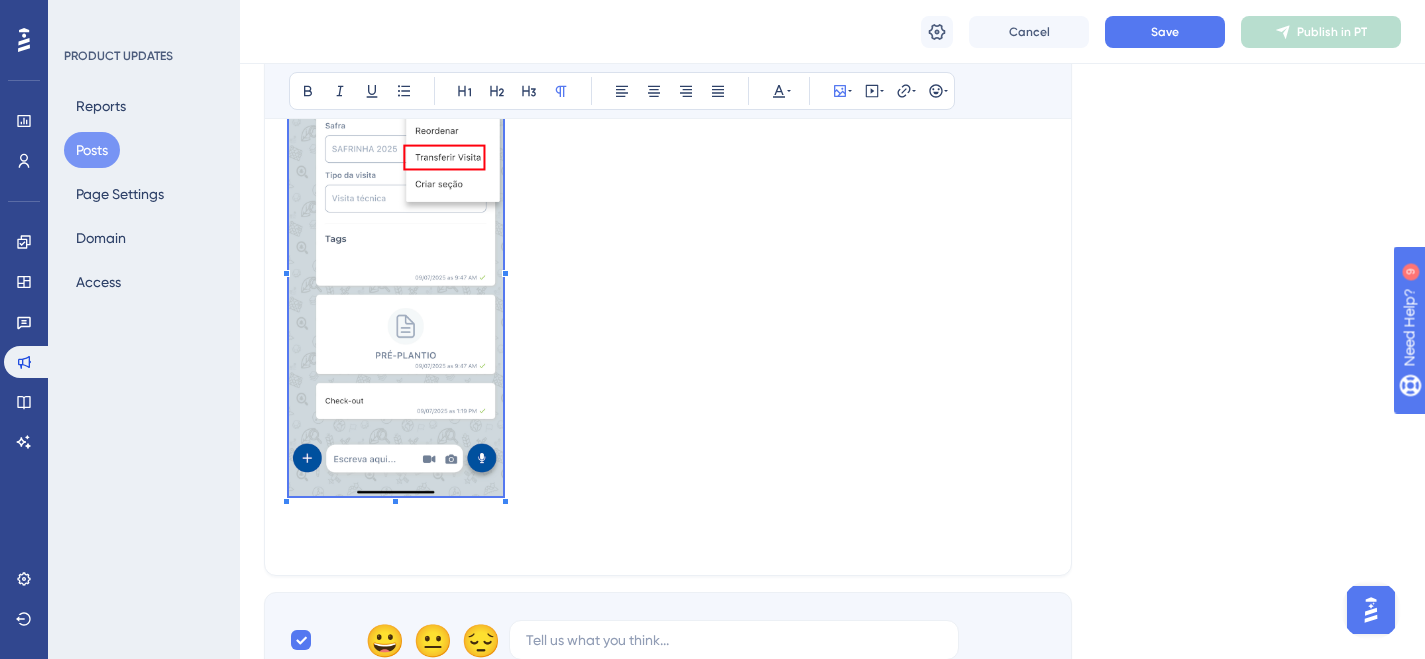 click at bounding box center (668, 267) 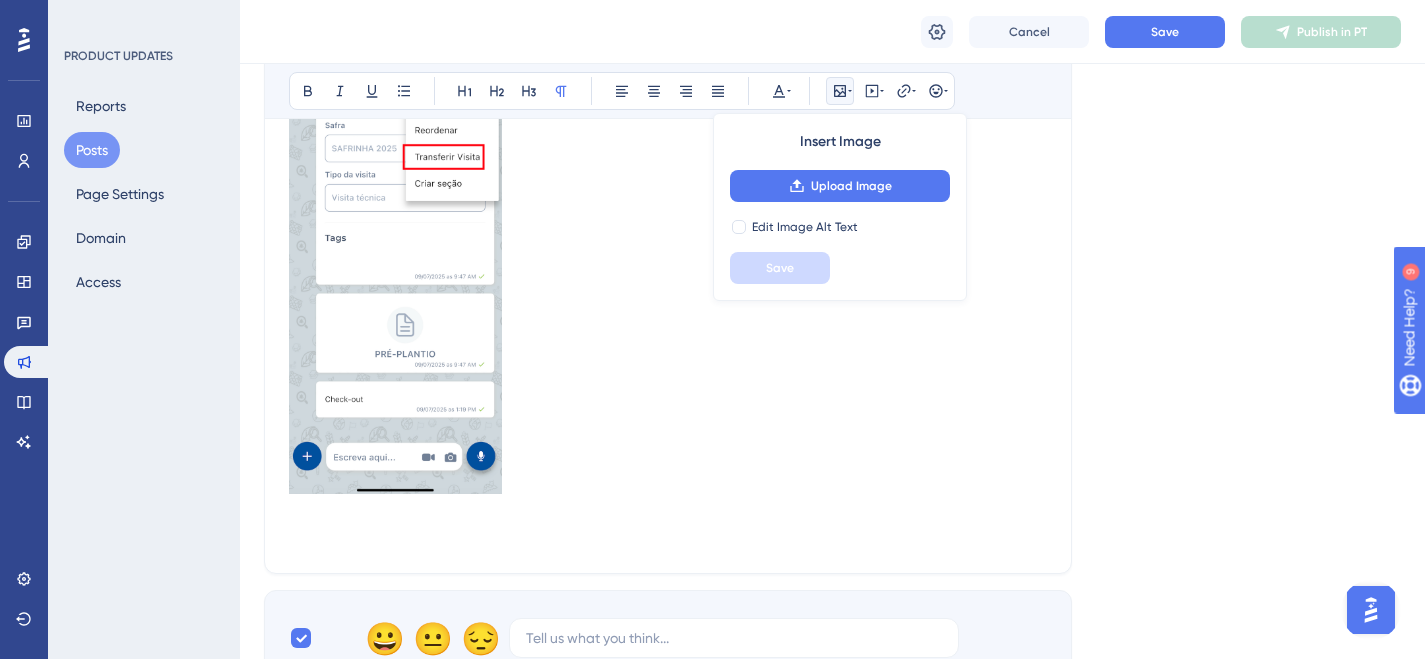 click at bounding box center (668, 266) 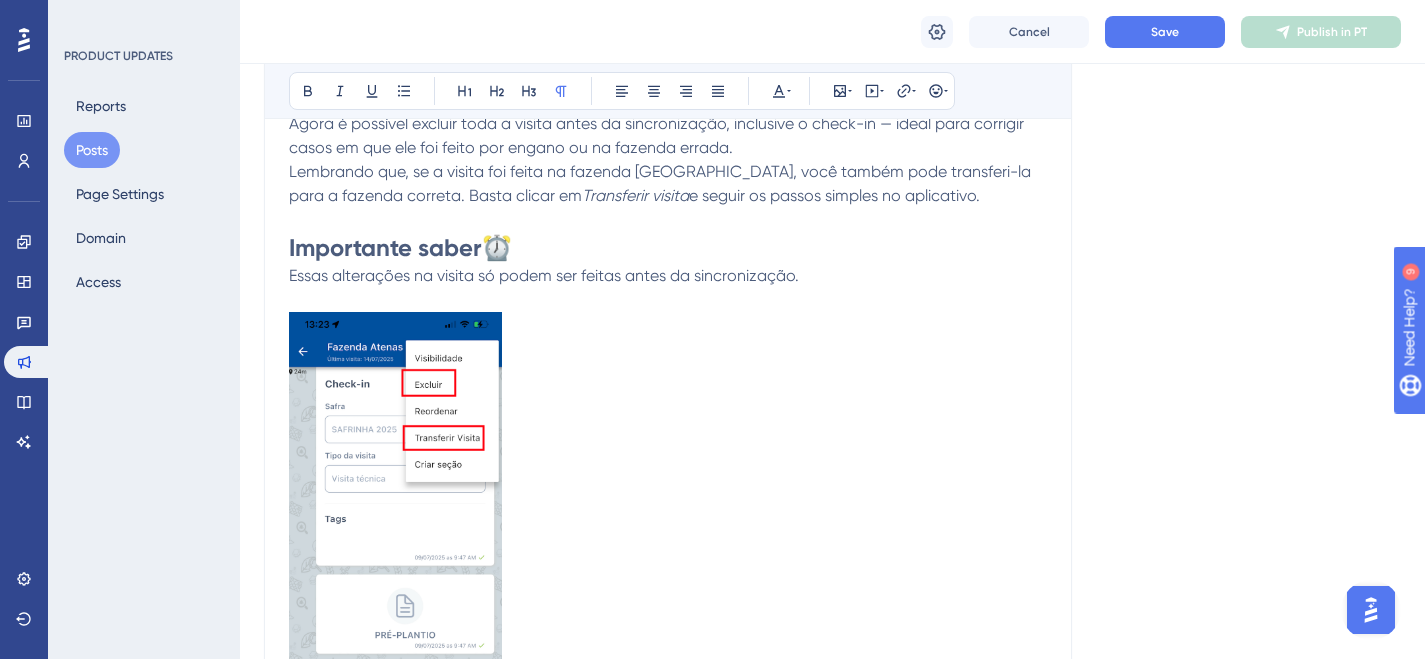 scroll, scrollTop: 607, scrollLeft: 0, axis: vertical 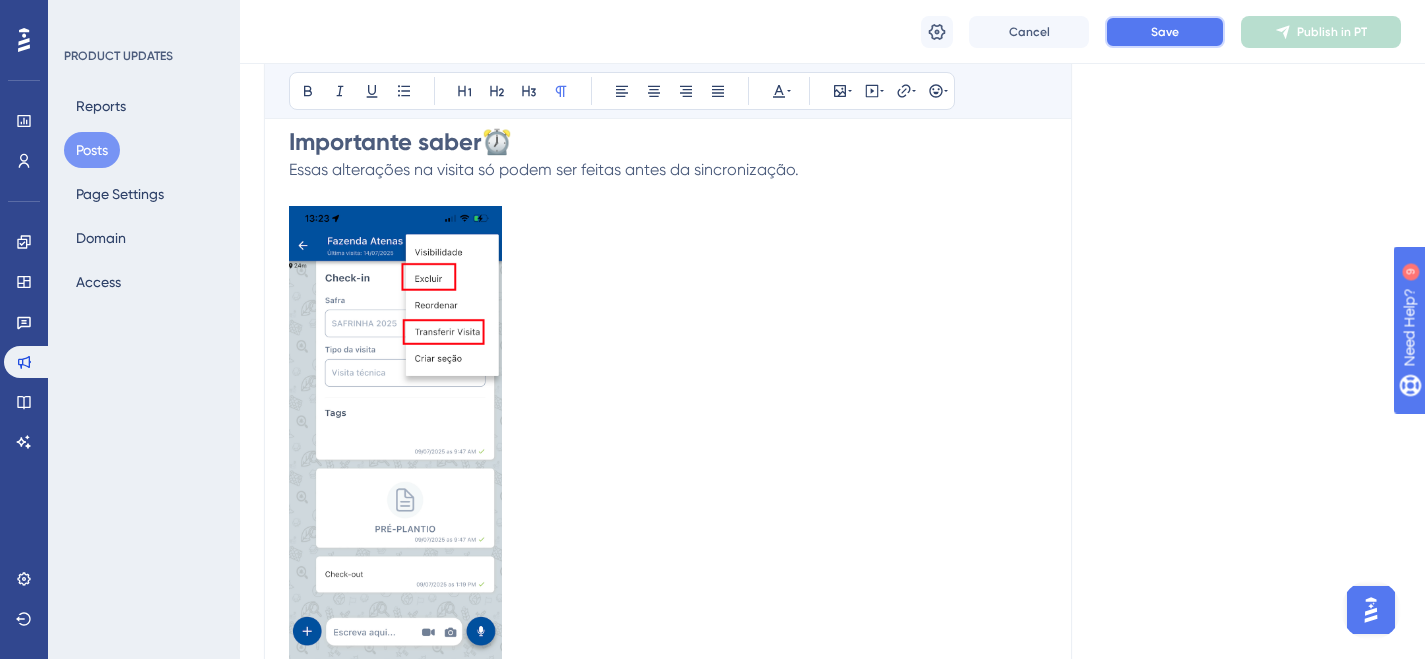 click on "Save" at bounding box center (1165, 32) 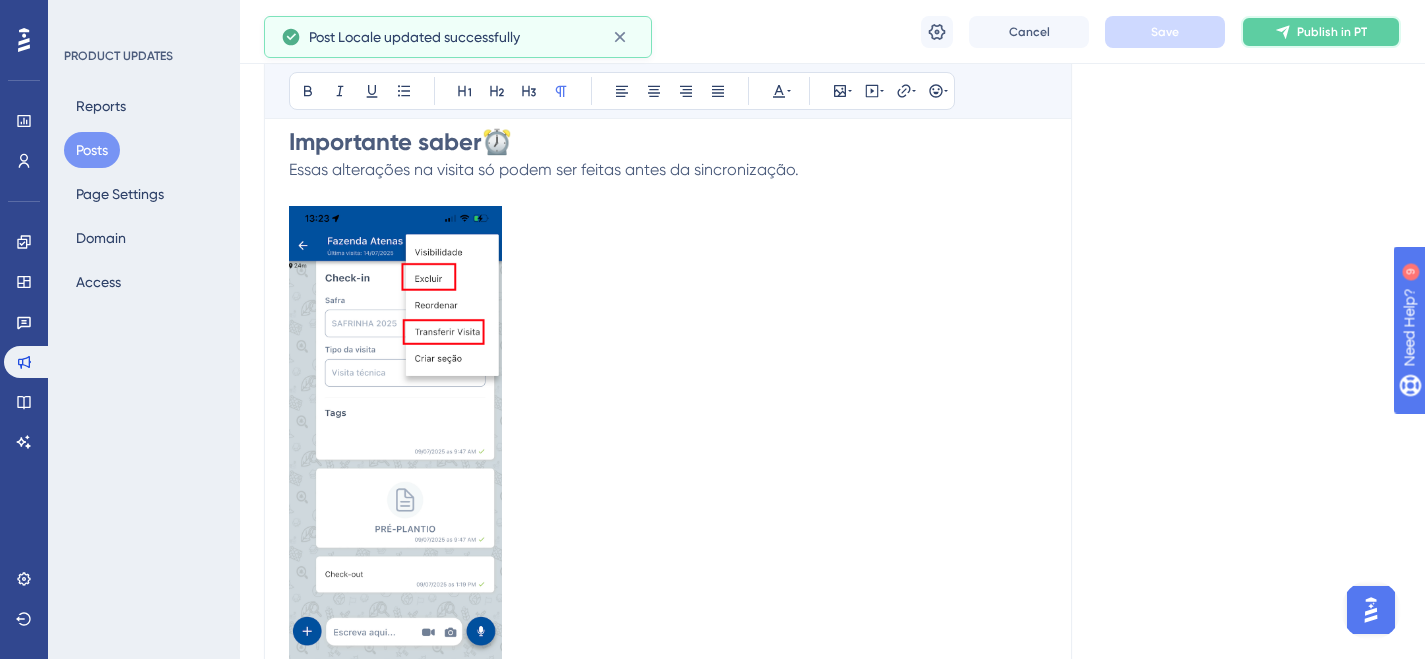 click on "Publish in PT" at bounding box center (1332, 32) 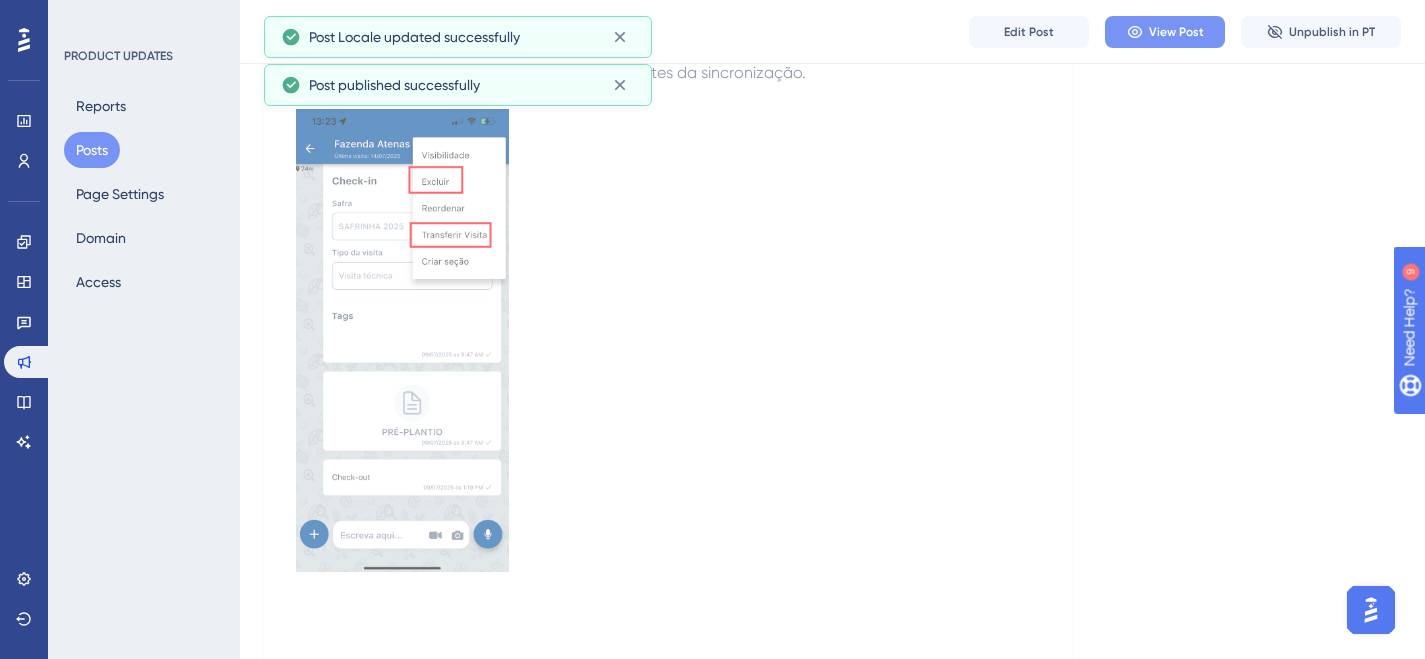 click on "View Post" at bounding box center [1176, 32] 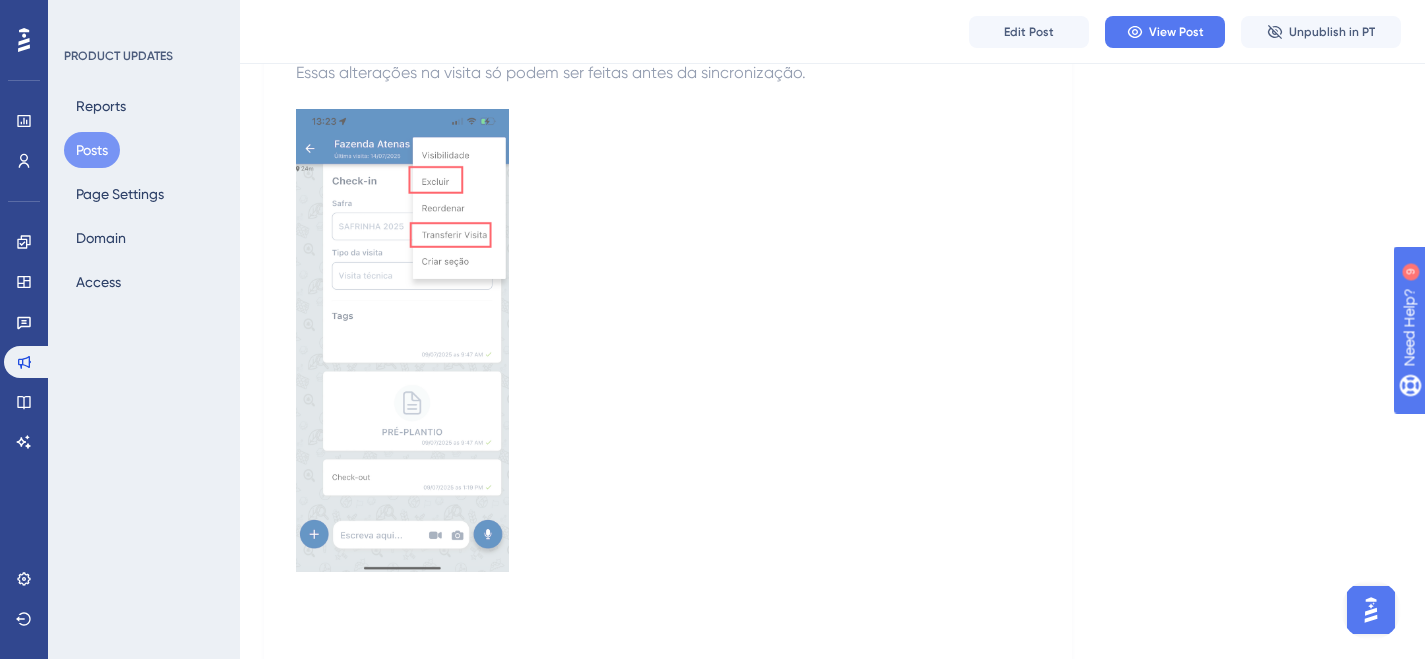 click on "Posts" at bounding box center (92, 150) 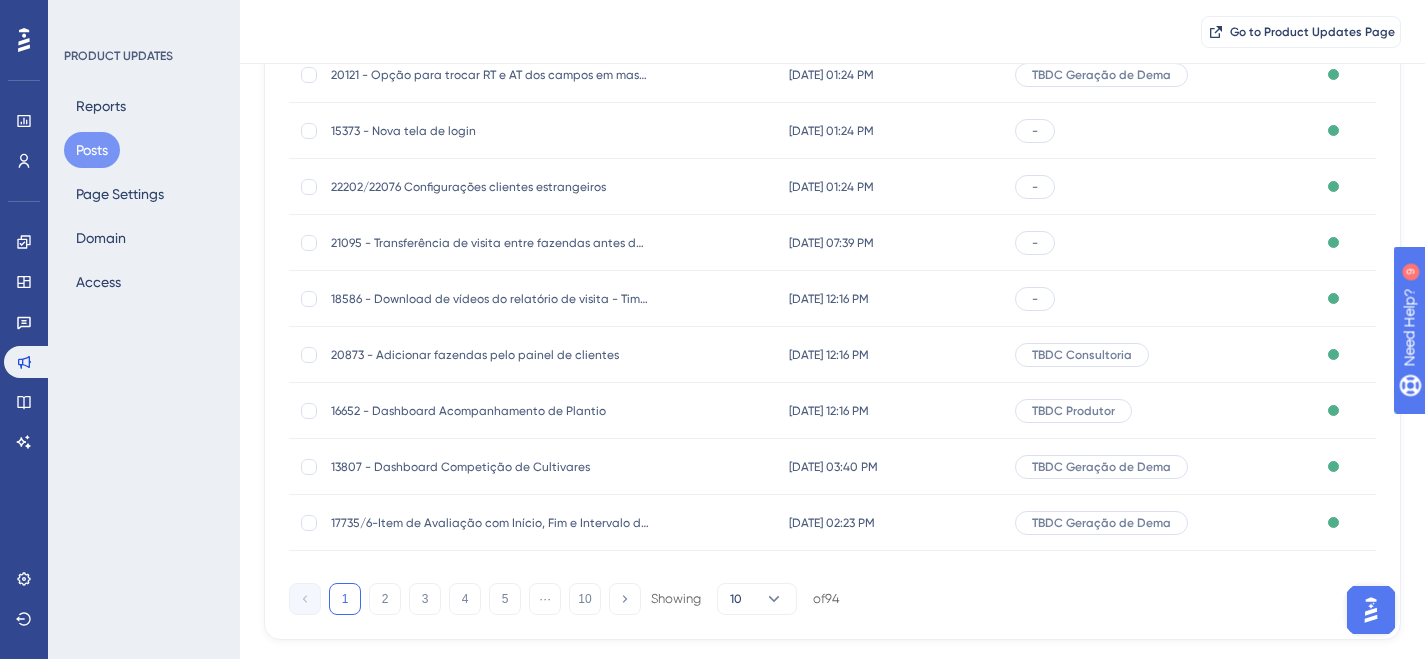 scroll, scrollTop: 0, scrollLeft: 0, axis: both 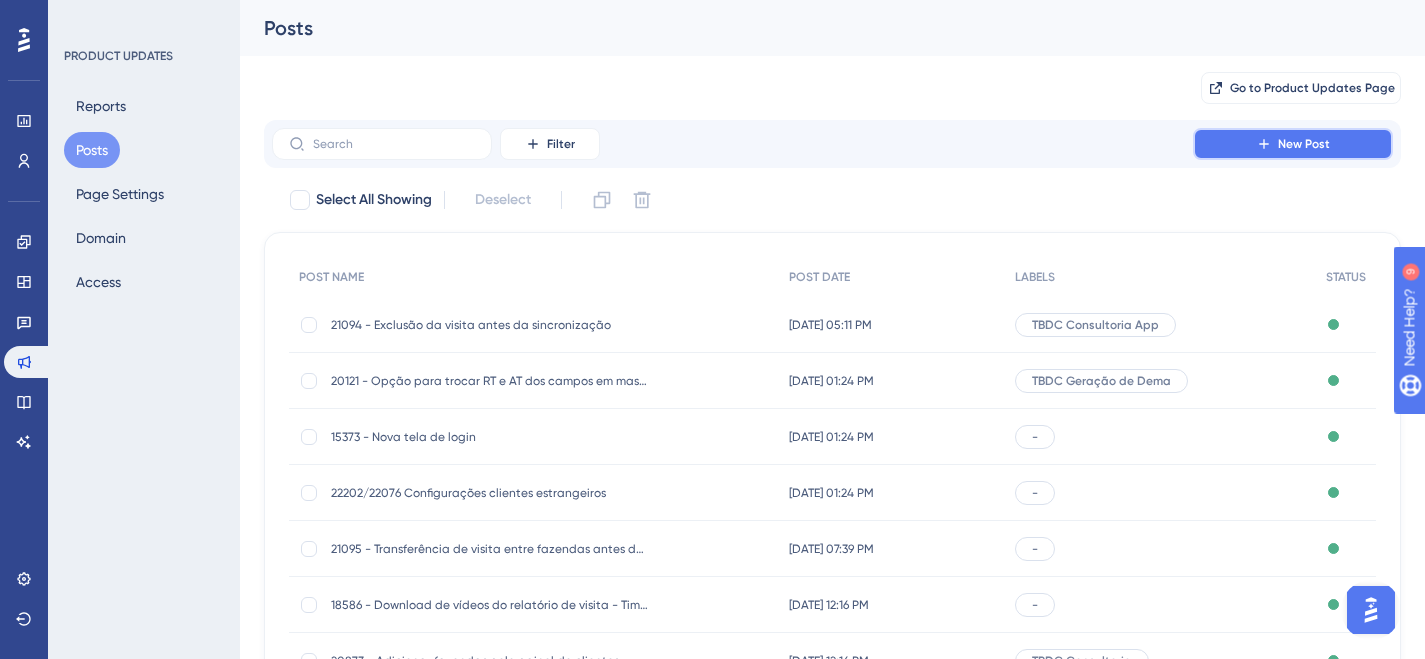 click 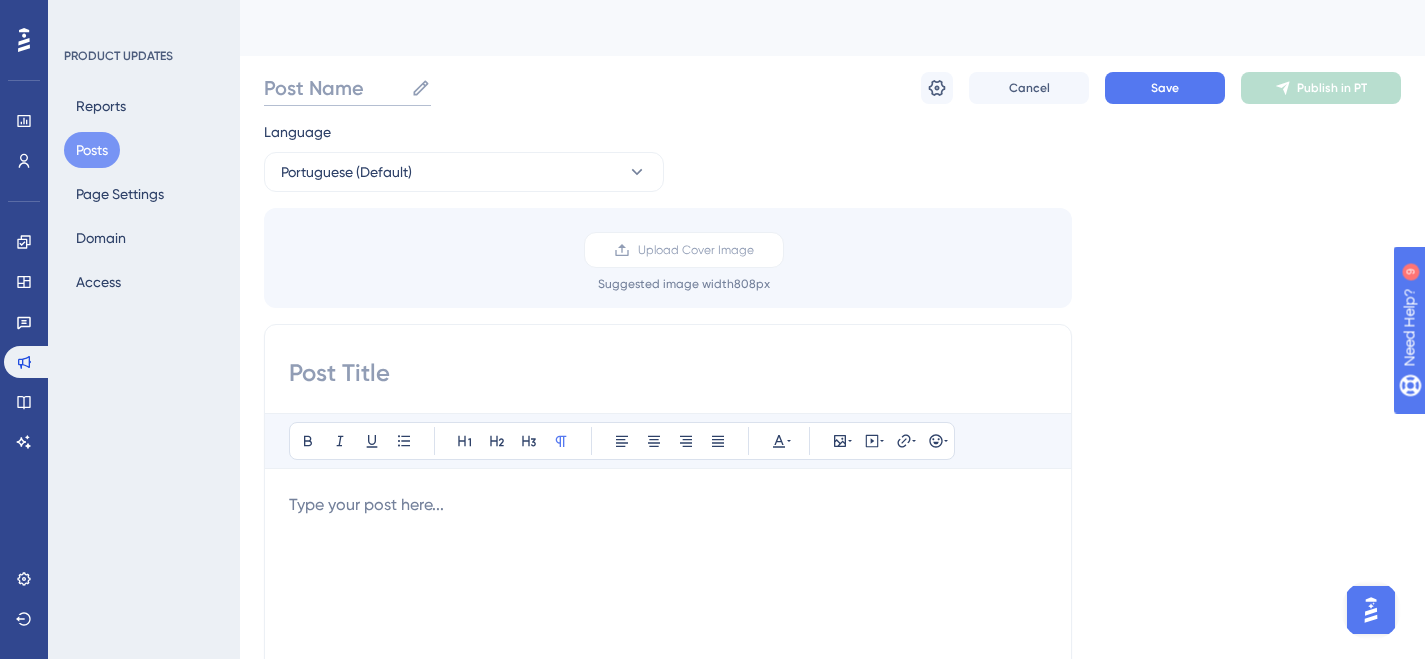 click on "Post Name" at bounding box center [333, 88] 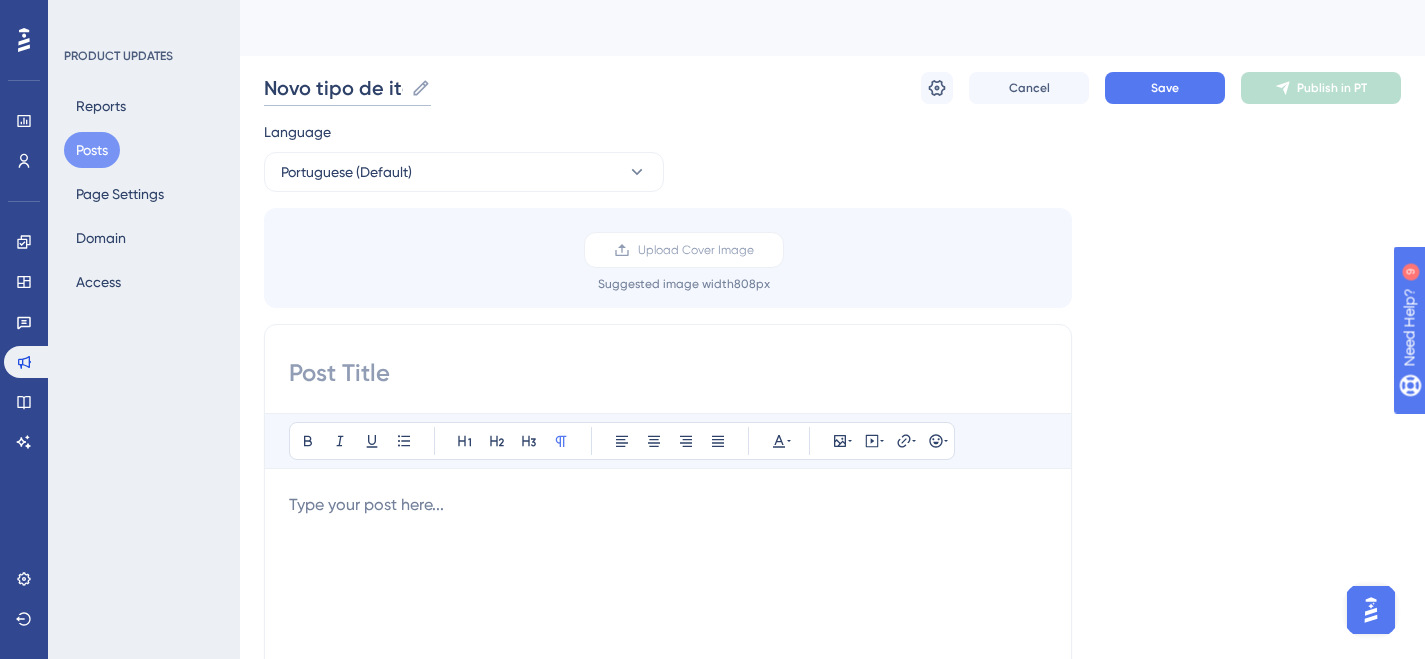 scroll, scrollTop: 0, scrollLeft: 0, axis: both 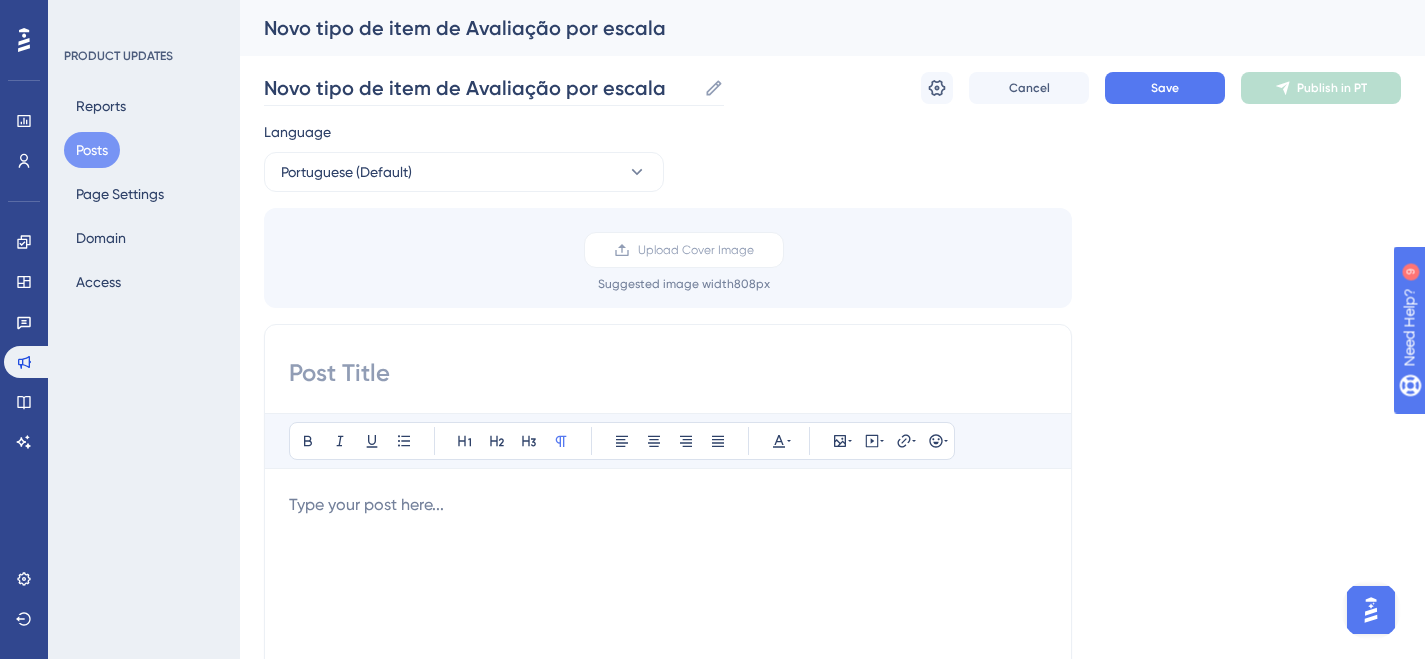 click on "Performance Users Engagement Widgets Feedback Product Updates Knowledge Base AI Assistant Settings Logout PRODUCT UPDATES Reports Posts Page Settings Domain Access Novo tipo de item de Avaliação por escala Novo tipo de item de Avaliação por escala Novo tipo de item de Avaliação por escala Cancel Save Publish in PT Language Portuguese (Default) Upload Cover Image Suggested image width  808 px Bold Italic Underline Bullet Point Heading 1 Heading 2 Heading 3 Normal Align Left Align Center Align Right Align Justify Text Color Insert Image Embed Video Hyperlink Emojis Type your post here... 😀 😐 😔 Boosters Resource Center Launcher Tooltip Activate to show new post notification on your Resource Center Launchers. Slide Out Activate to announce the new updates using a slide out in your app’s interface." at bounding box center [832, 740] 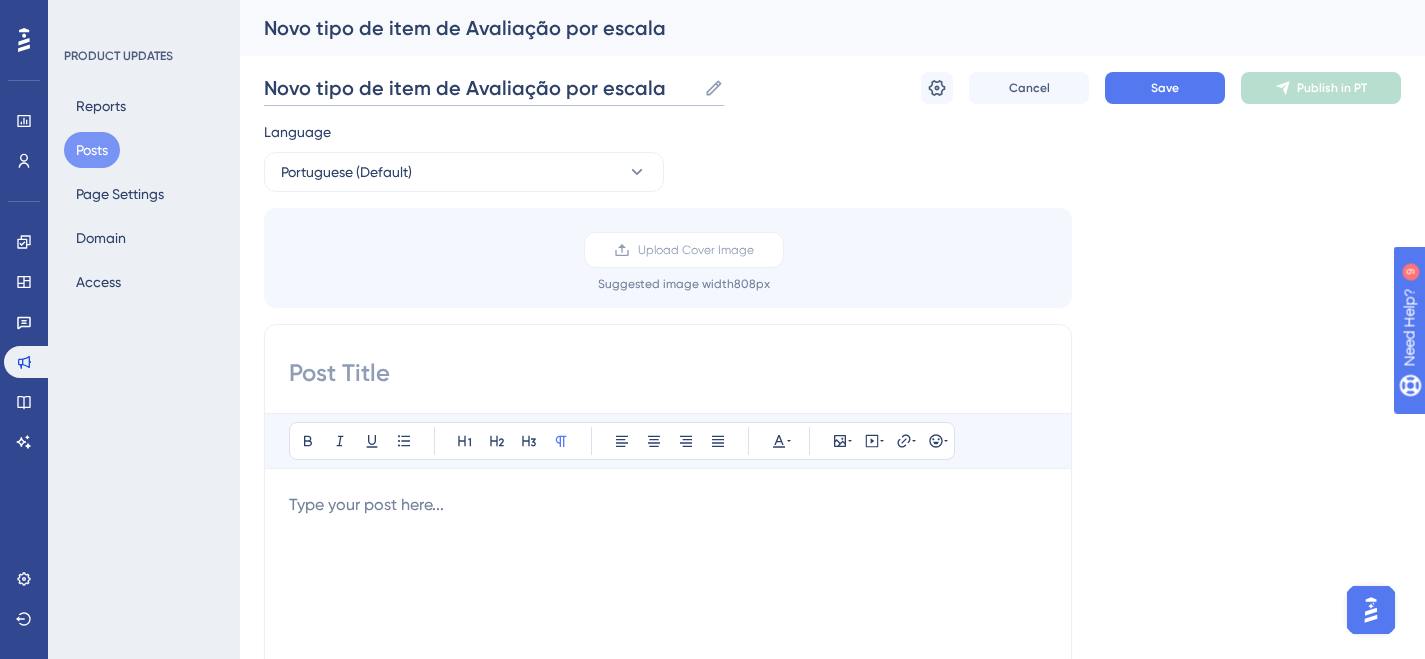 click on "Novo tipo de item de Avaliação por escala" at bounding box center (480, 88) 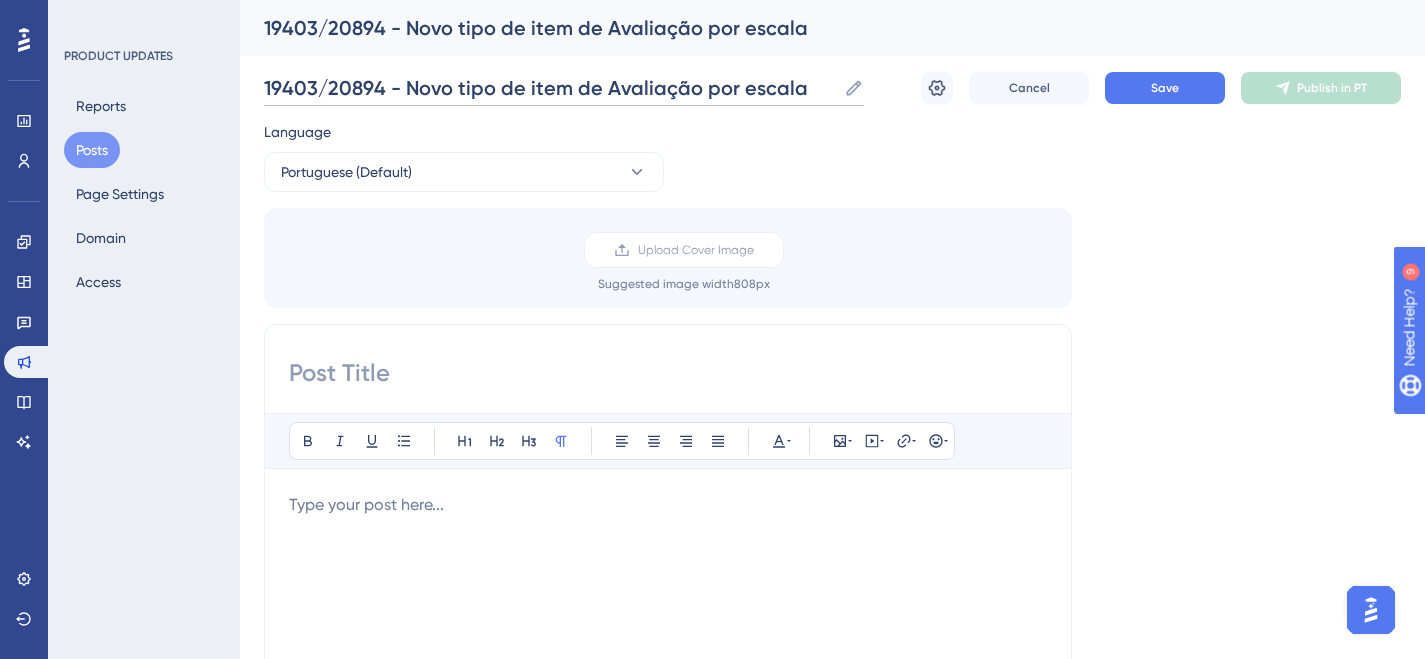 type on "19403/20894 - Novo tipo de item de Avaliação por escala" 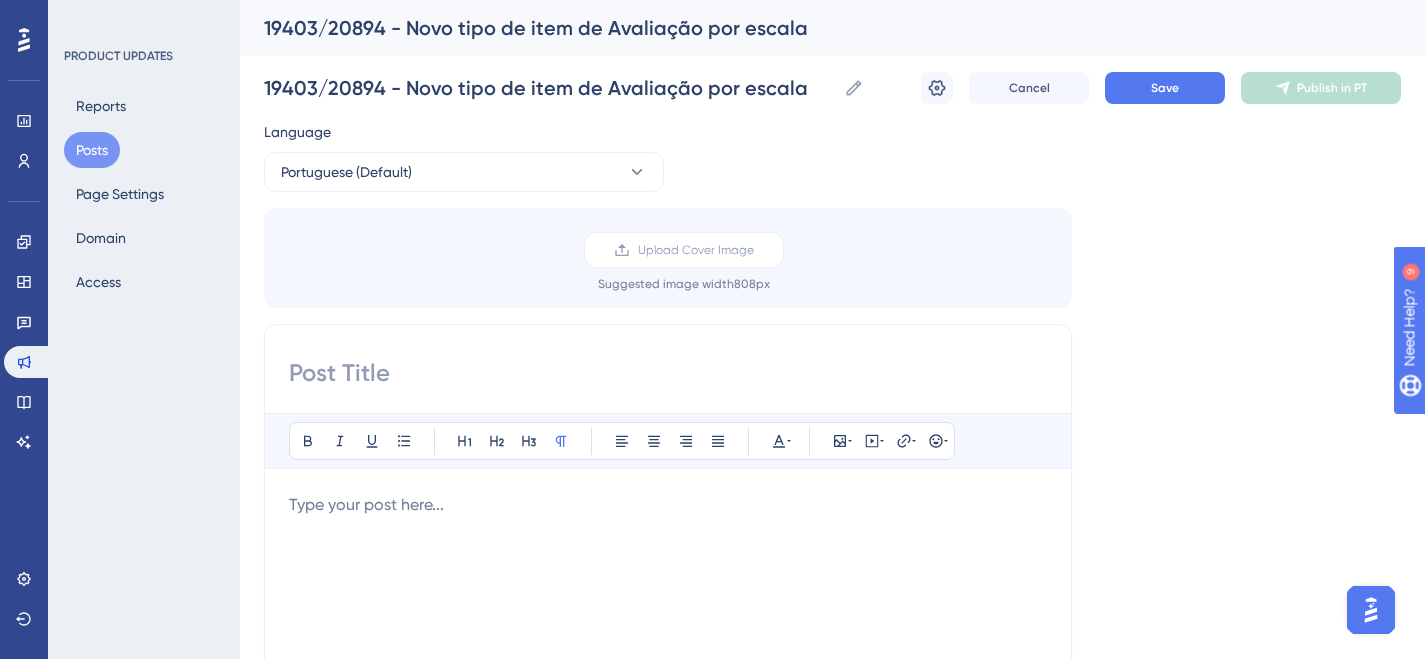 click at bounding box center [668, 373] 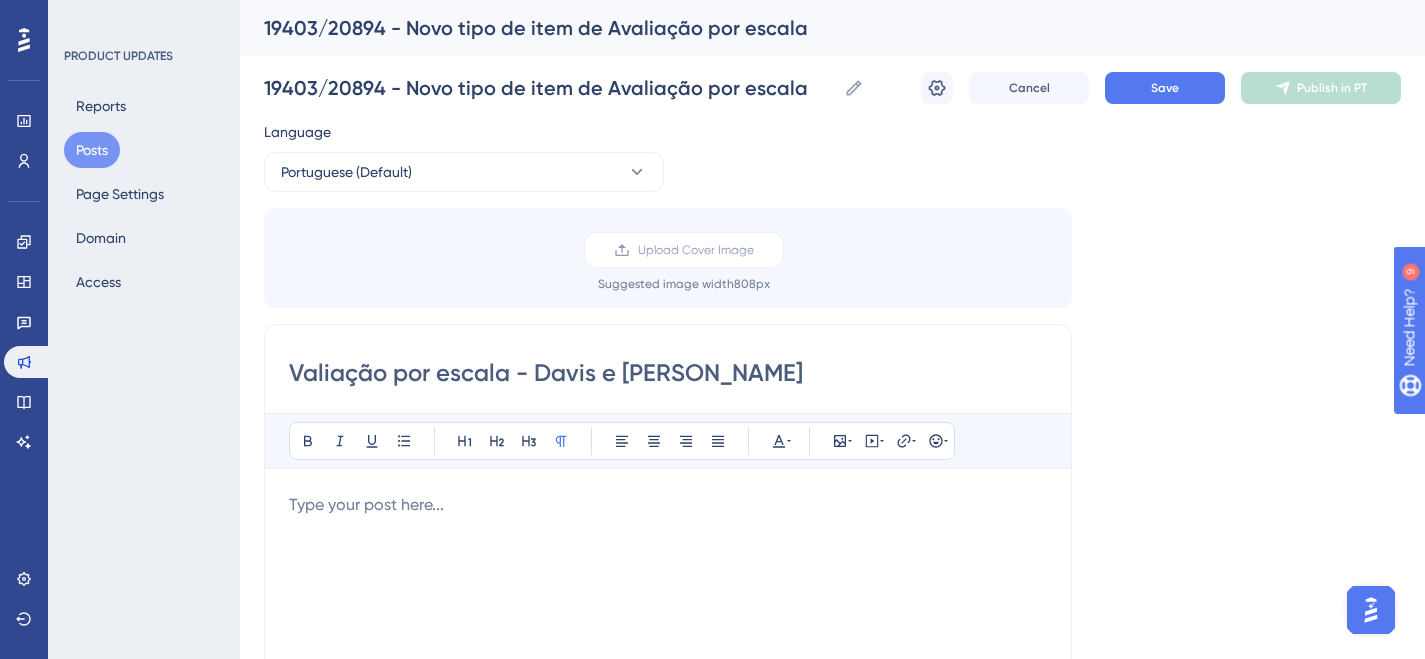 click on "Valiação por escala - Davis e [PERSON_NAME]" at bounding box center (668, 373) 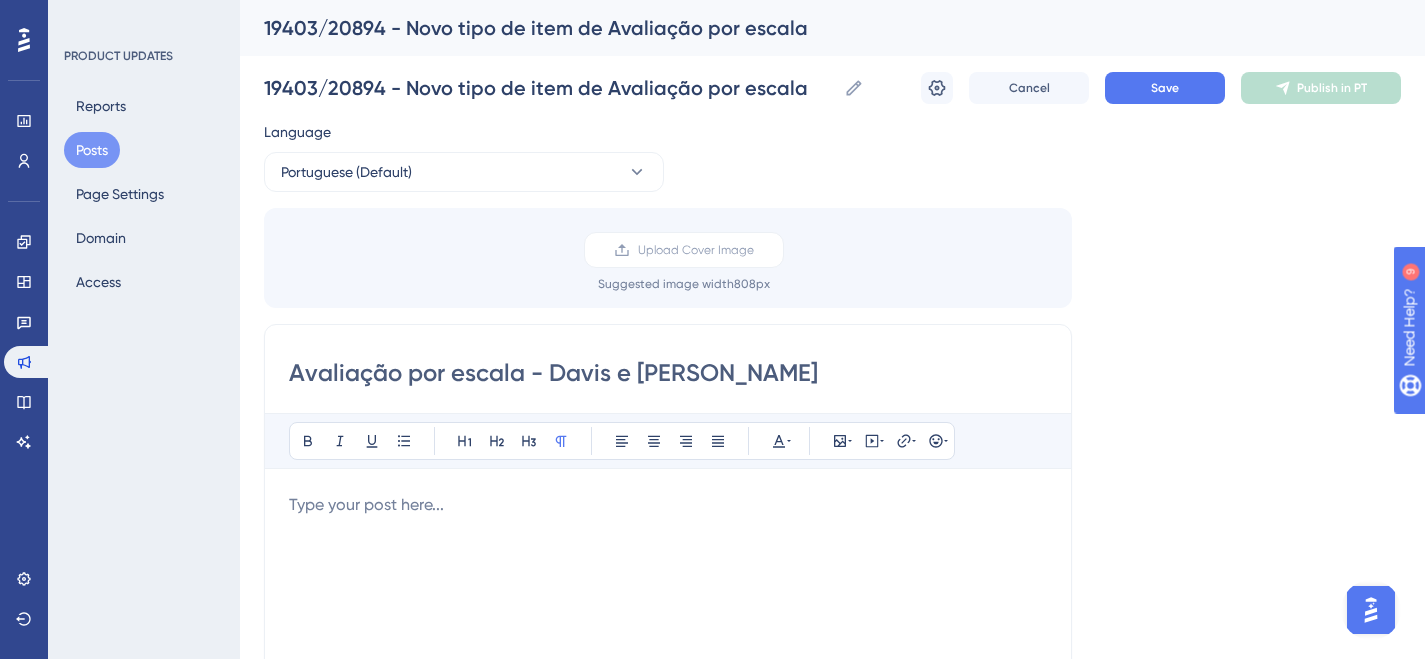 click at bounding box center (668, 505) 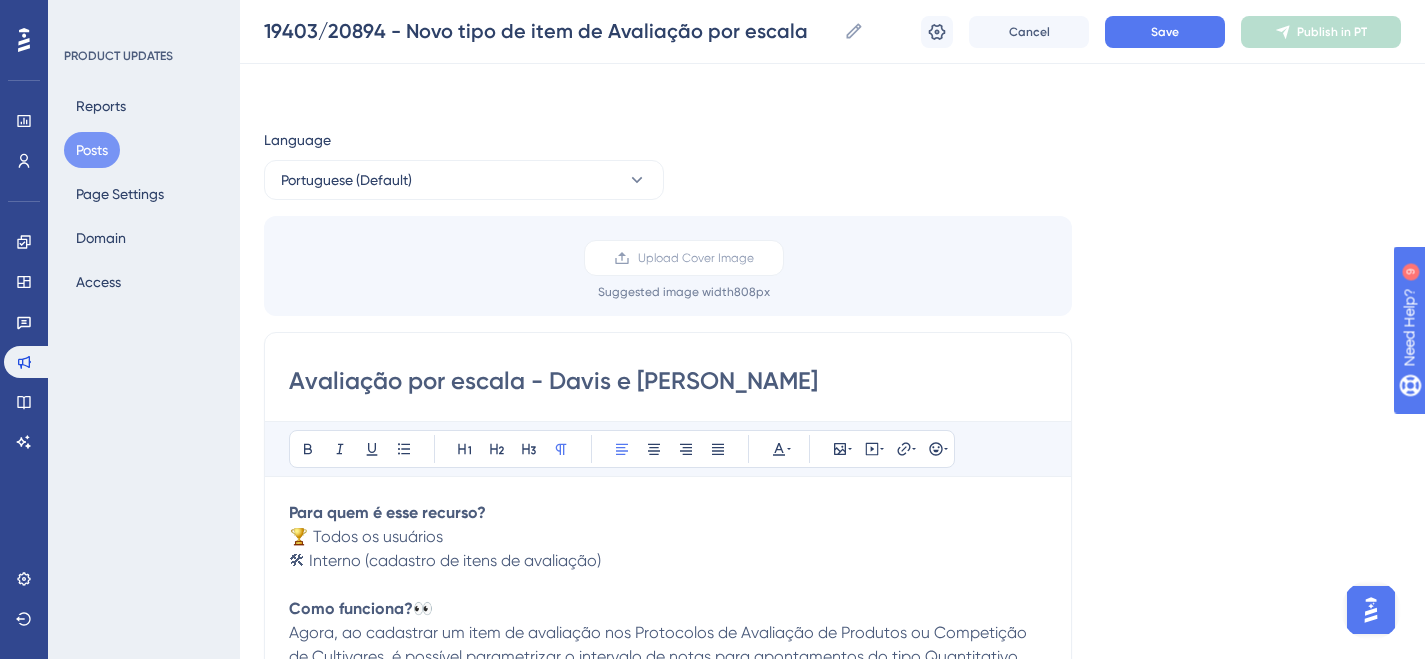 scroll, scrollTop: 129, scrollLeft: 0, axis: vertical 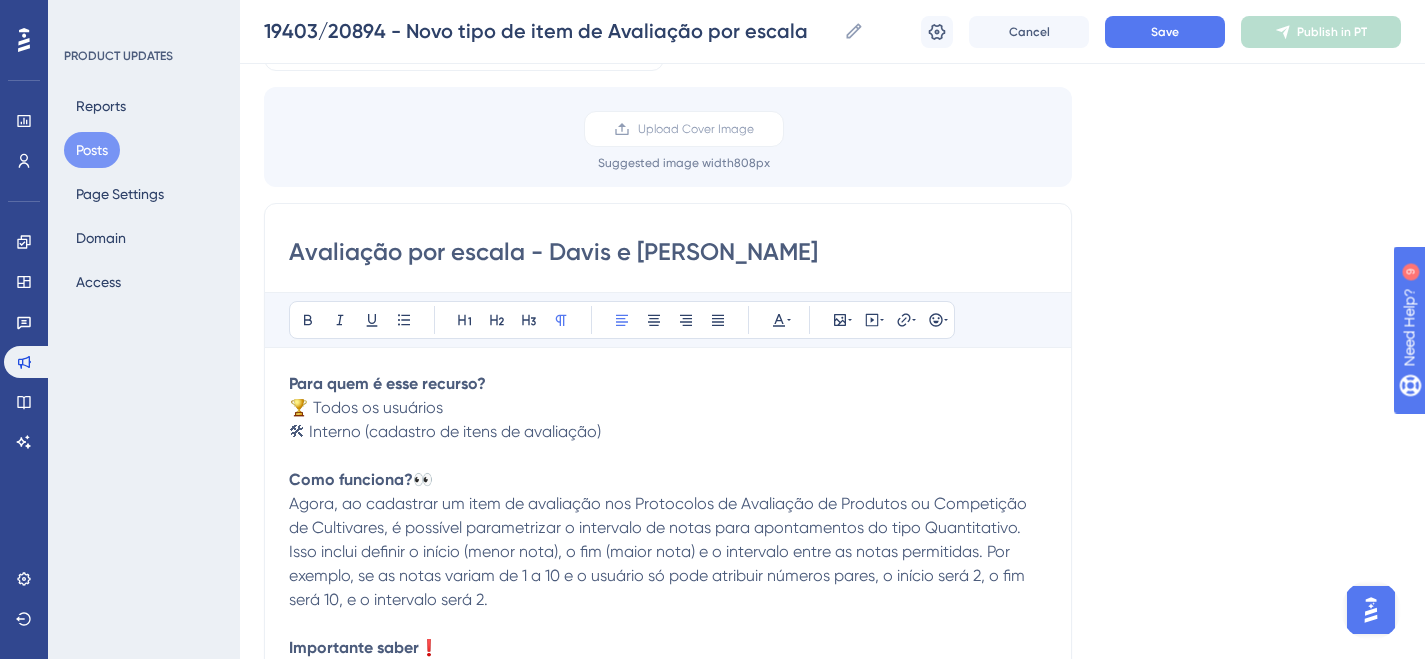 click on "Avaliação por escala - Davis e Bianco Bold Italic Underline Bullet Point Heading 1 Heading 2 Heading 3 Normal Align Left Align Center Align Right Align Justify Text Color Insert Image Embed Video Hyperlink Emojis Para quem é esse recurso? 🏆 Todos os usuários 🛠 Interno (cadastro de itens de avaliação) Como funciona?  👀 Agora, ao cadastrar um item de avaliação nos Protocolos de Avaliação de Produtos ou Competição de Cultivares, é possível parametrizar o intervalo de notas para apontamentos do tipo Quantitativo. Isso inclui definir o início (menor nota), o fim (maior nota) e o intervalo entre as notas permitidas. Por exemplo, se as notas variam de 1 a 10 e o usuário só pode atribuir números pares, o início será 2, o fim será 10, e o intervalo será 2. Importante saber  ❗ Esses campos não são obrigatórios nos itens quantitativos, são opcionais." at bounding box center (668, 520) 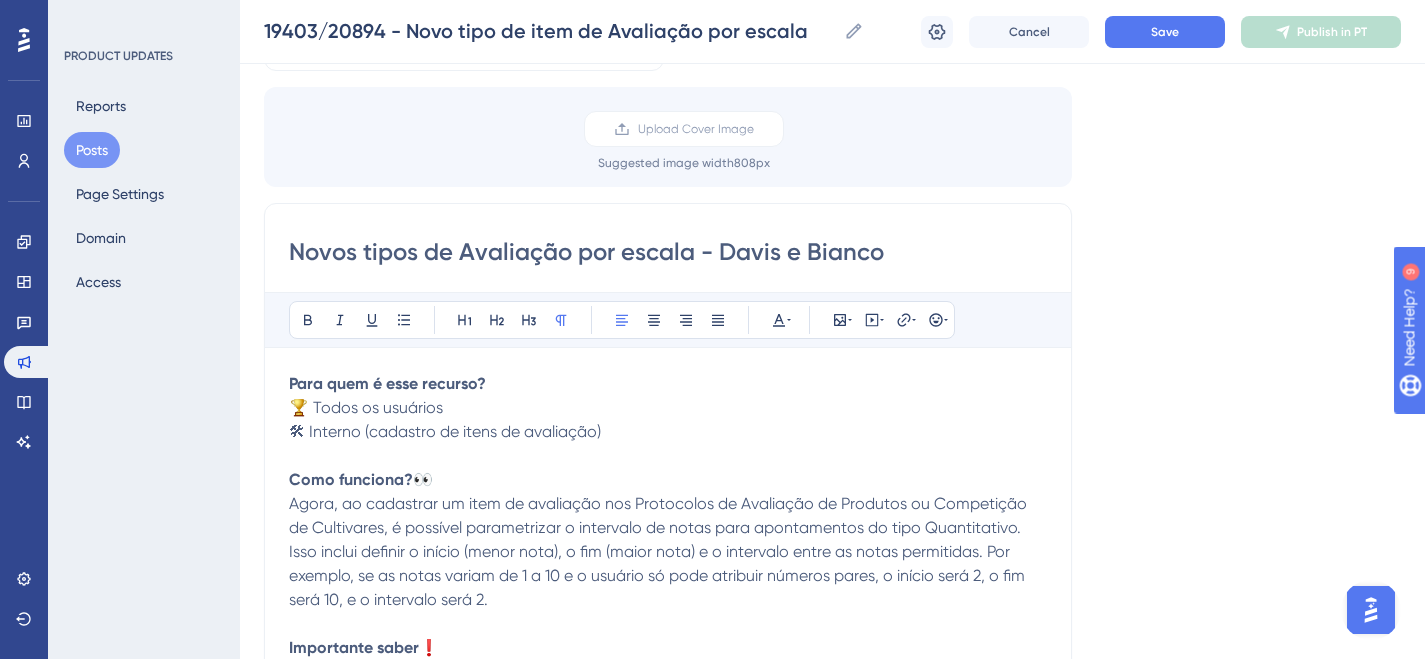 click on "Novos tipos de Avaliação por escala - Davis e Bianco" at bounding box center [668, 252] 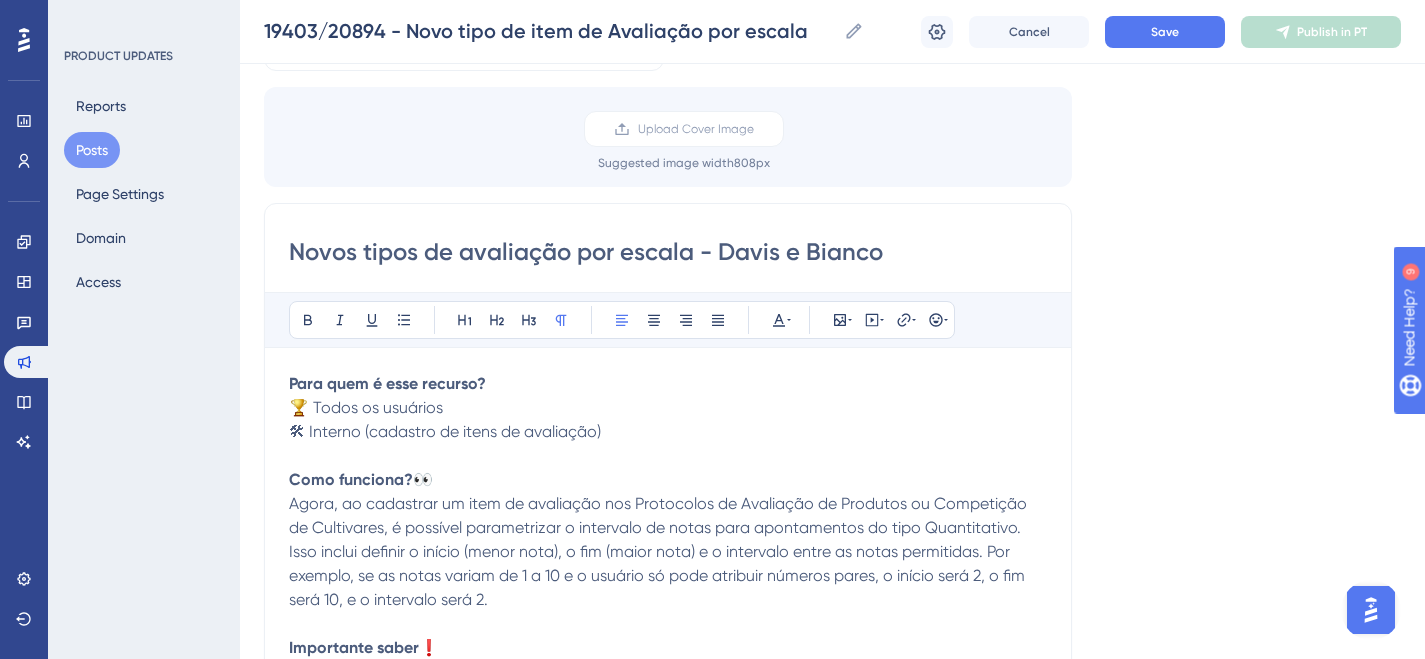 click on "Novos tipos de avaliação por escala - Davis e Bianco" at bounding box center [668, 252] 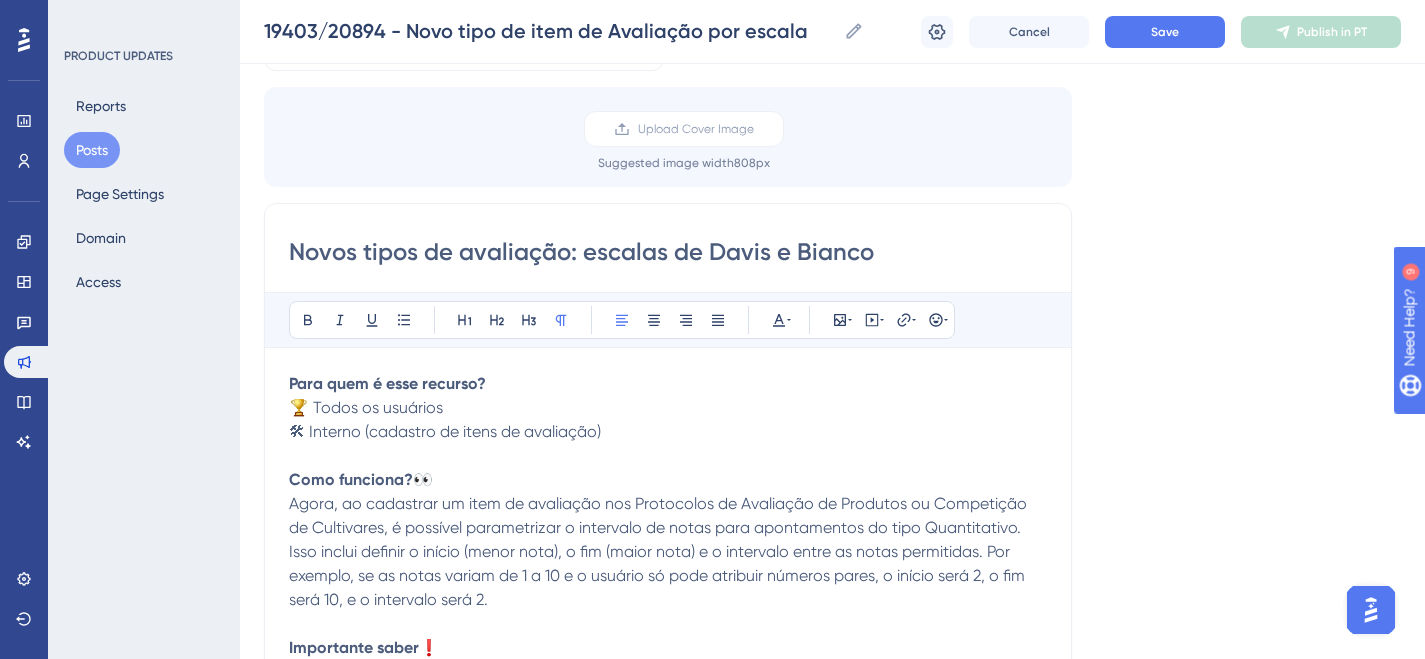 type on "Novos tipos de avaliação: escalas de Davis e Bianco" 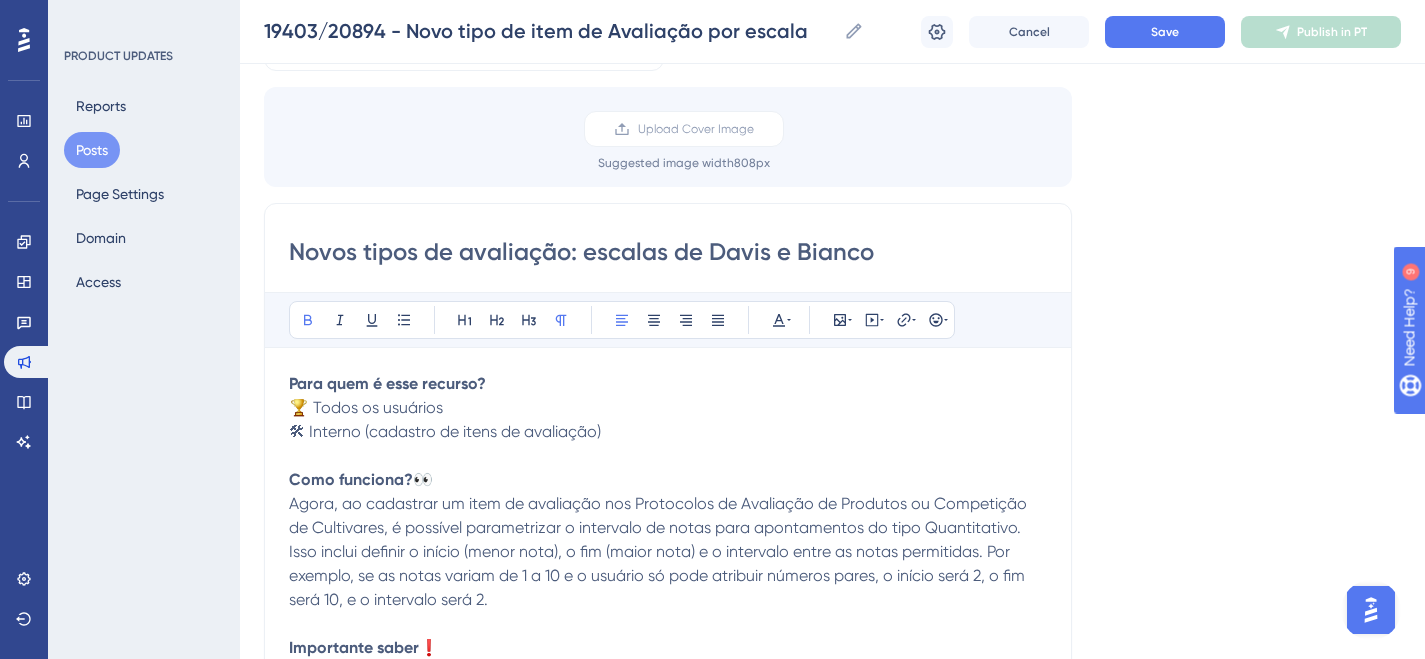 click on "Para quem é esse recurso?" at bounding box center (668, 384) 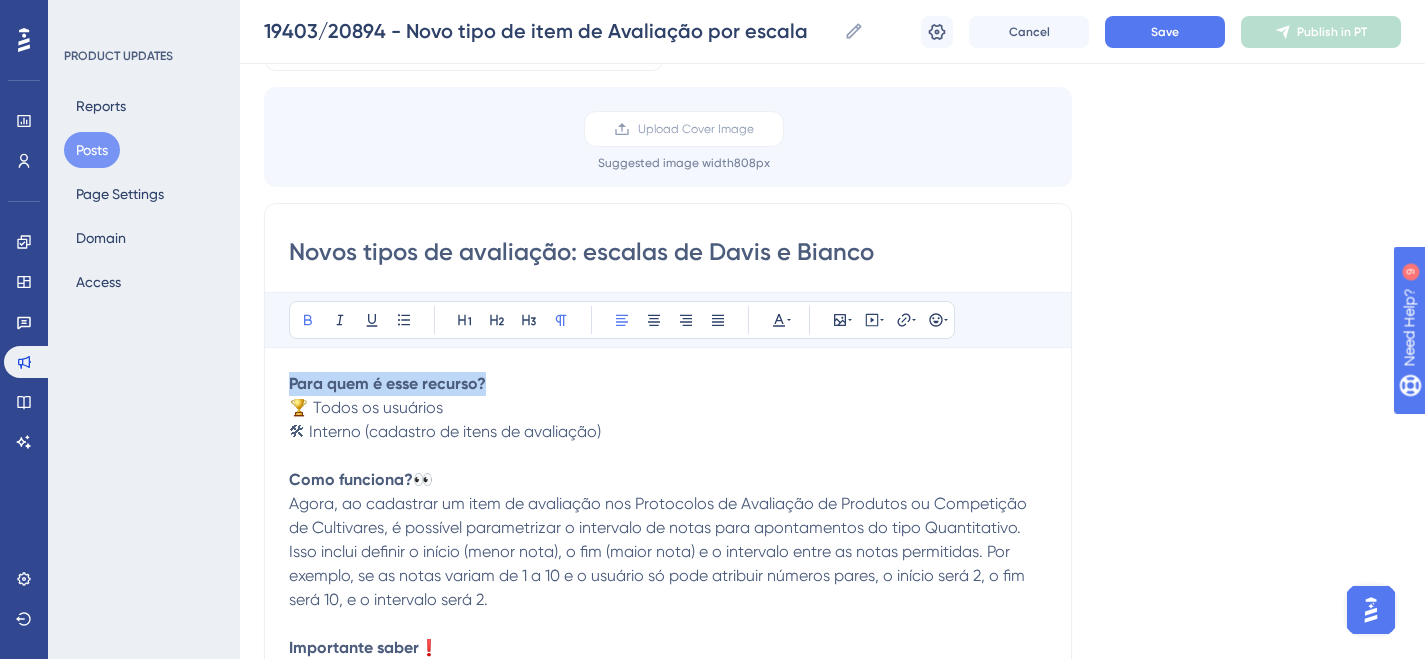 drag, startPoint x: 498, startPoint y: 379, endPoint x: 228, endPoint y: 379, distance: 270 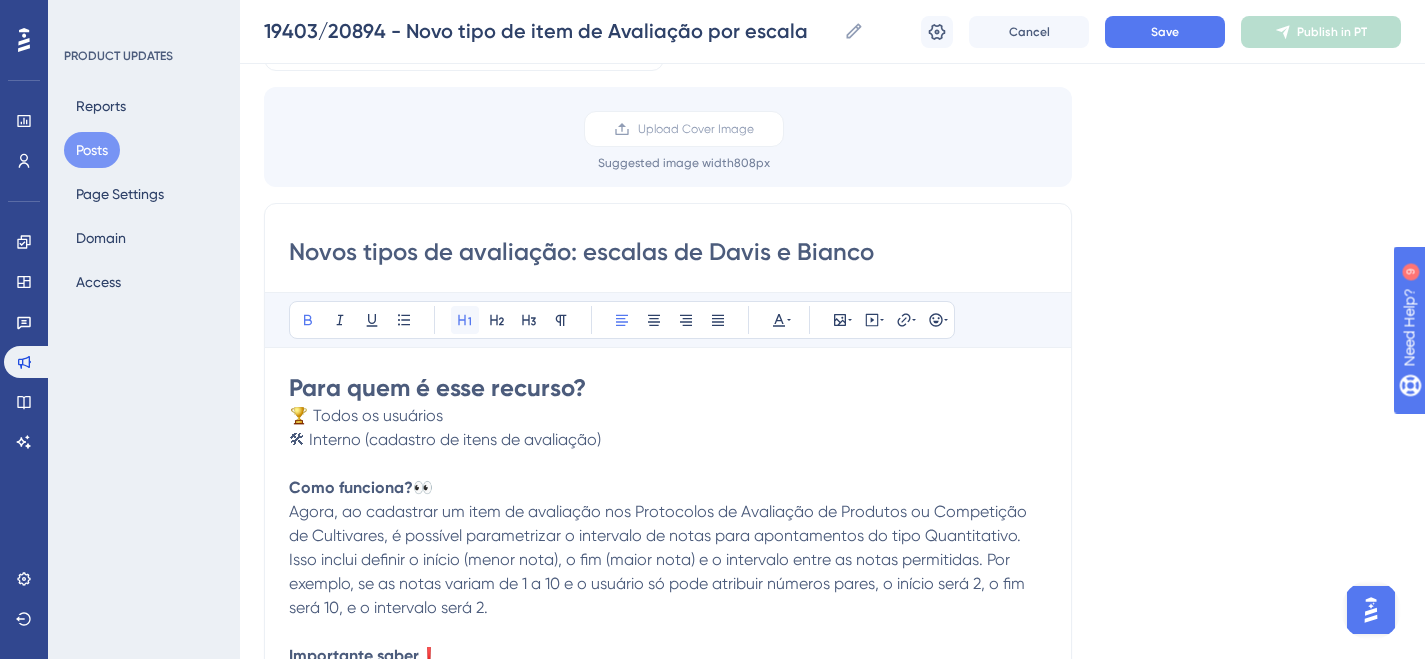 click 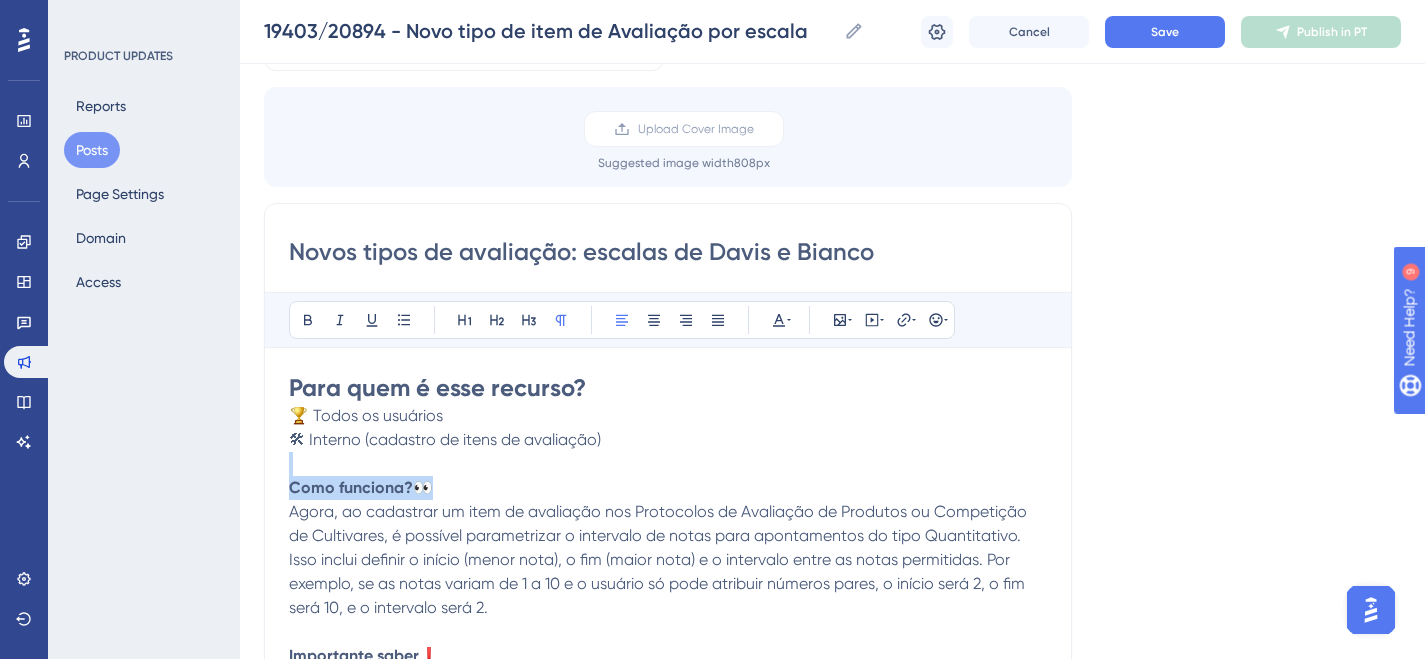 drag, startPoint x: 467, startPoint y: 482, endPoint x: 173, endPoint y: 464, distance: 294.5505 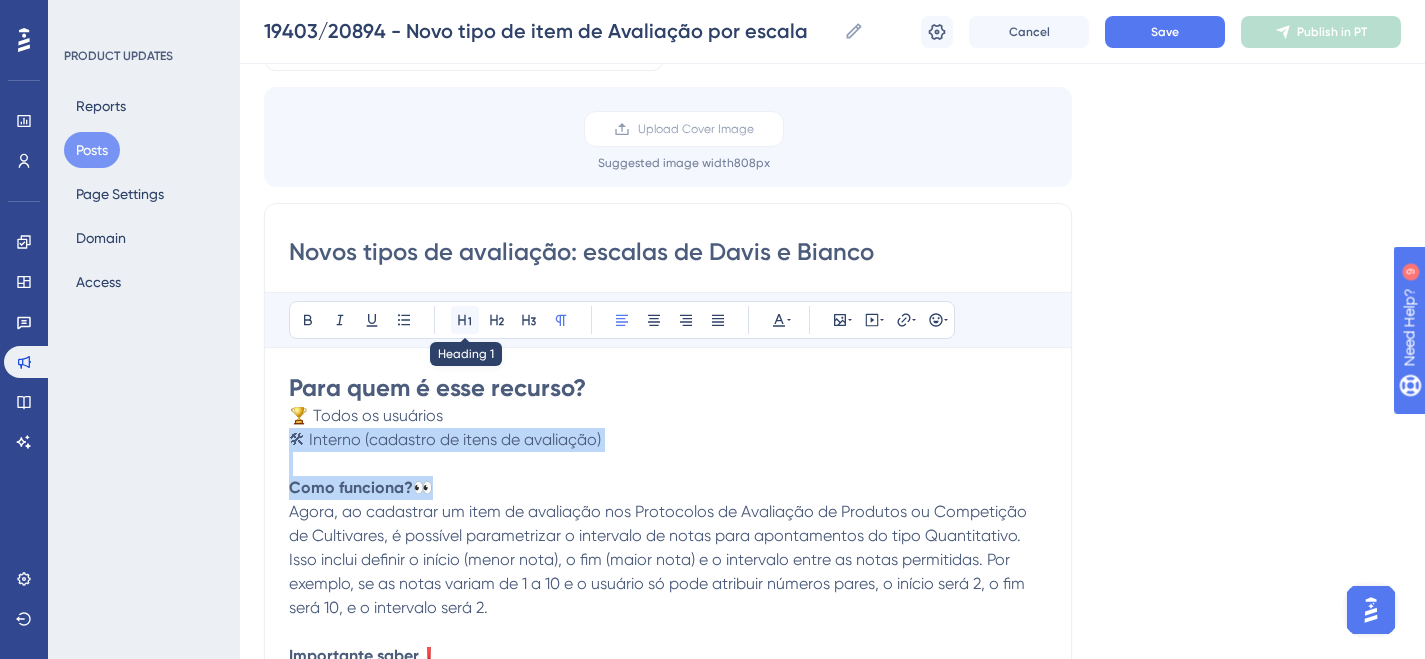 click 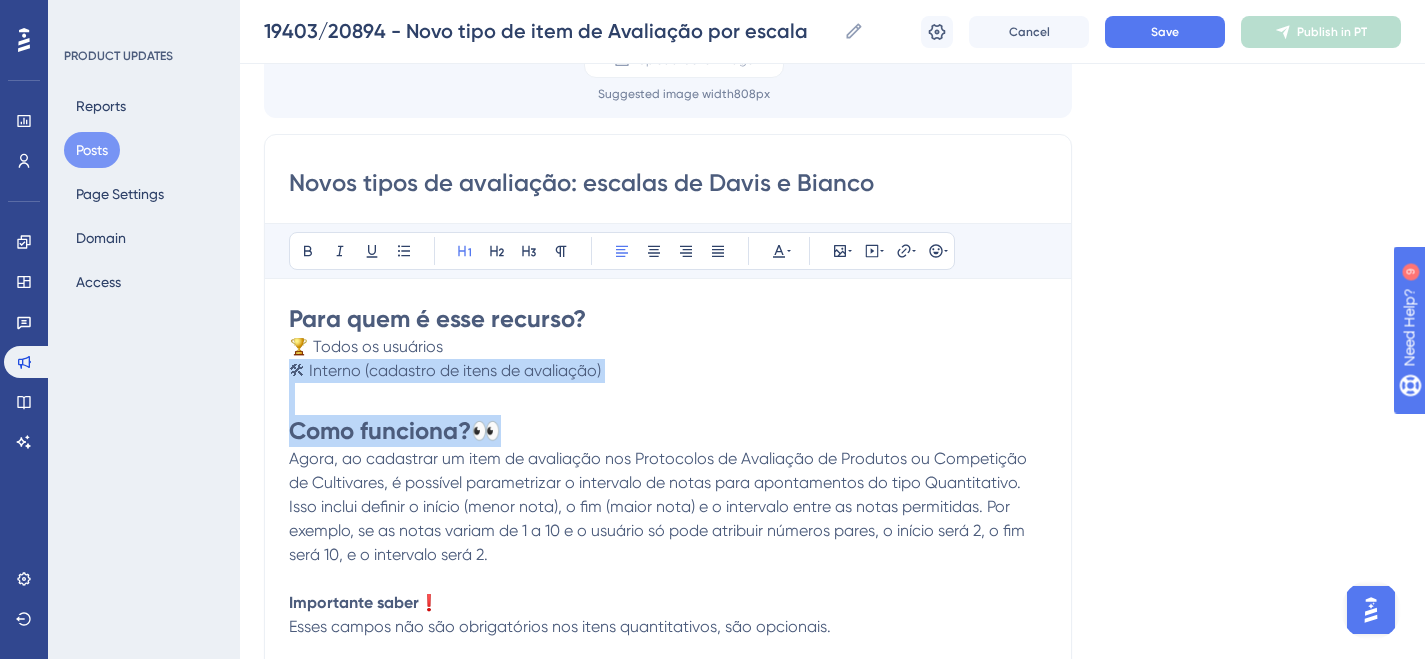 scroll, scrollTop: 201, scrollLeft: 0, axis: vertical 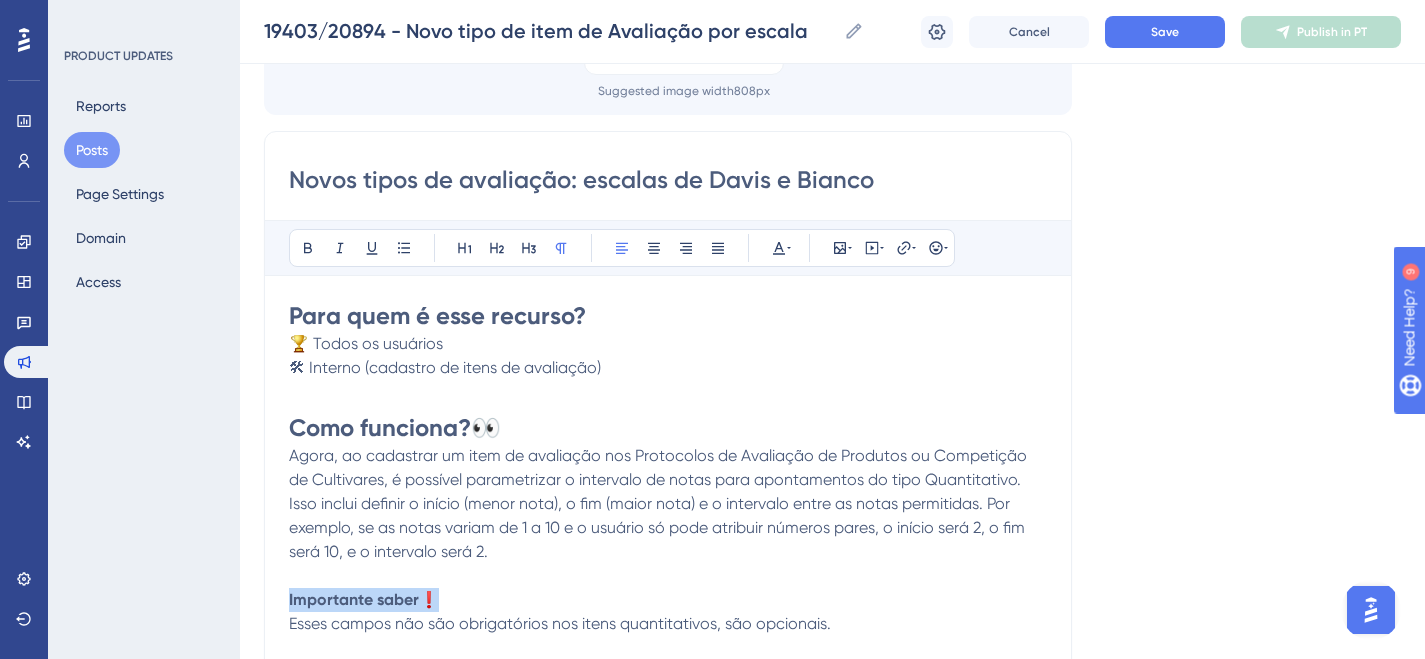 drag, startPoint x: 444, startPoint y: 601, endPoint x: 237, endPoint y: 601, distance: 207 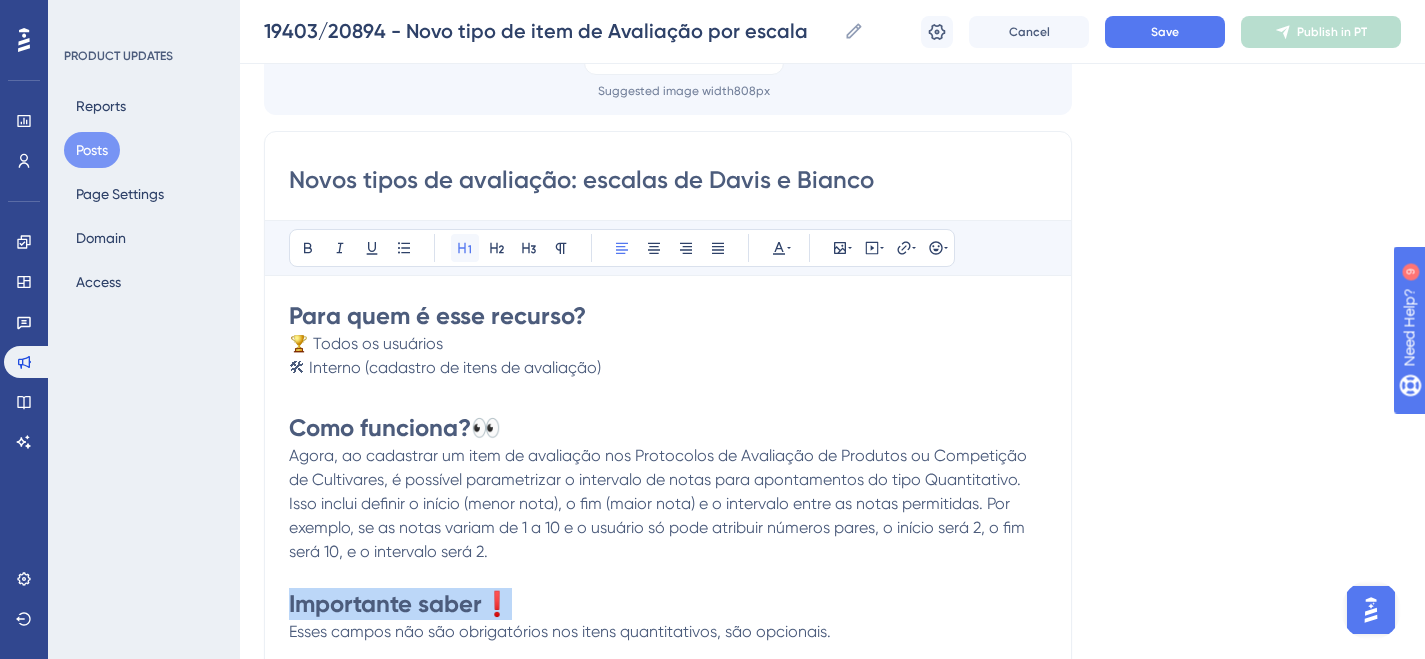 click 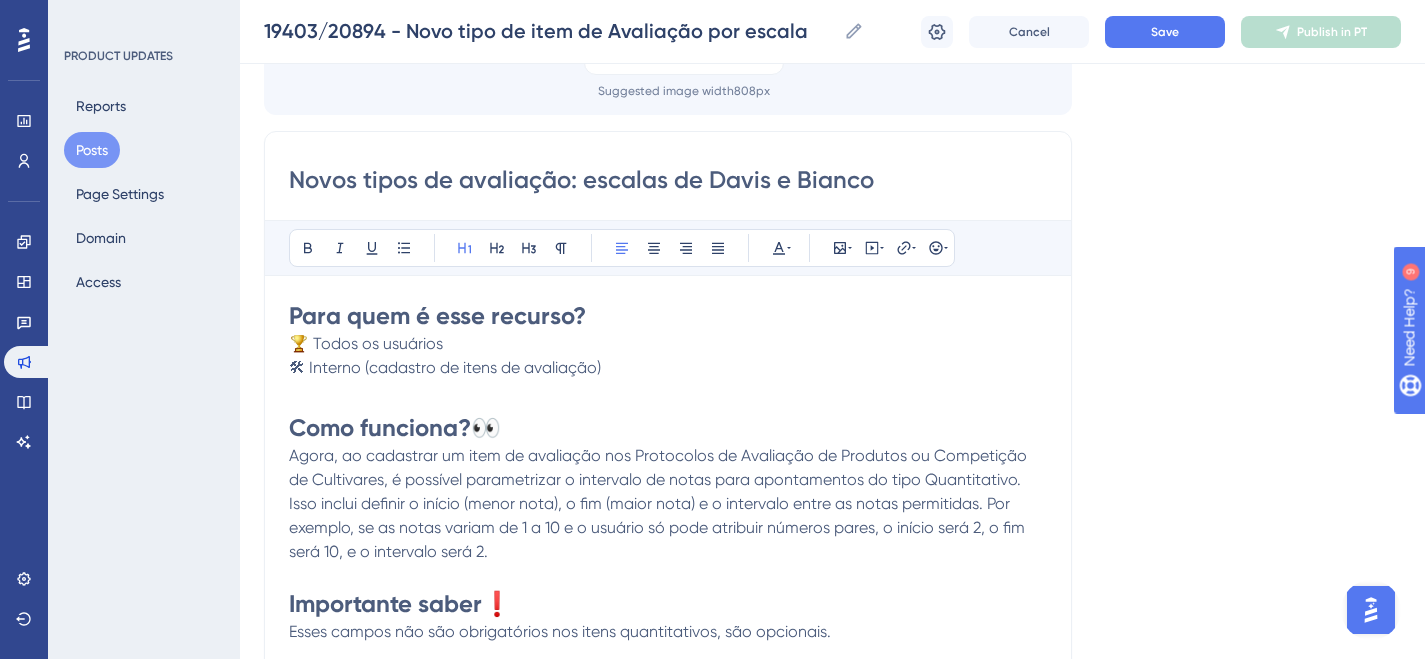 click at bounding box center [668, 576] 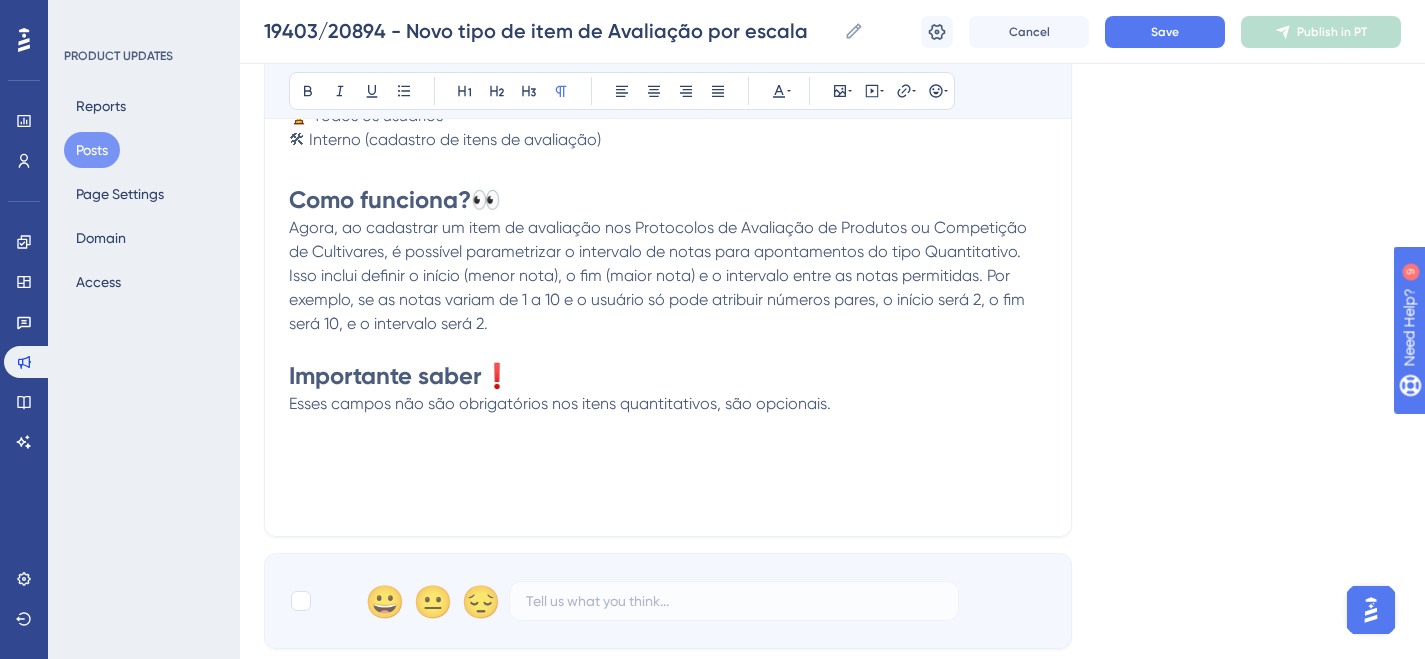 scroll, scrollTop: 335, scrollLeft: 0, axis: vertical 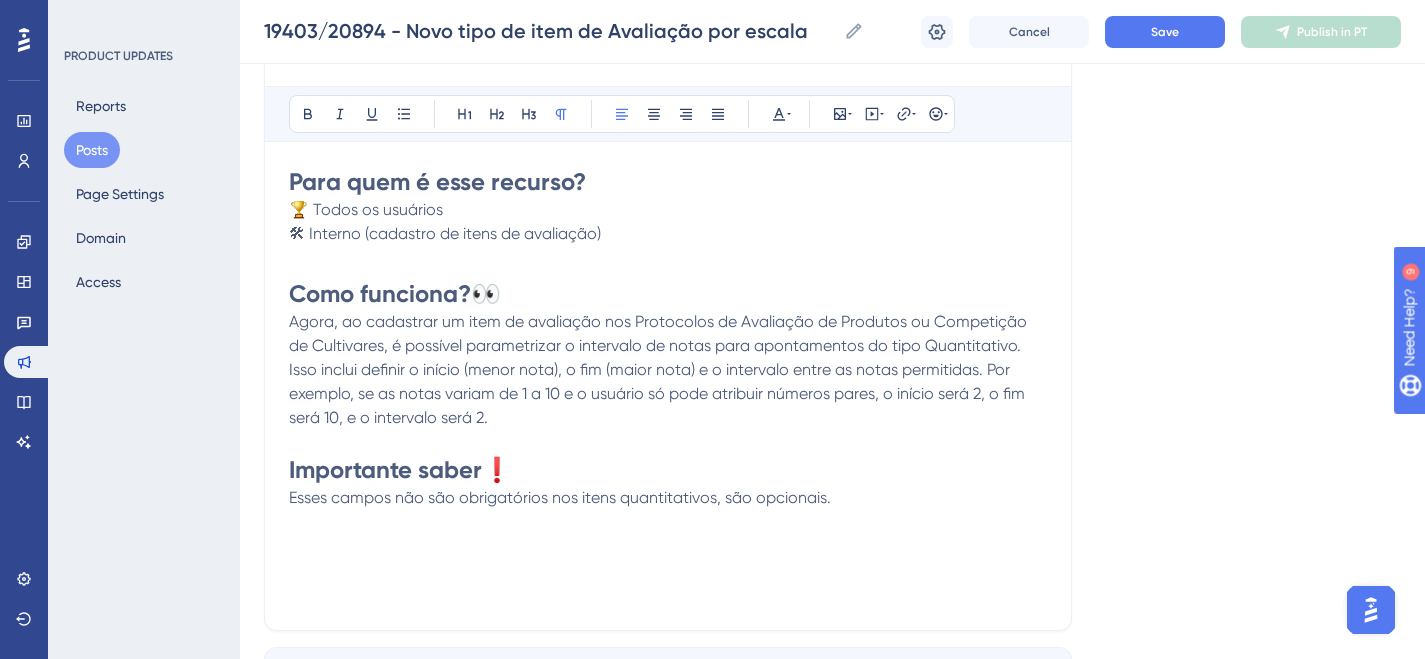click on "🛠 Interno (cadastro de itens de avaliação)" at bounding box center (445, 233) 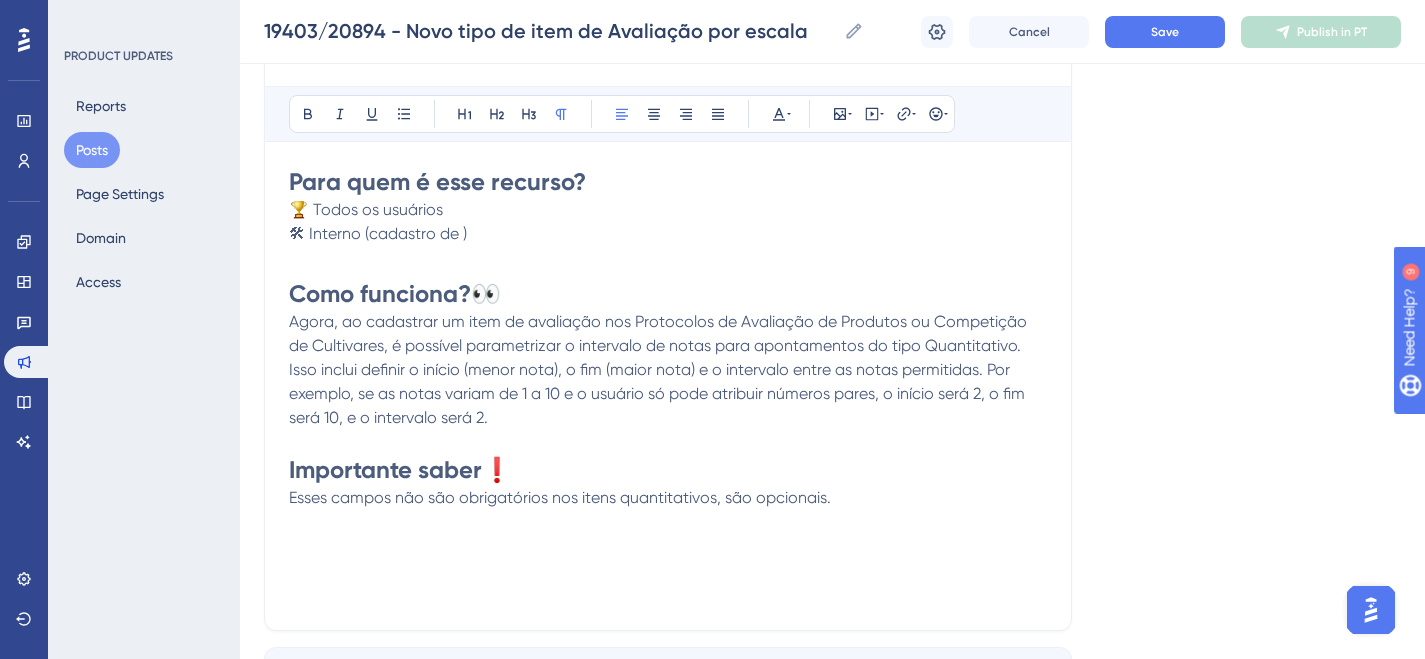 type 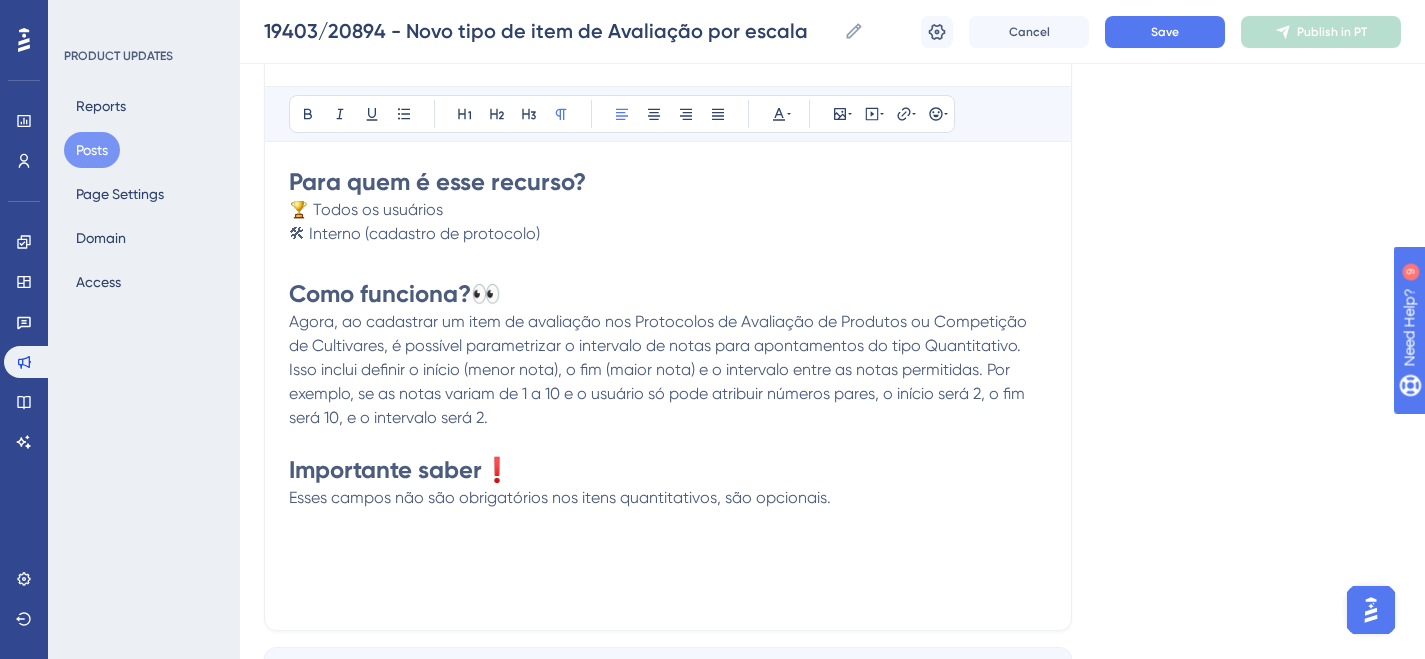 click on "Agora, ao cadastrar um item de avaliação nos Protocolos de Avaliação de Produtos ou Competição de Cultivares, é possível parametrizar o intervalo de notas para apontamentos do tipo Quantitativo. Isso inclui definir o início (menor nota), o fim (maior nota) e o intervalo entre as notas permitidas. Por exemplo, se as notas variam de 1 a 10 e o usuário só pode atribuir números pares, o início será 2, o fim será 10, e o intervalo será 2." at bounding box center (668, 370) 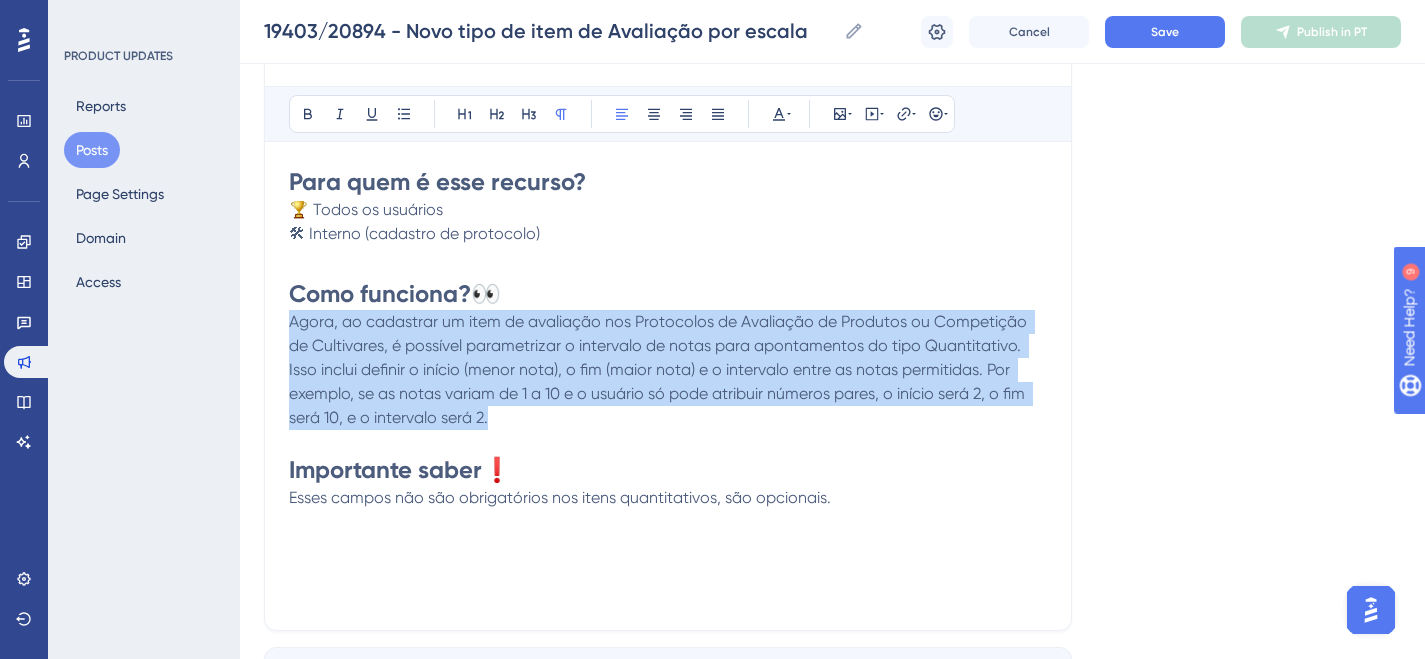 drag, startPoint x: 499, startPoint y: 412, endPoint x: 263, endPoint y: 330, distance: 249.83995 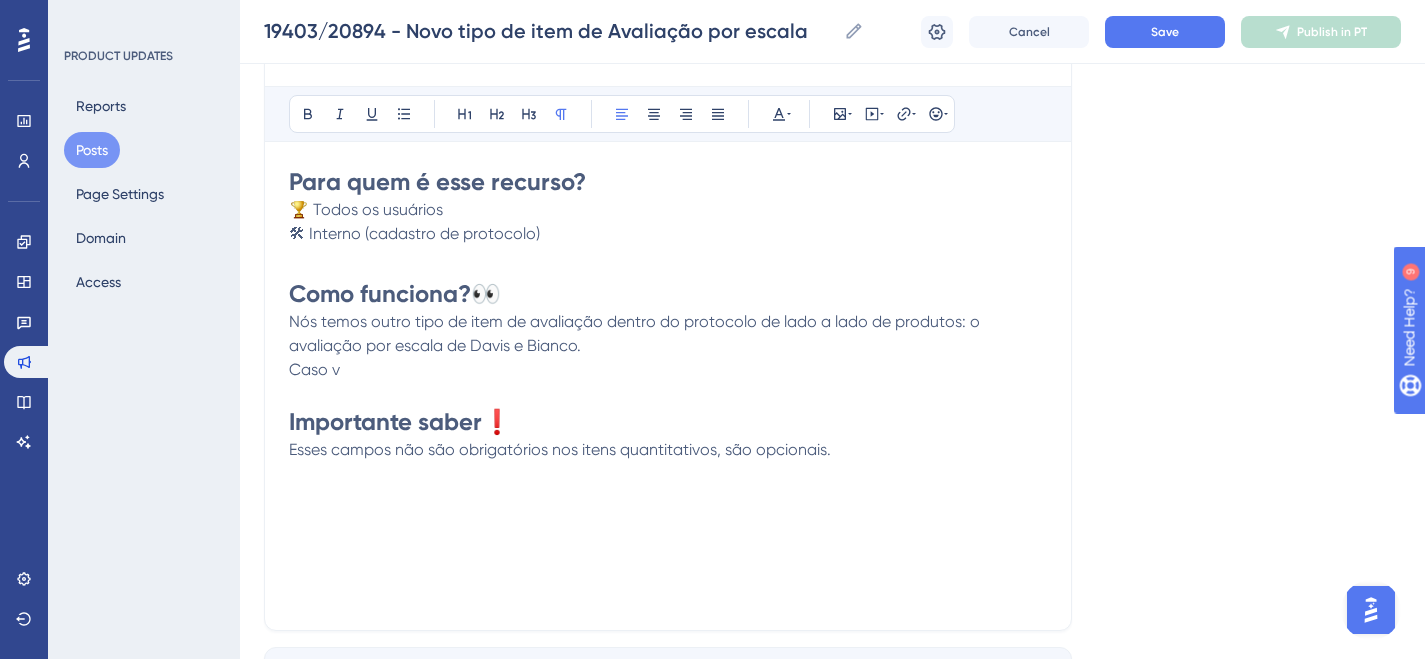 drag, startPoint x: 278, startPoint y: 320, endPoint x: 368, endPoint y: 347, distance: 93.96276 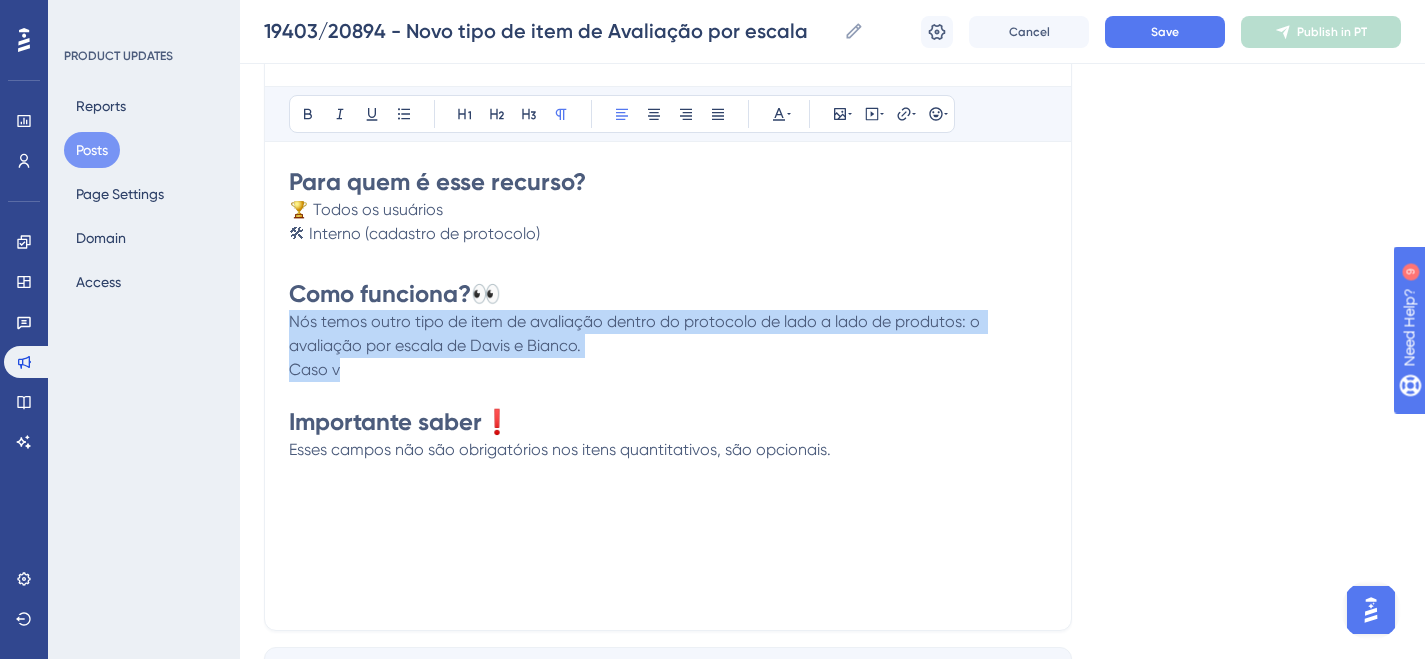 drag, startPoint x: 345, startPoint y: 367, endPoint x: 284, endPoint y: 329, distance: 71.867935 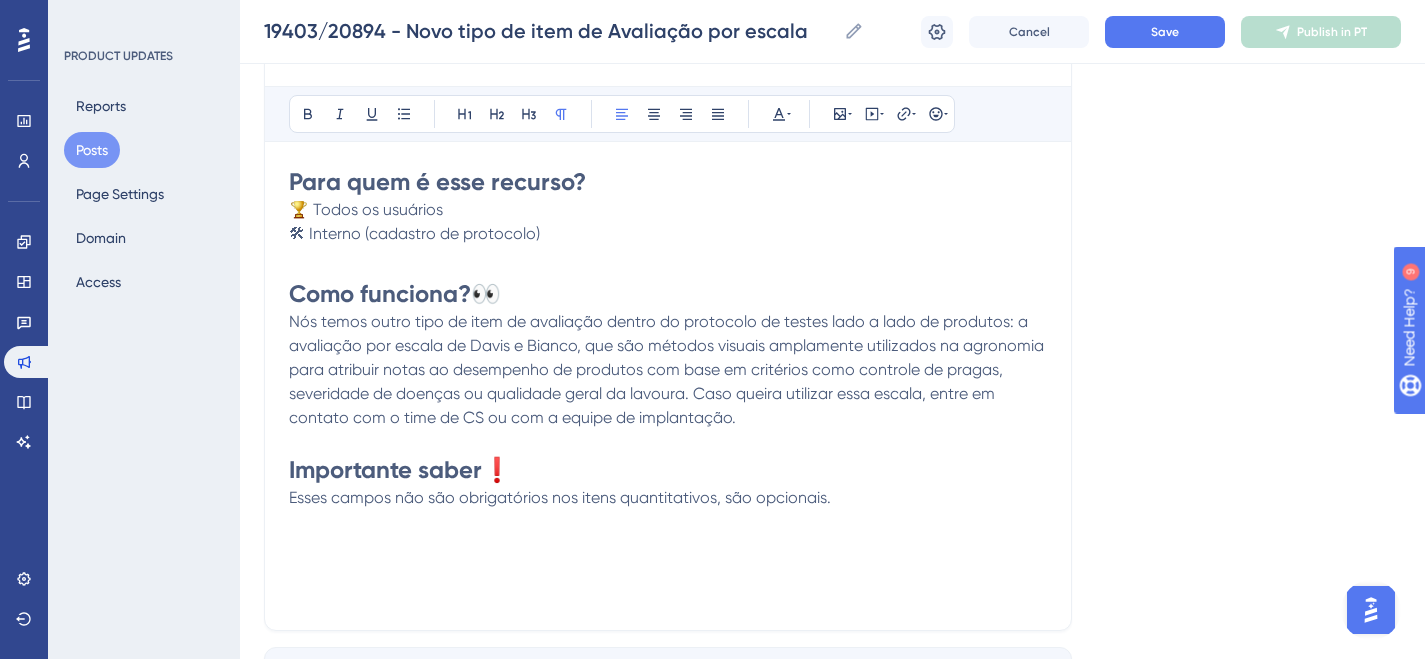 click on "Nós temos outro tipo de item de avaliação dentro do protocolo de testes lado a lado de produtos: a avaliação por escala de Davis e Bianco, que são métodos visuais amplamente utilizados na agronomia para atribuir notas ao desempenho de produtos com base em critérios como controle de pragas, severidade de doenças ou qualidade geral da lavoura. Caso queira utilizar essa escala, entre em contato com o time de CS ou com a equipe de implantação." at bounding box center (668, 369) 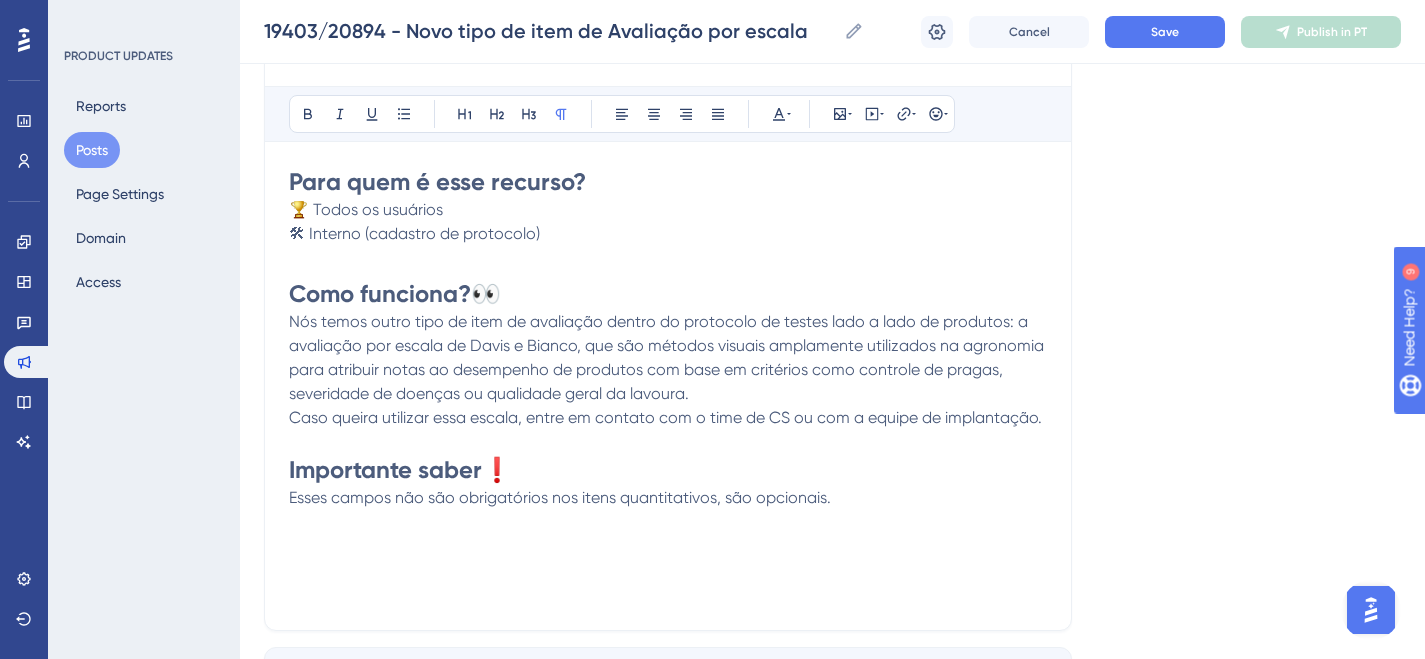 drag, startPoint x: 420, startPoint y: 431, endPoint x: 482, endPoint y: 419, distance: 63.15061 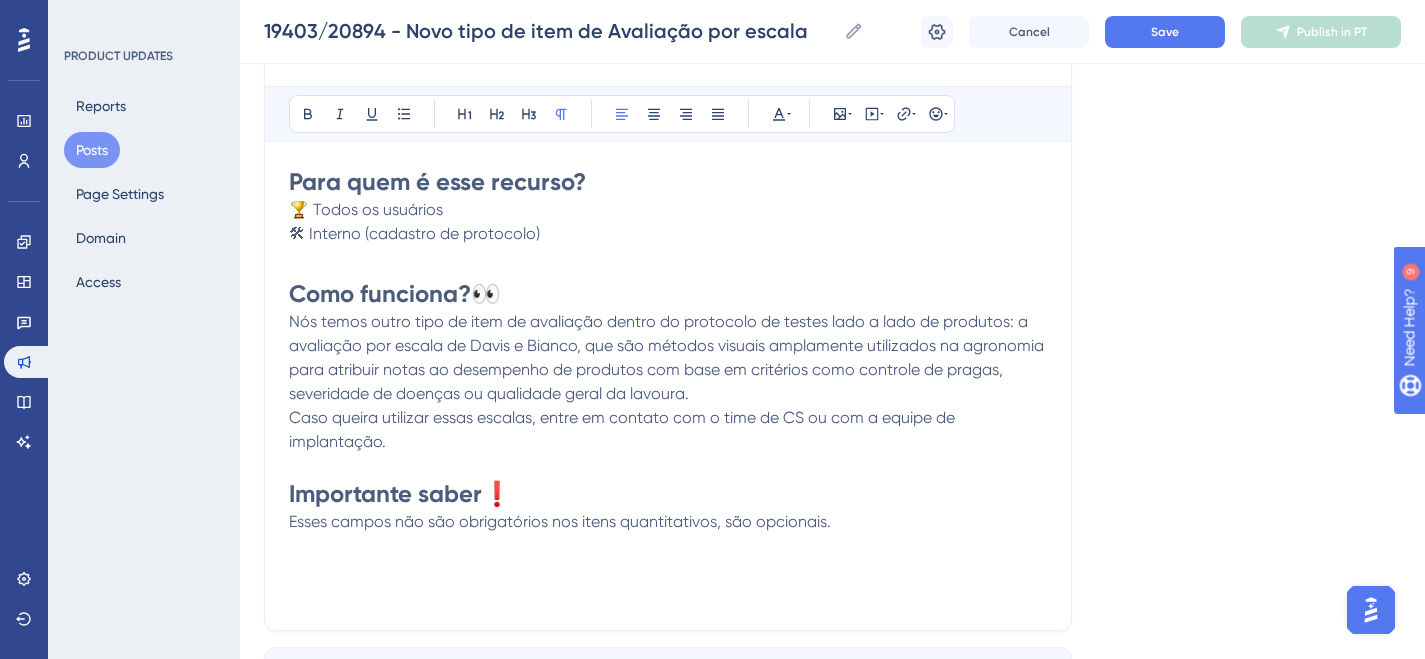click on "Nós temos outro tipo de item de avaliação dentro do protocolo de testes lado a lado de produtos: a avaliação por escala de Davis e Bianco, que são métodos visuais amplamente utilizados na agronomia para atribuir notas ao desempenho de produtos com base em critérios como controle de pragas, severidade de doenças ou qualidade geral da lavoura." at bounding box center [668, 357] 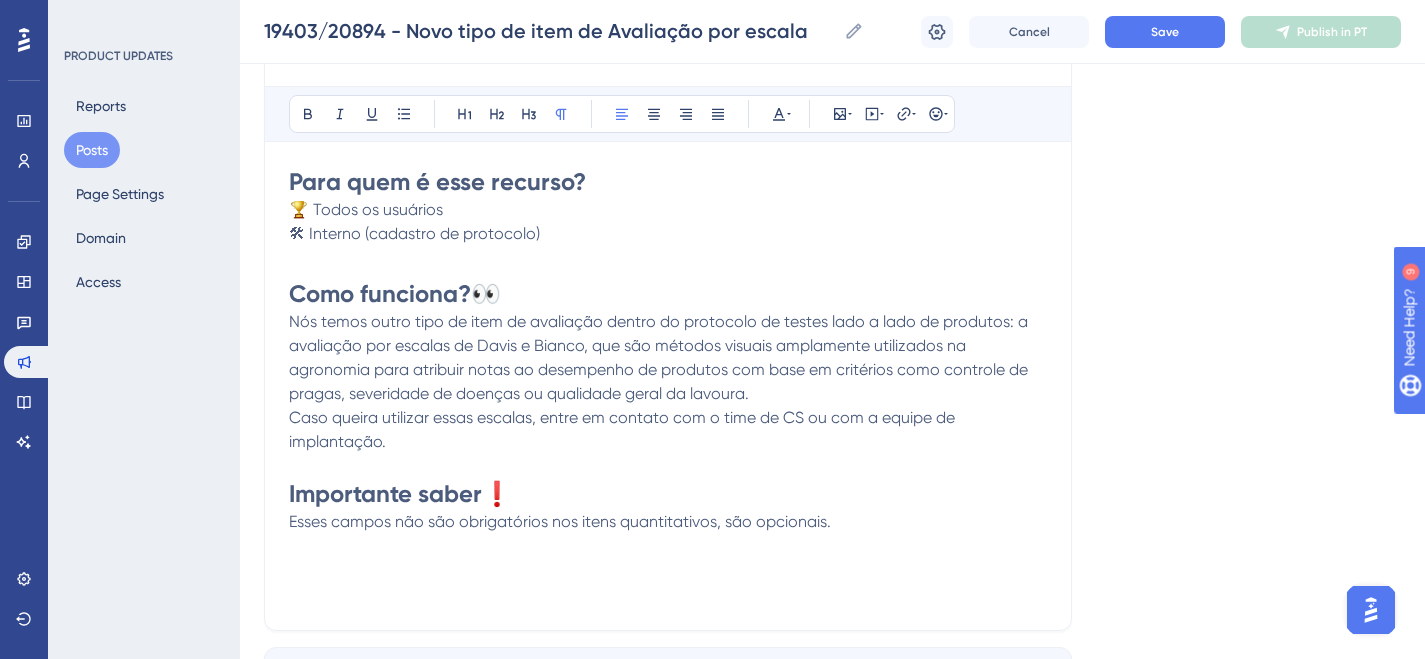 click on "Esses campos não são obrigatórios nos itens quantitativos, são opcionais." at bounding box center [668, 522] 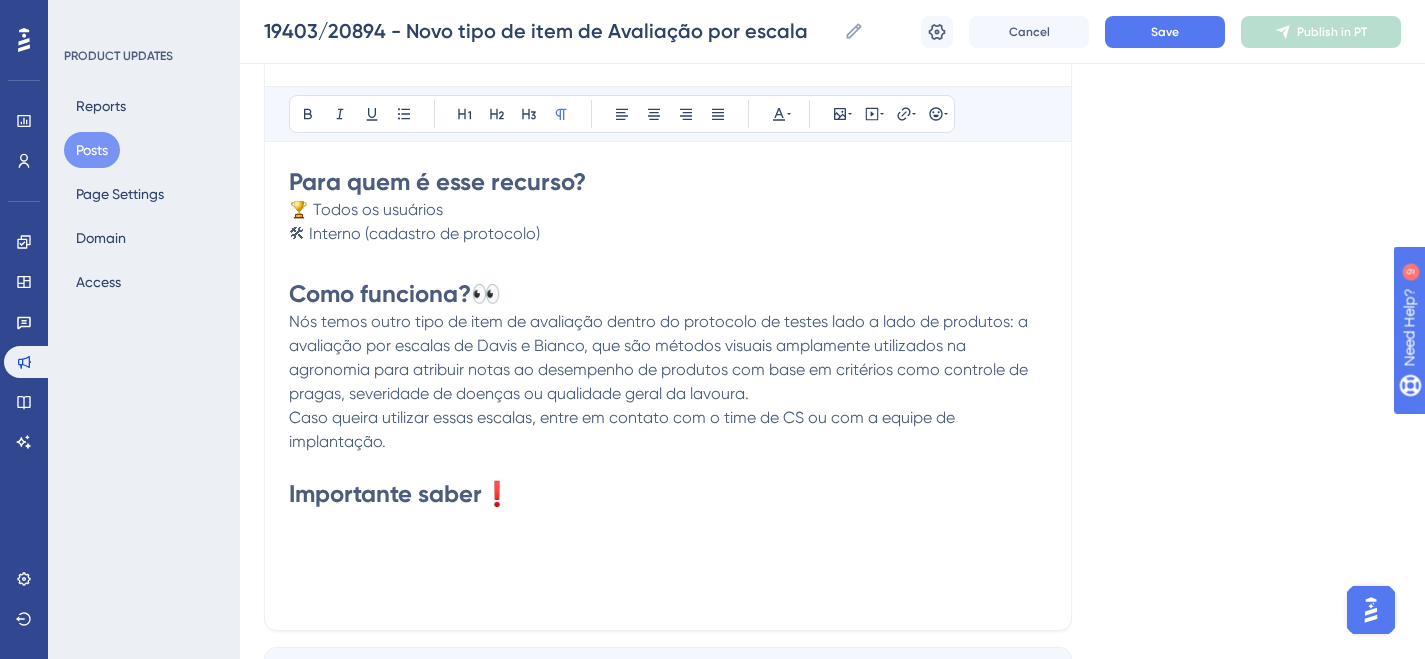 click on "Importante saber  ❗" at bounding box center [668, 494] 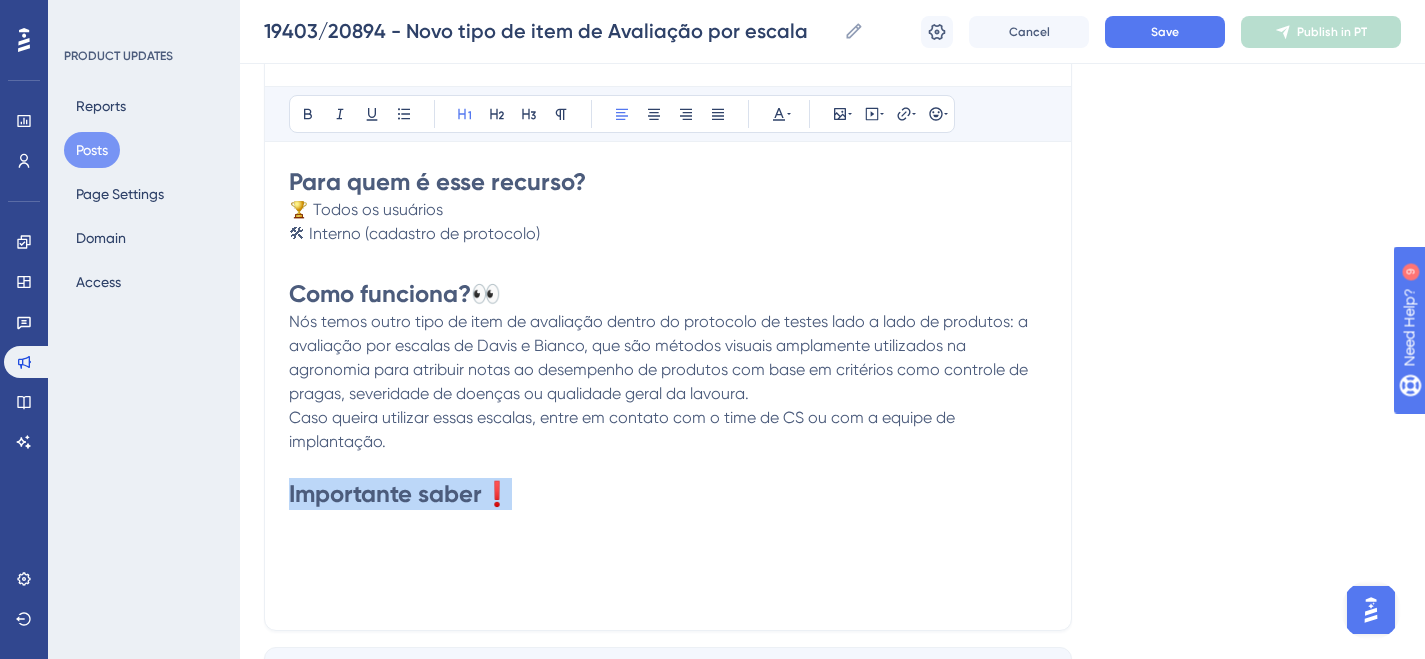 drag, startPoint x: 546, startPoint y: 489, endPoint x: 230, endPoint y: 493, distance: 316.02533 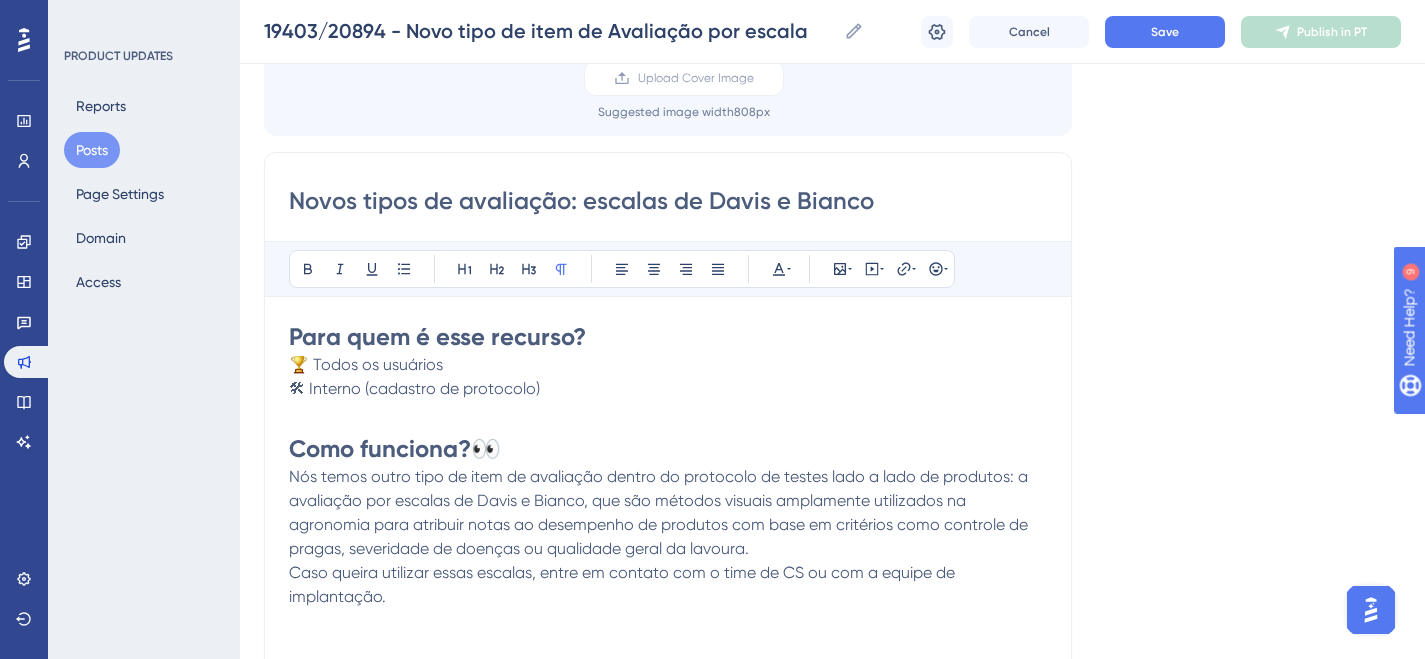 scroll, scrollTop: 174, scrollLeft: 0, axis: vertical 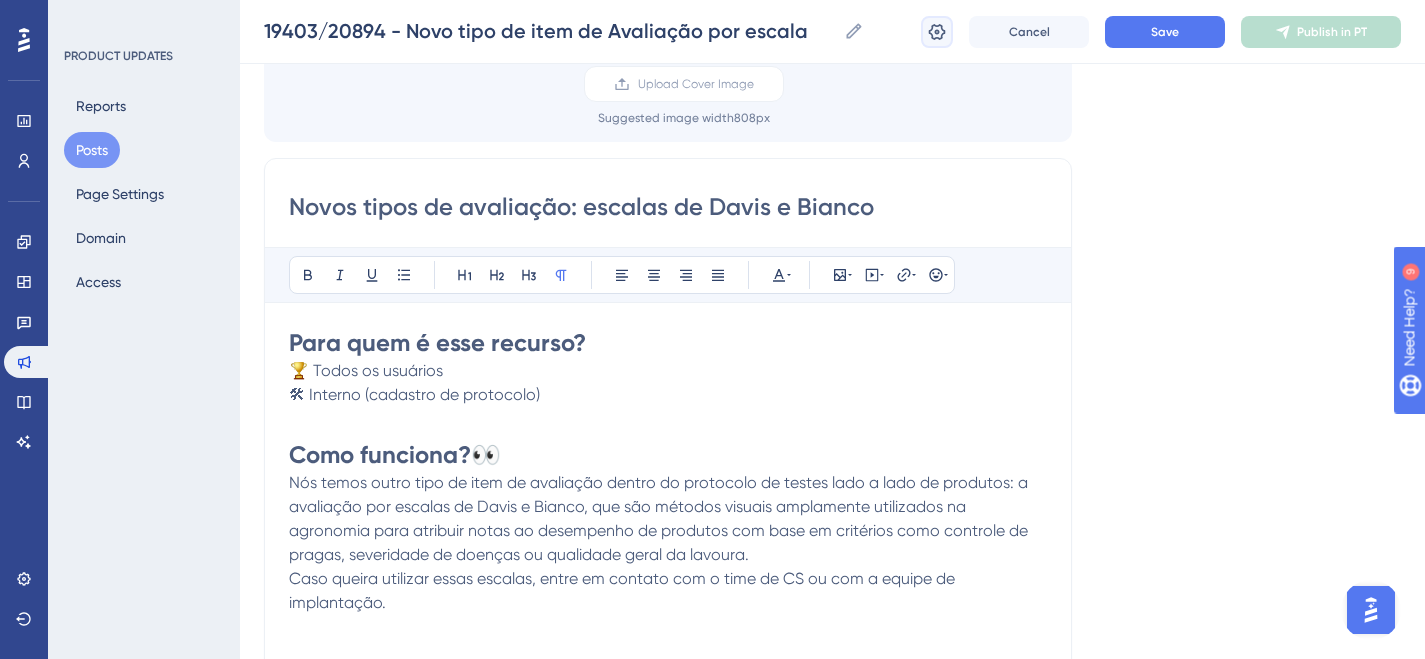 click 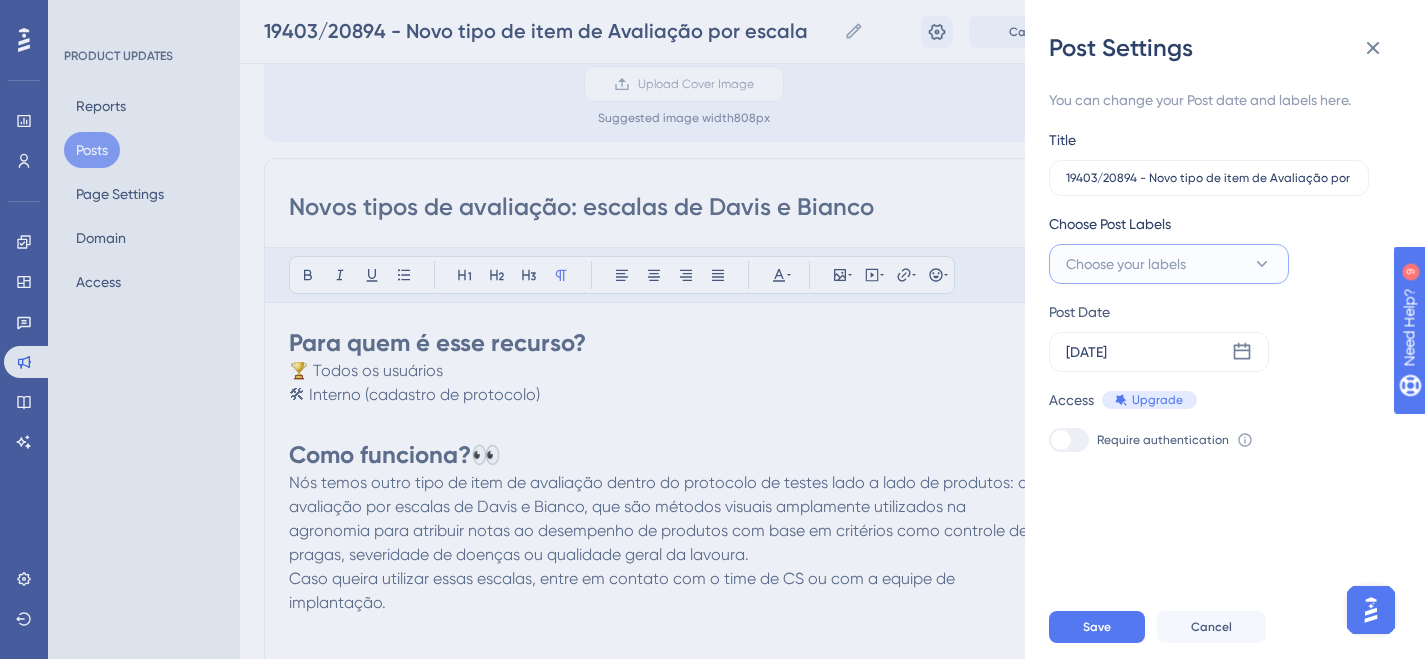 click on "Choose your labels" at bounding box center (1169, 264) 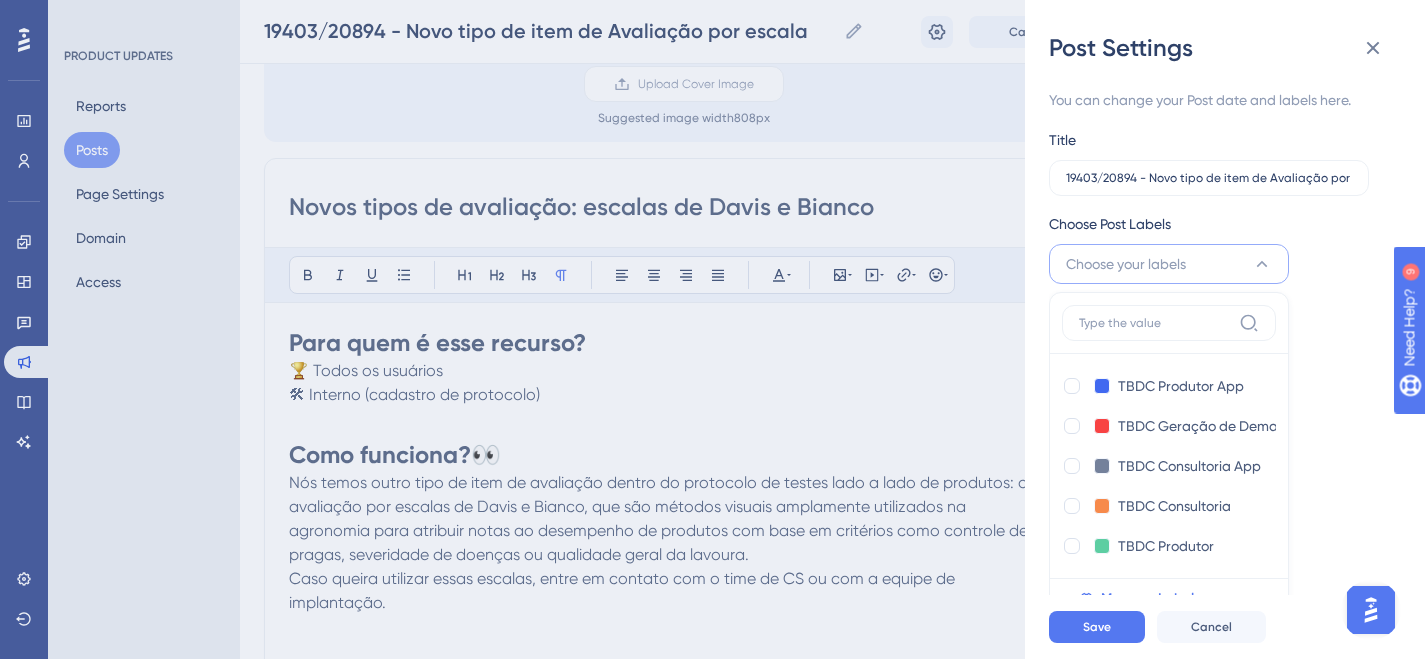 scroll, scrollTop: 10, scrollLeft: 0, axis: vertical 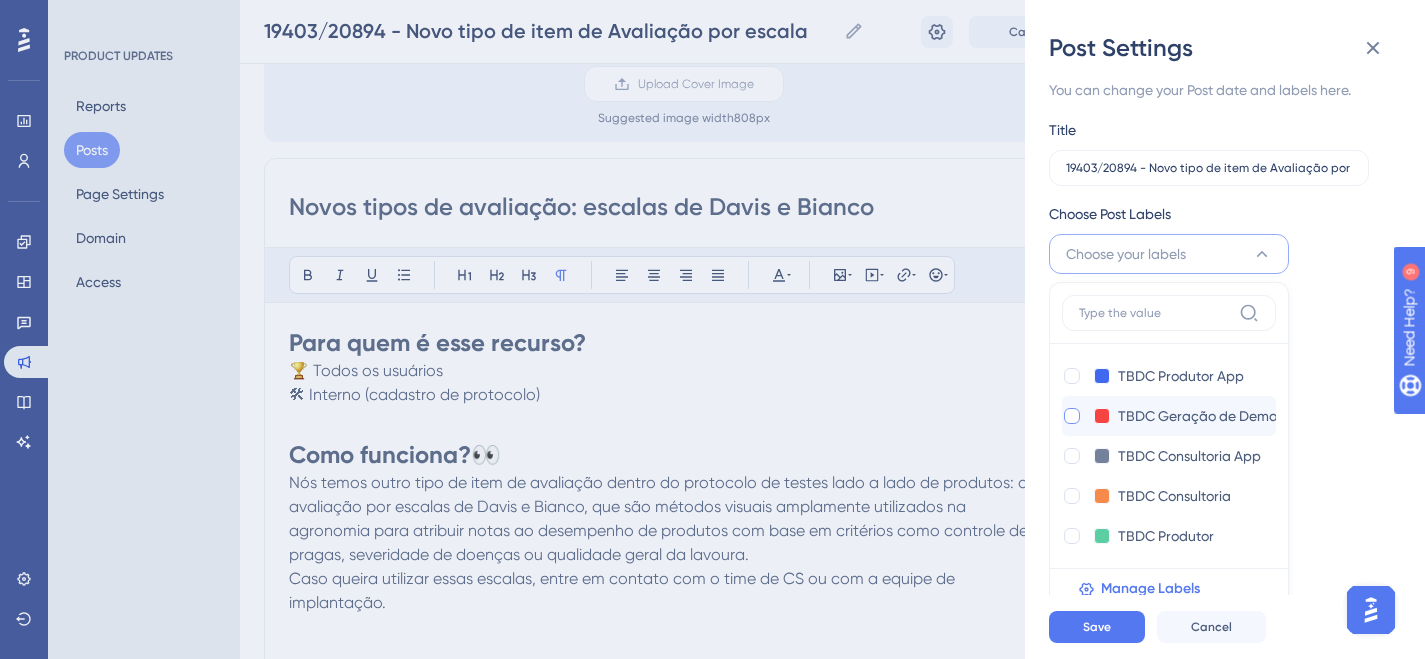 click at bounding box center (1072, 416) 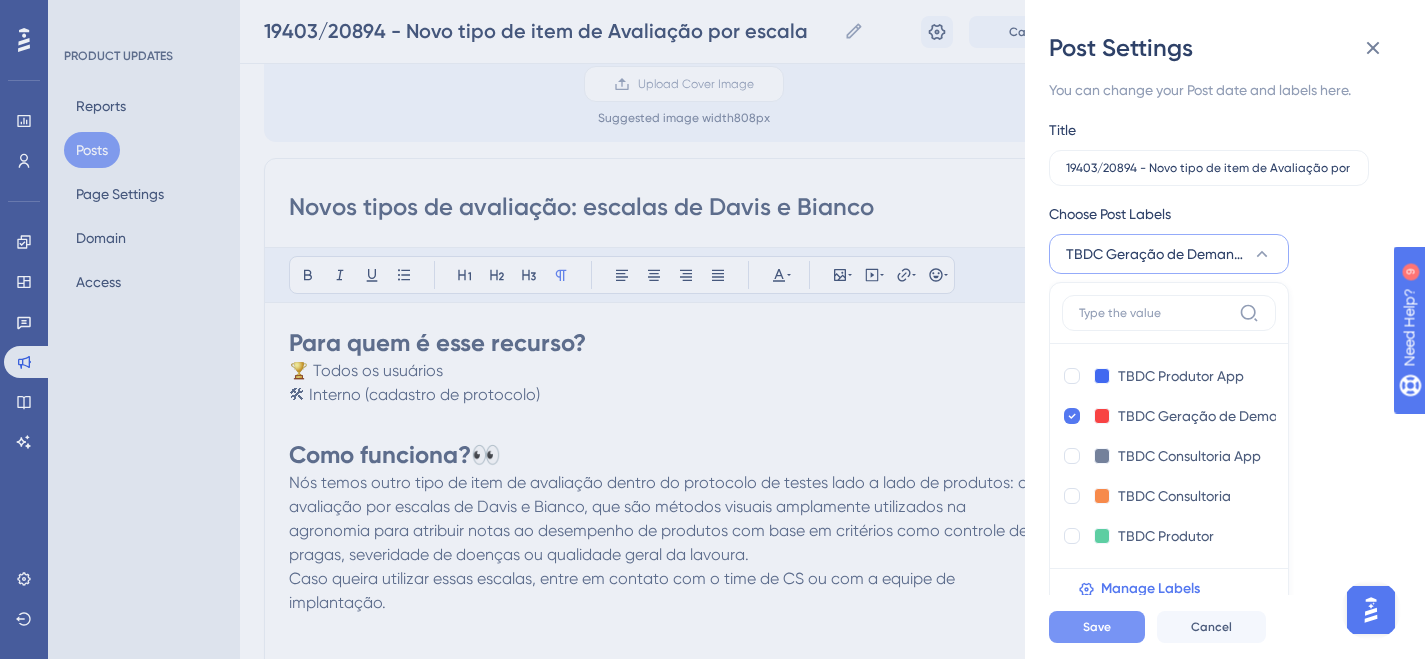 click on "Save" at bounding box center [1097, 627] 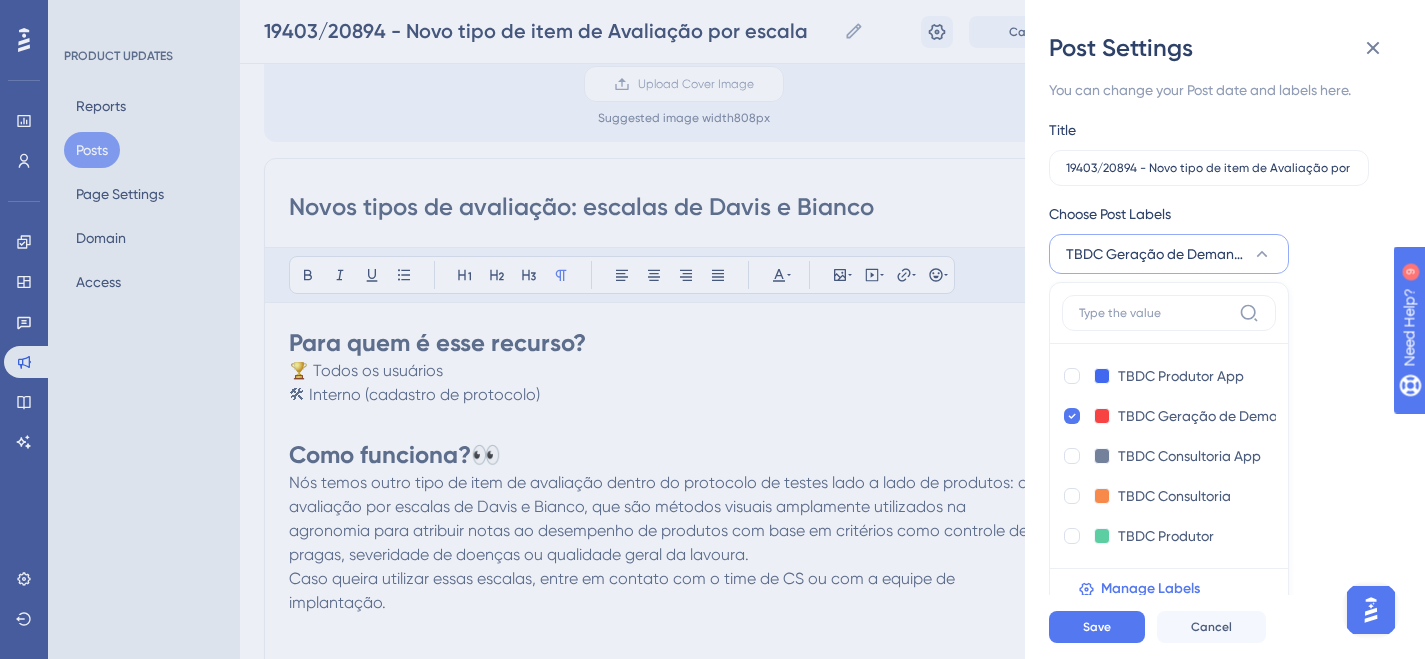 scroll, scrollTop: 0, scrollLeft: 0, axis: both 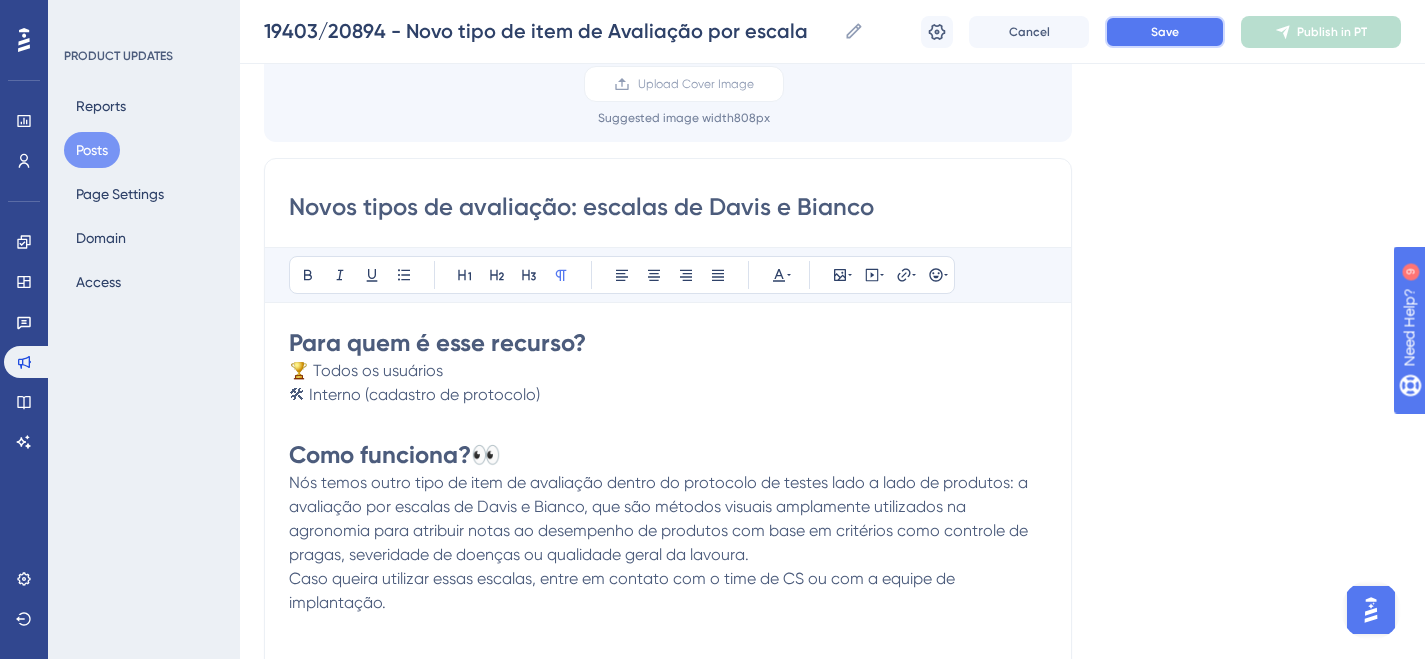 click on "Save" at bounding box center [1165, 32] 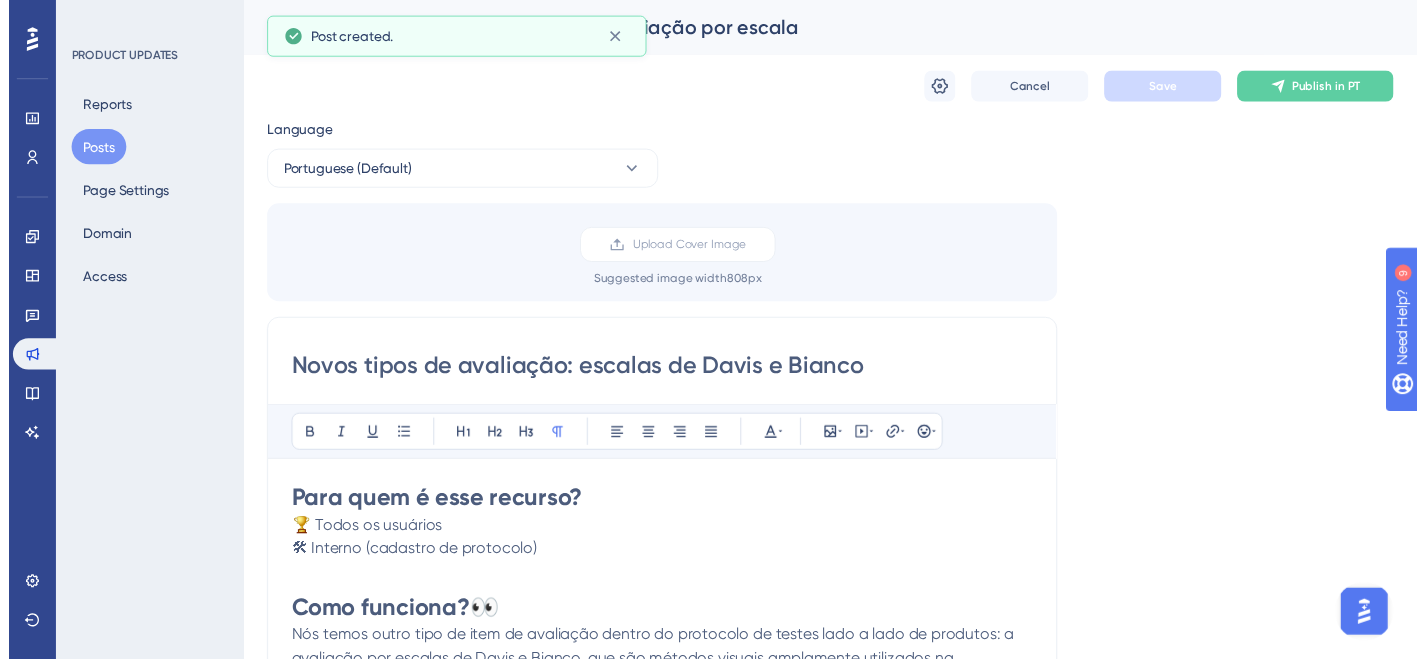 scroll, scrollTop: 152, scrollLeft: 0, axis: vertical 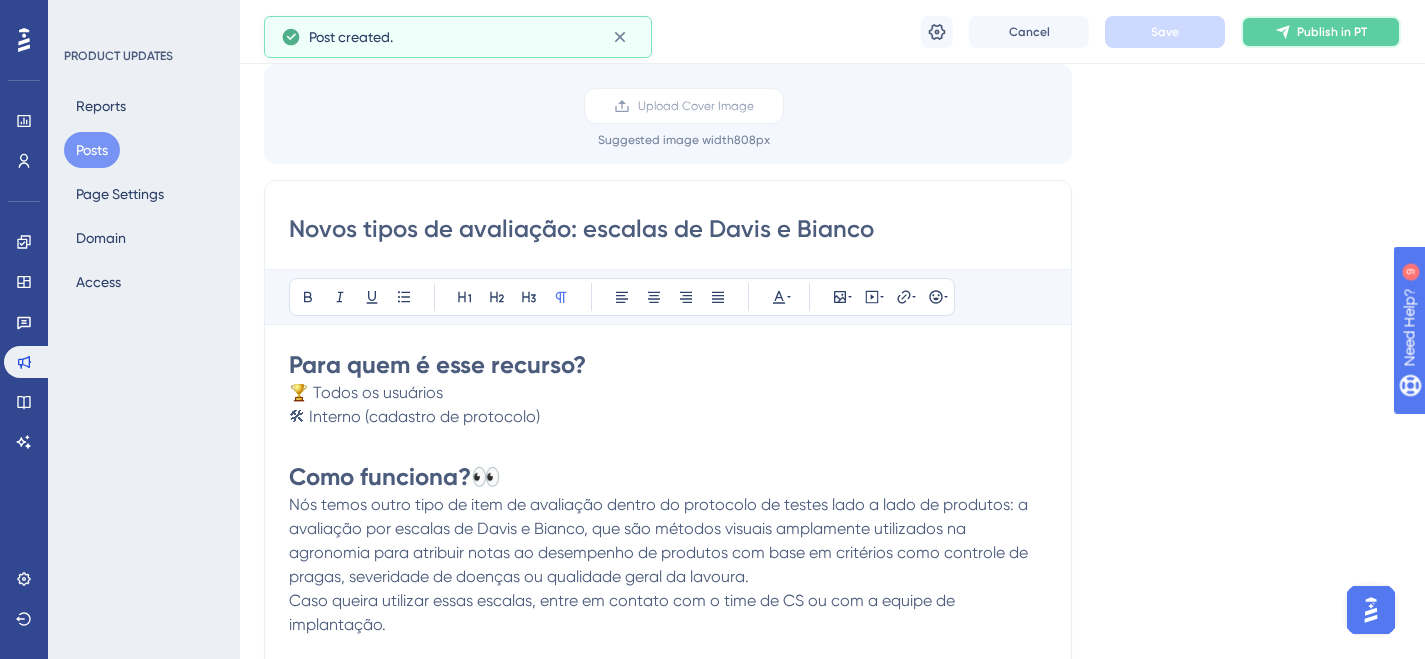 click on "Publish in PT" at bounding box center [1332, 32] 